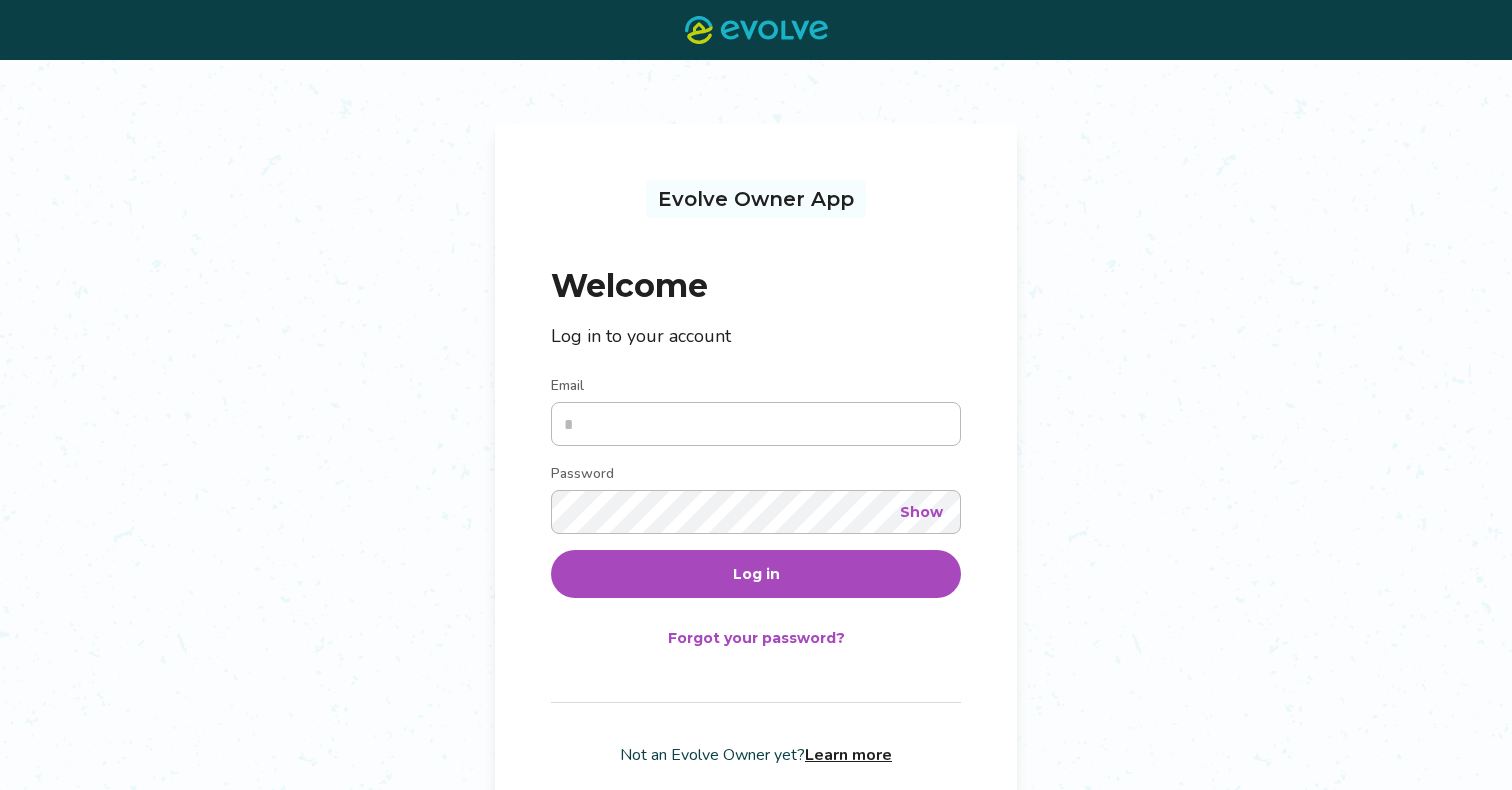 scroll, scrollTop: 0, scrollLeft: 0, axis: both 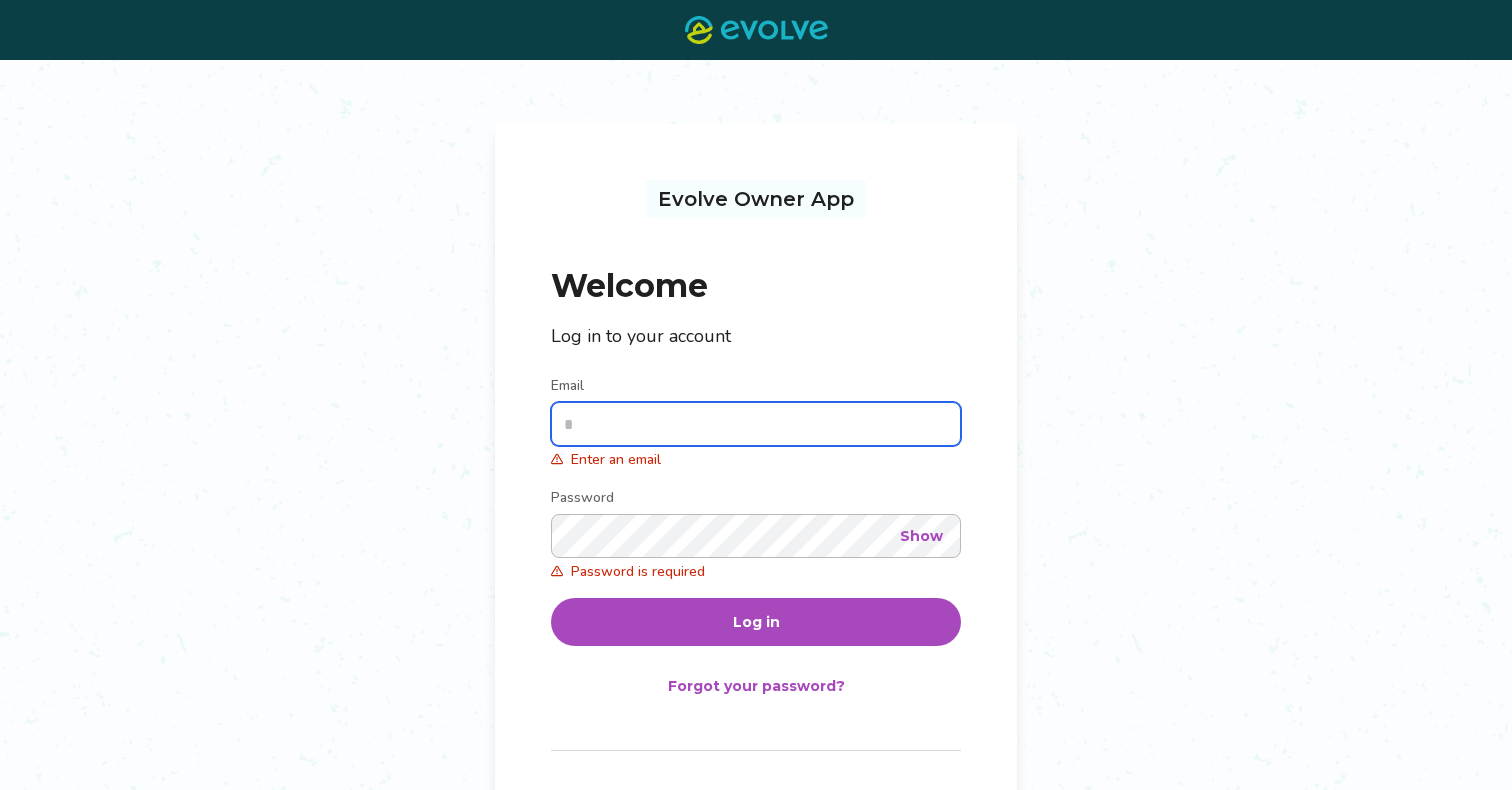 type on "**********" 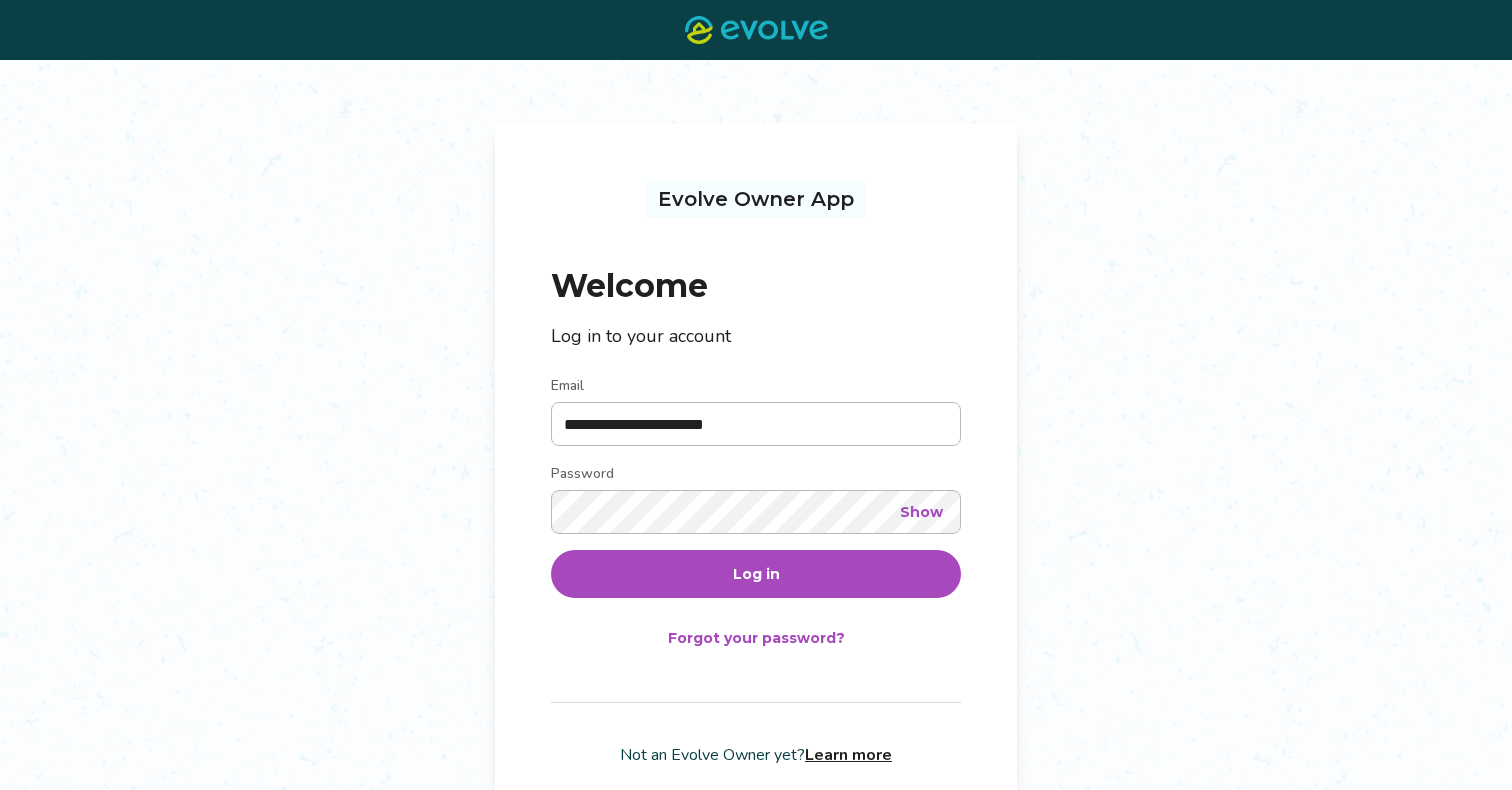 click on "Log in" at bounding box center [756, 574] 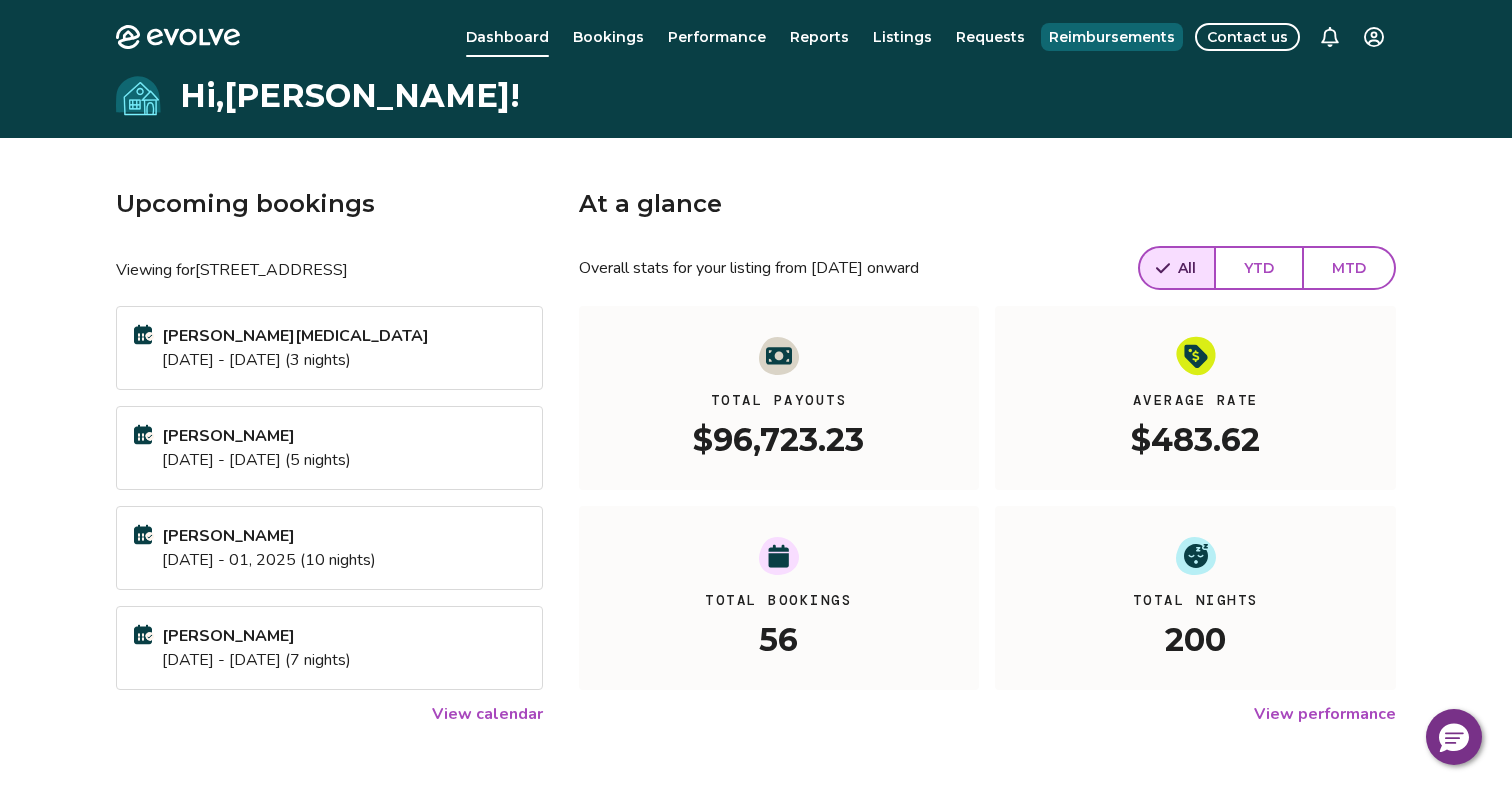 click on "Reimbursements" at bounding box center [1112, 37] 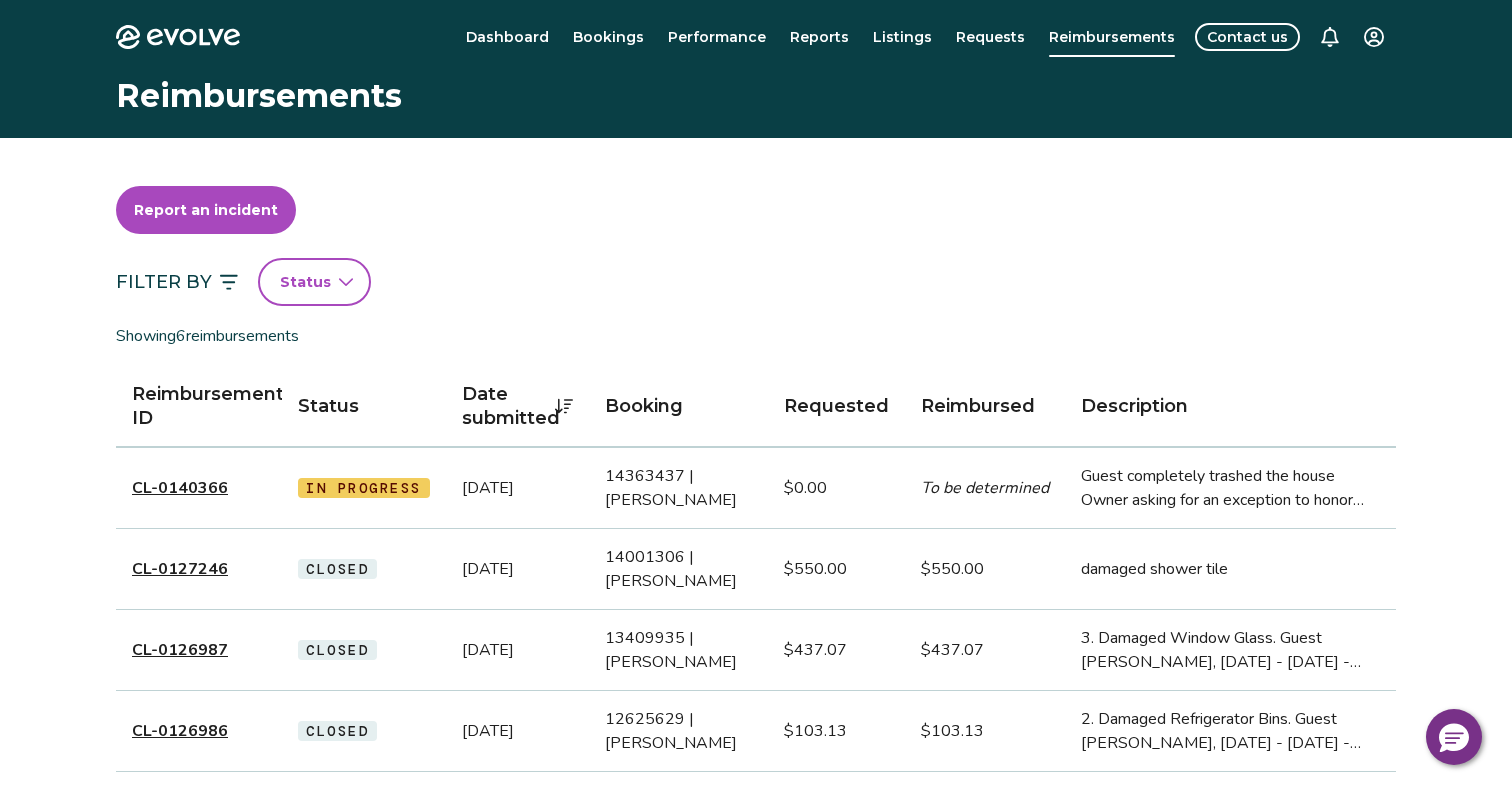 click on "CL-0140366" at bounding box center (180, 488) 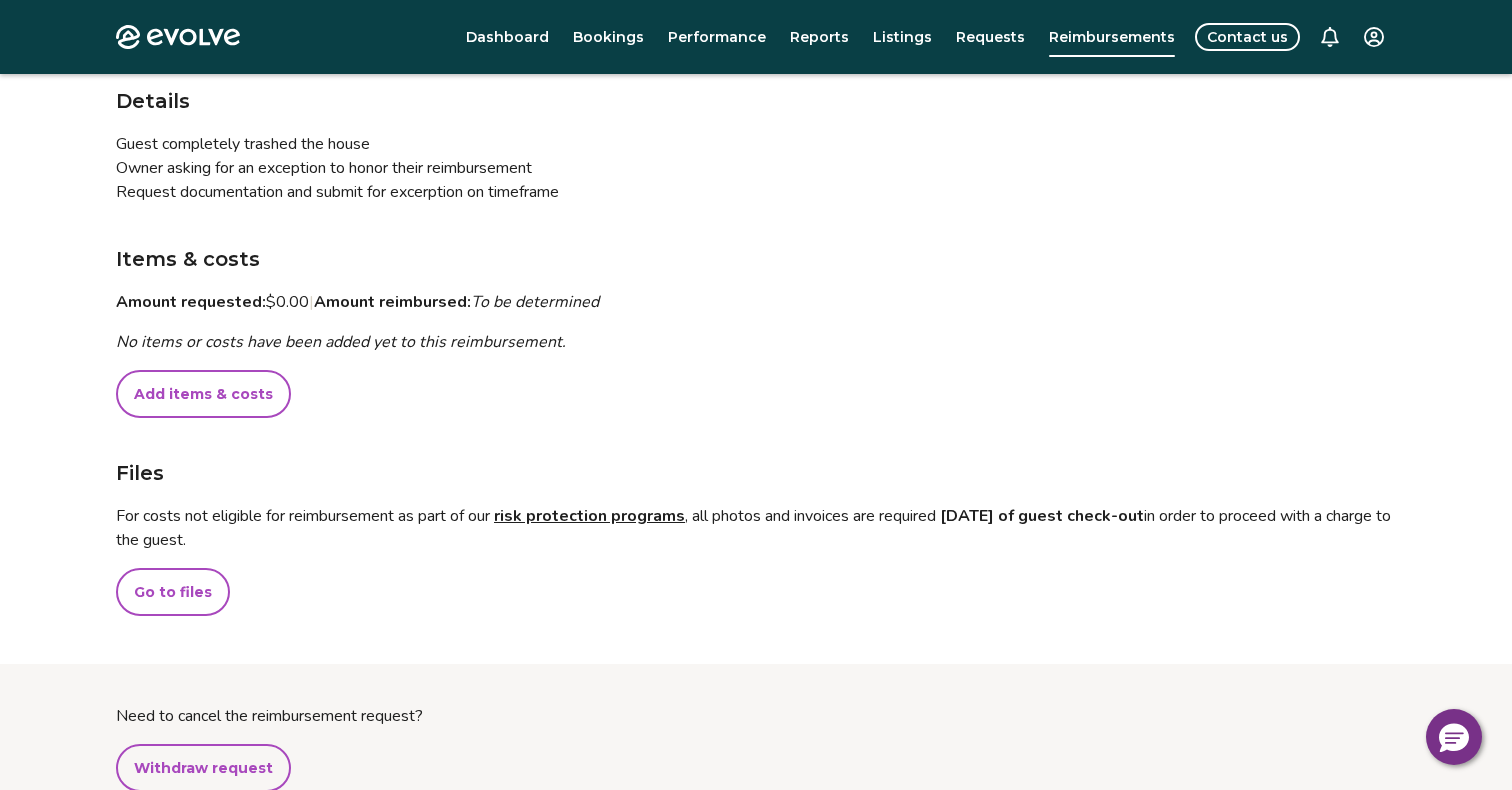 scroll, scrollTop: 483, scrollLeft: 0, axis: vertical 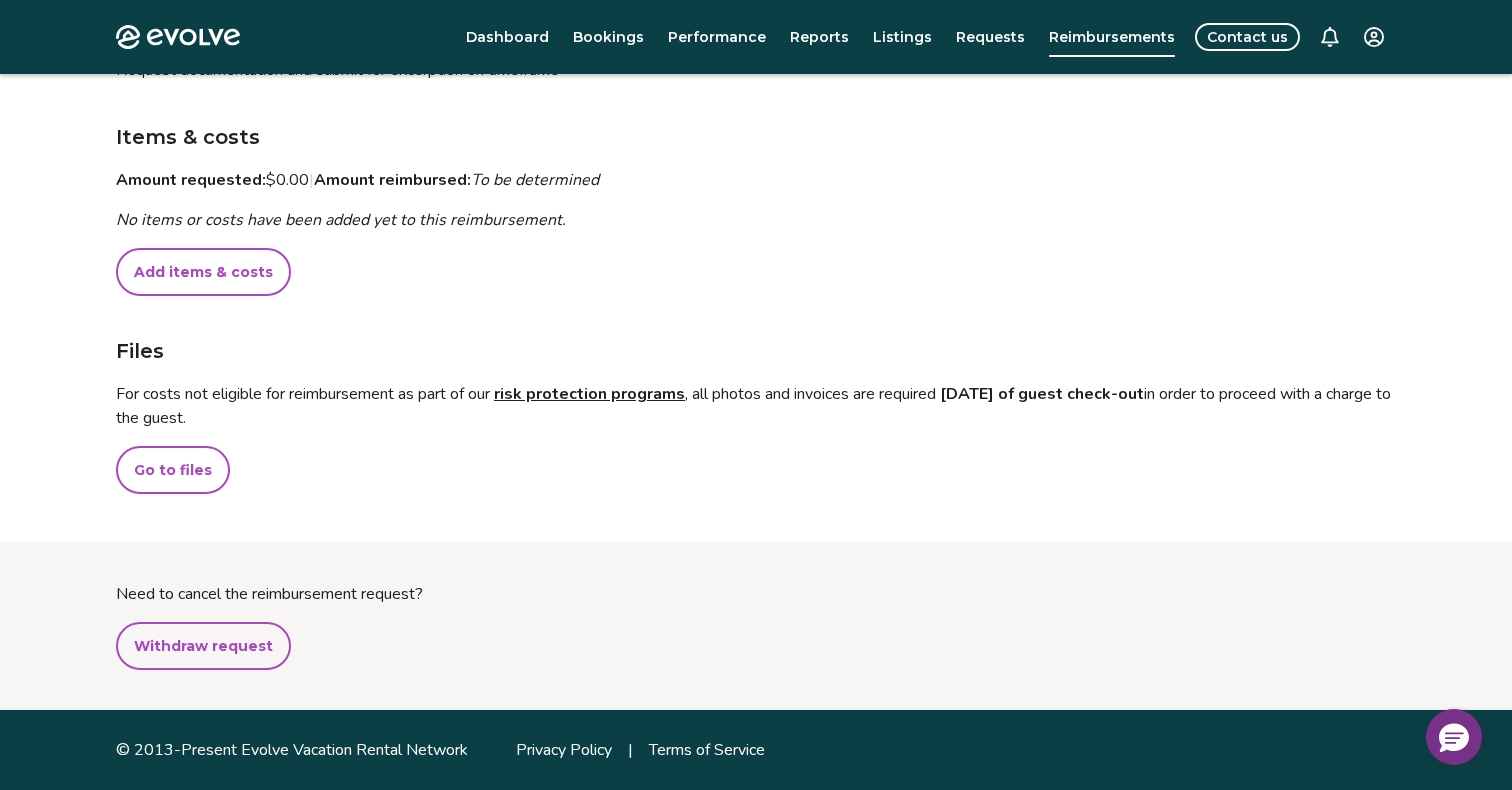 click on "Go to files" at bounding box center (173, 470) 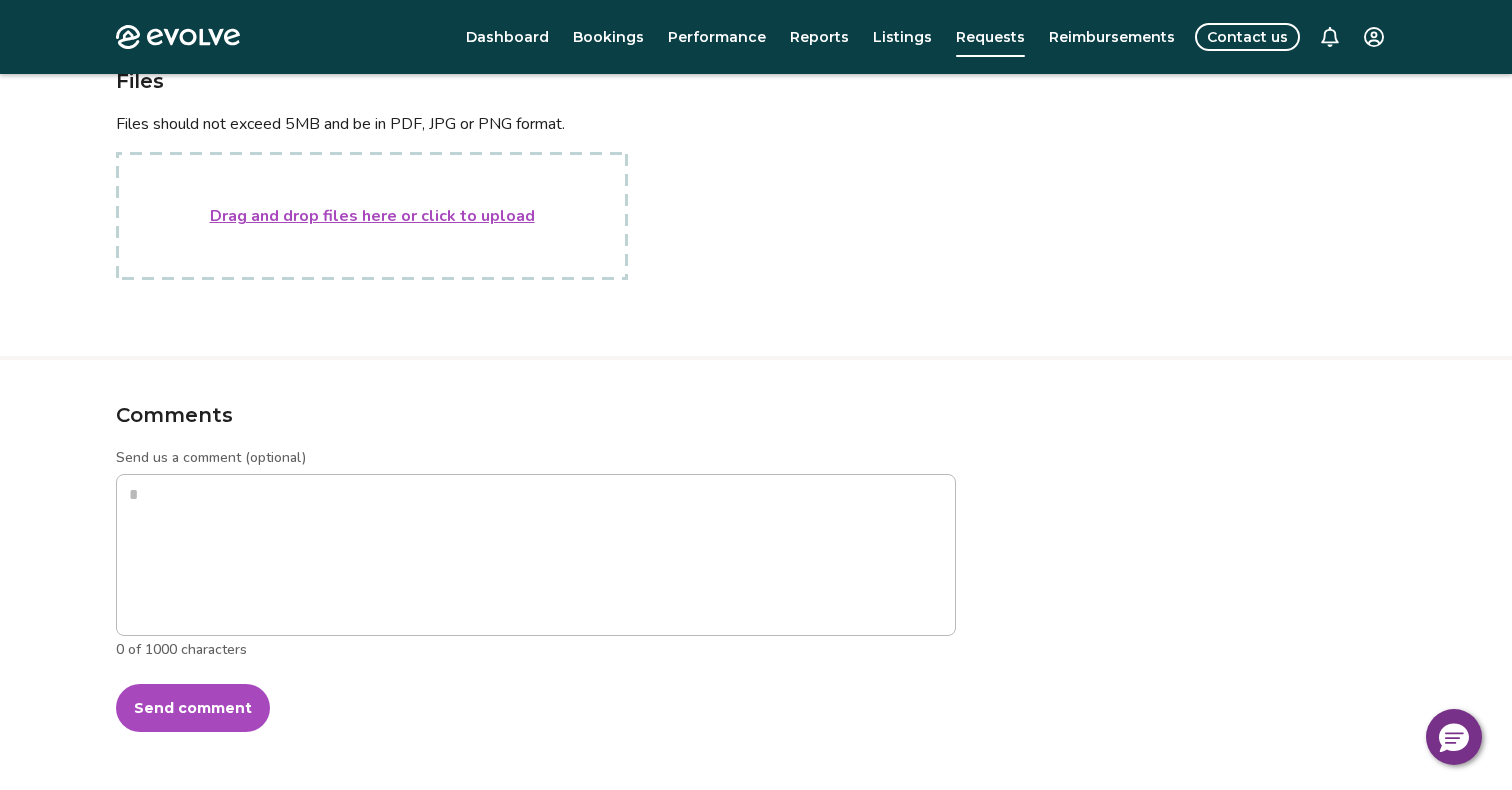 scroll, scrollTop: 429, scrollLeft: 0, axis: vertical 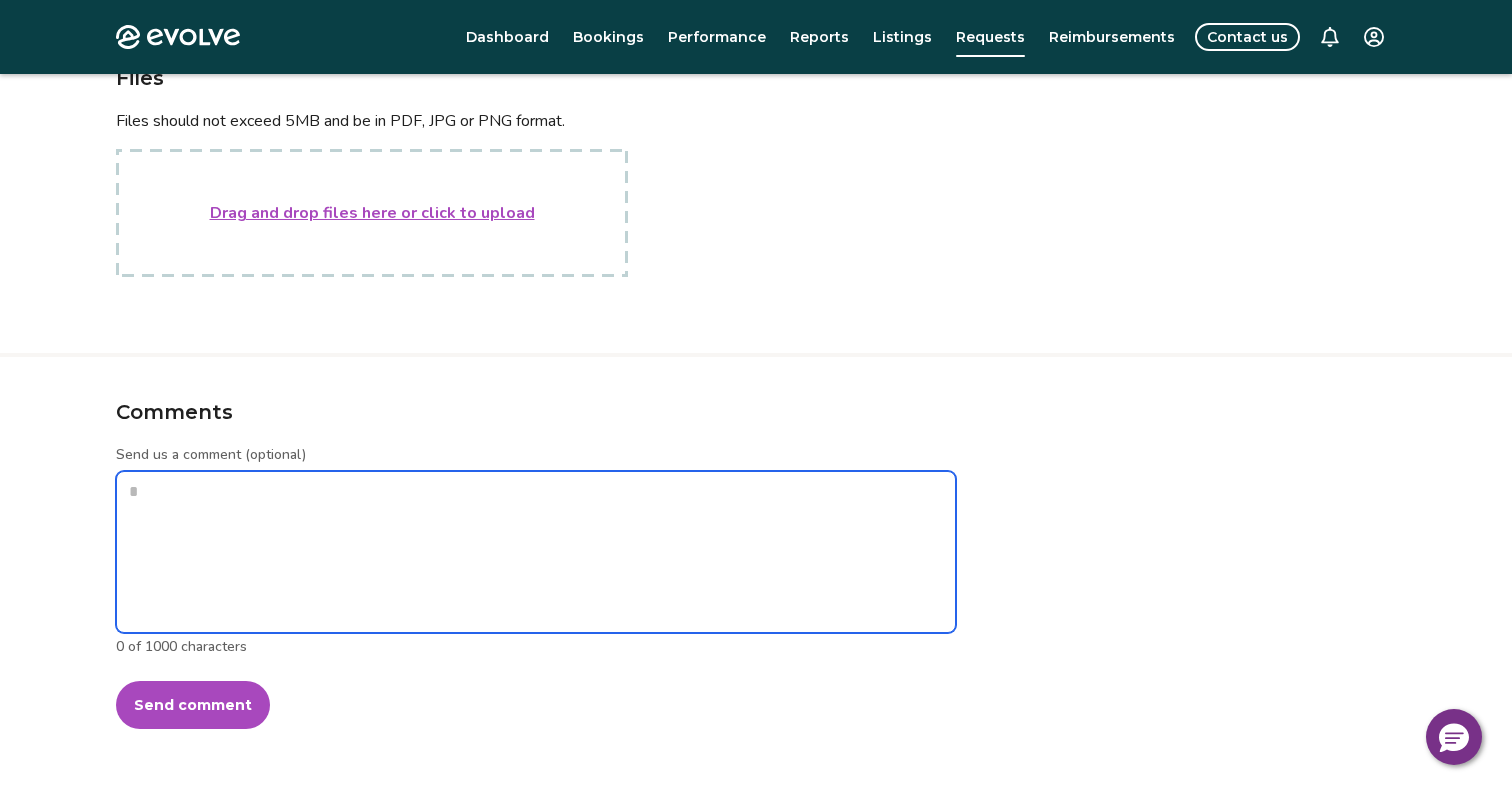 click on "Send us a comment (optional)" at bounding box center (536, 552) 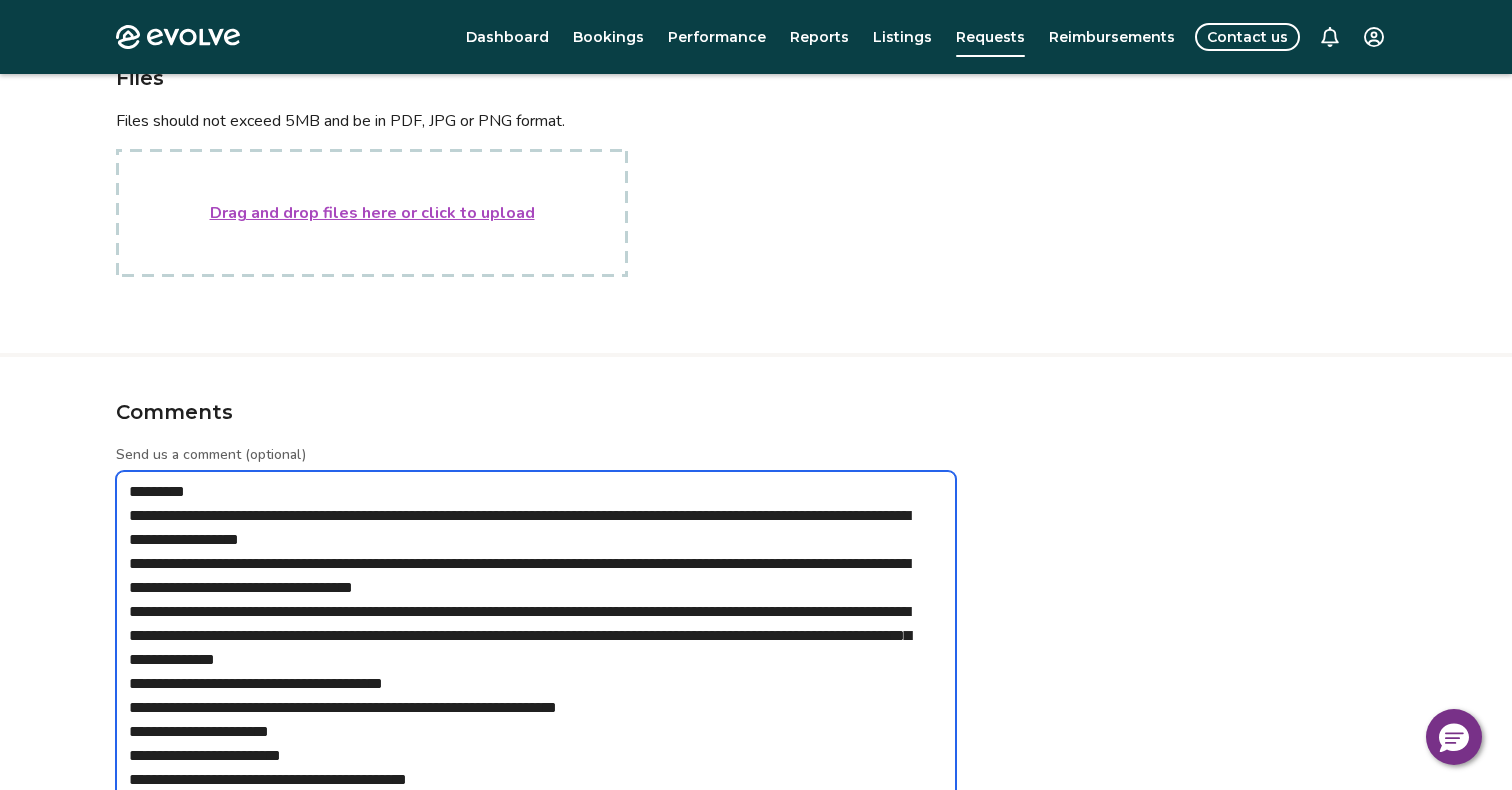 type on "*" 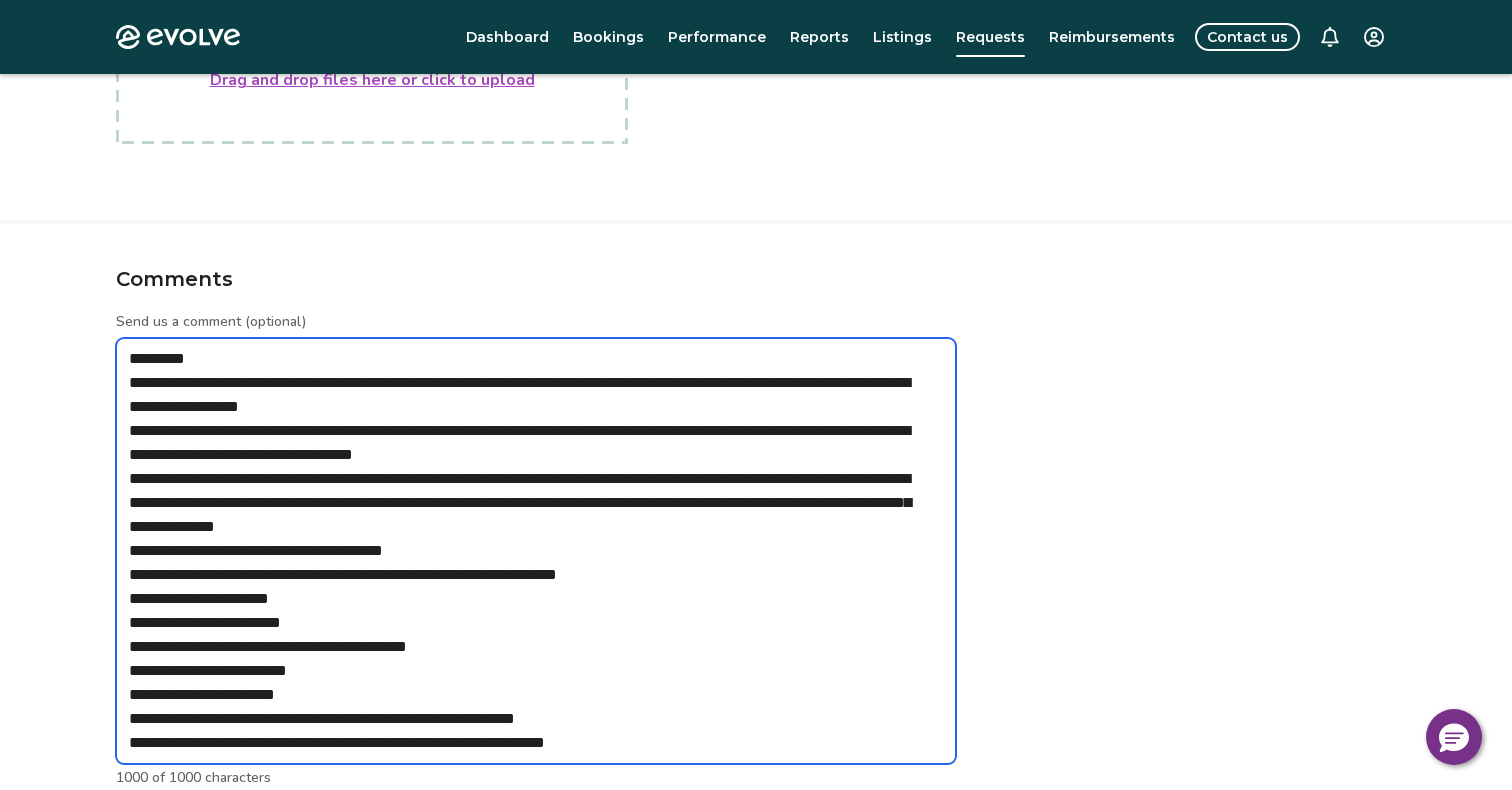 scroll, scrollTop: 616, scrollLeft: 0, axis: vertical 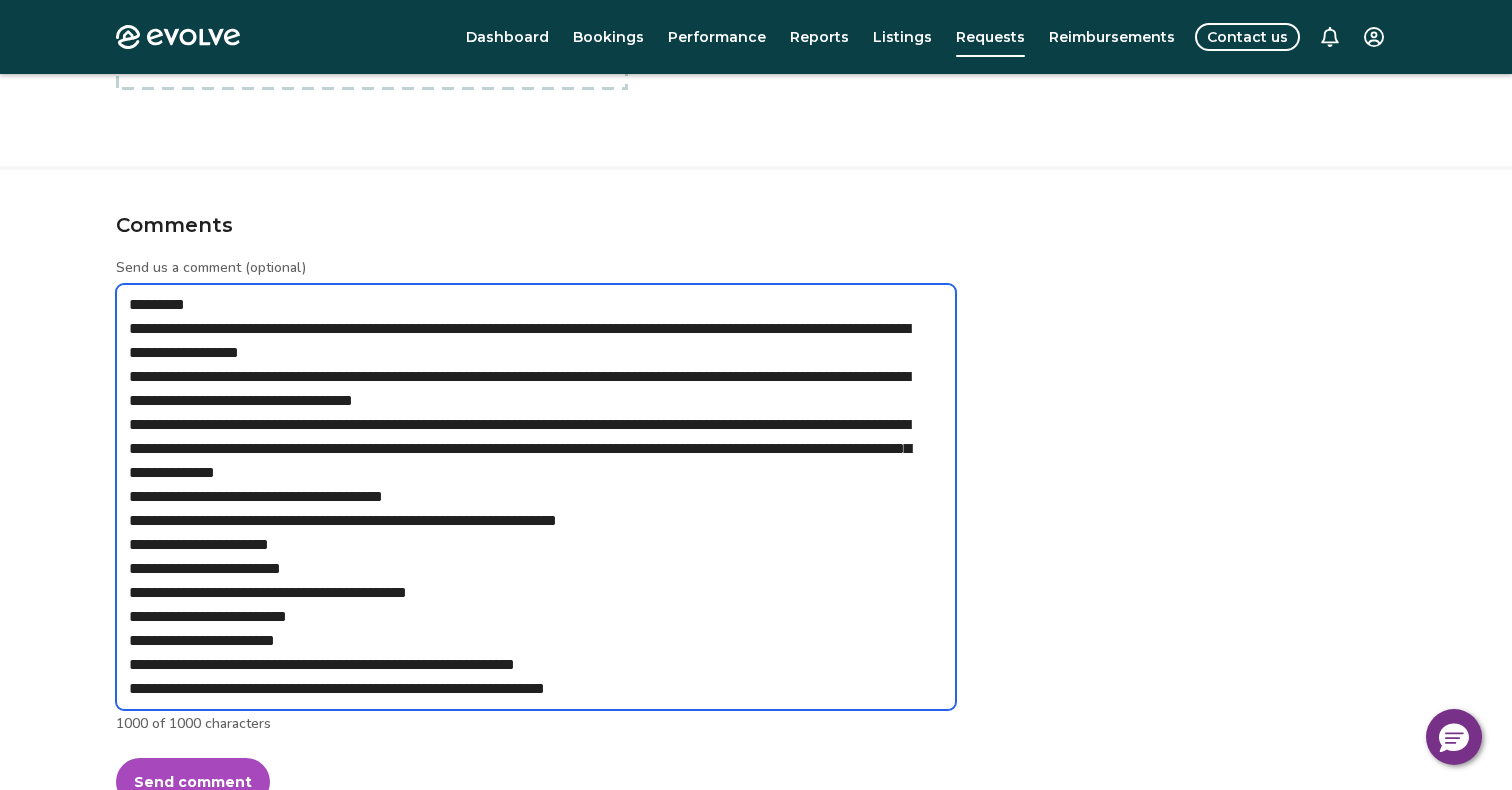 drag, startPoint x: 474, startPoint y: 353, endPoint x: 111, endPoint y: 333, distance: 363.55054 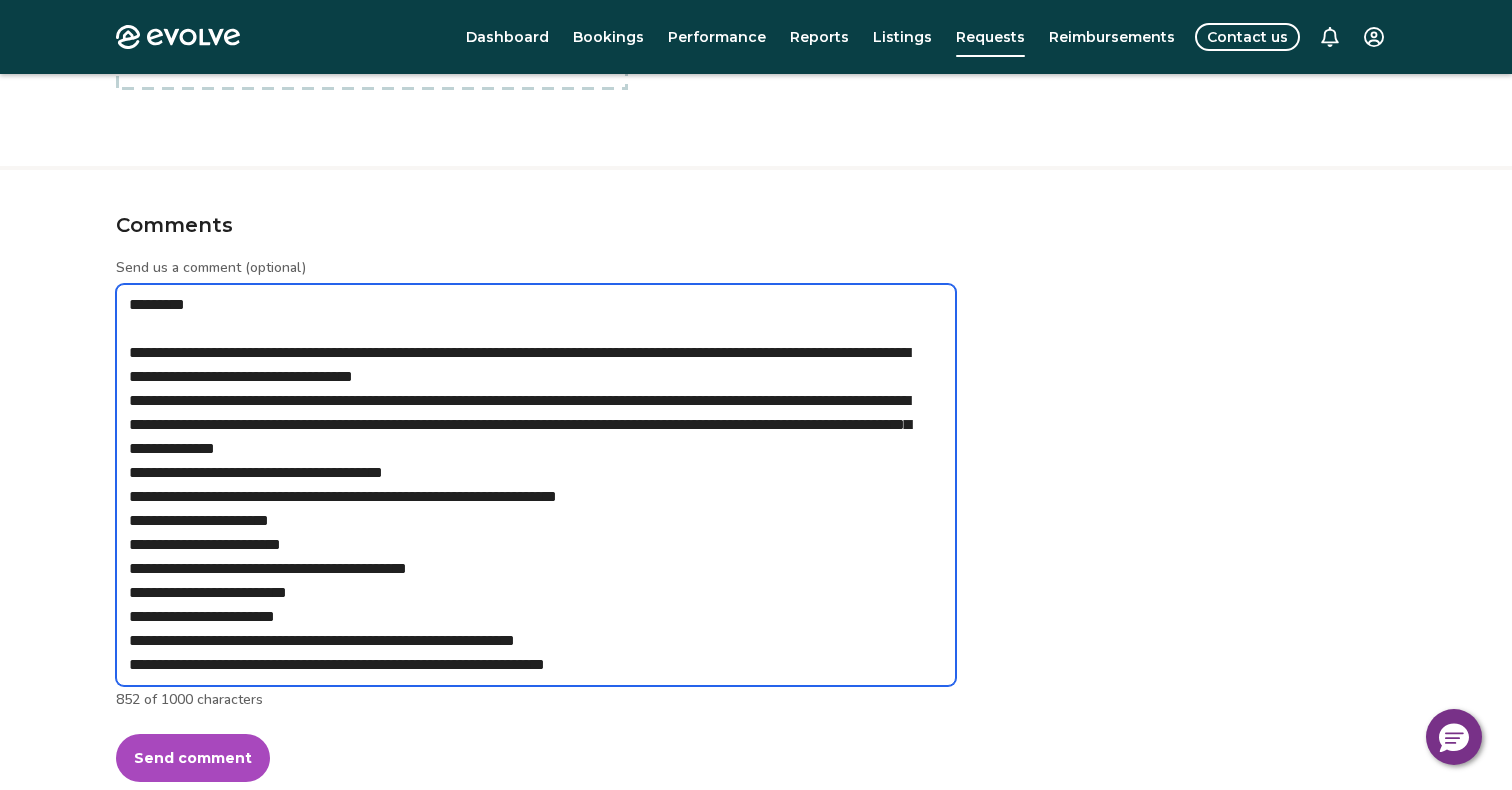type on "*" 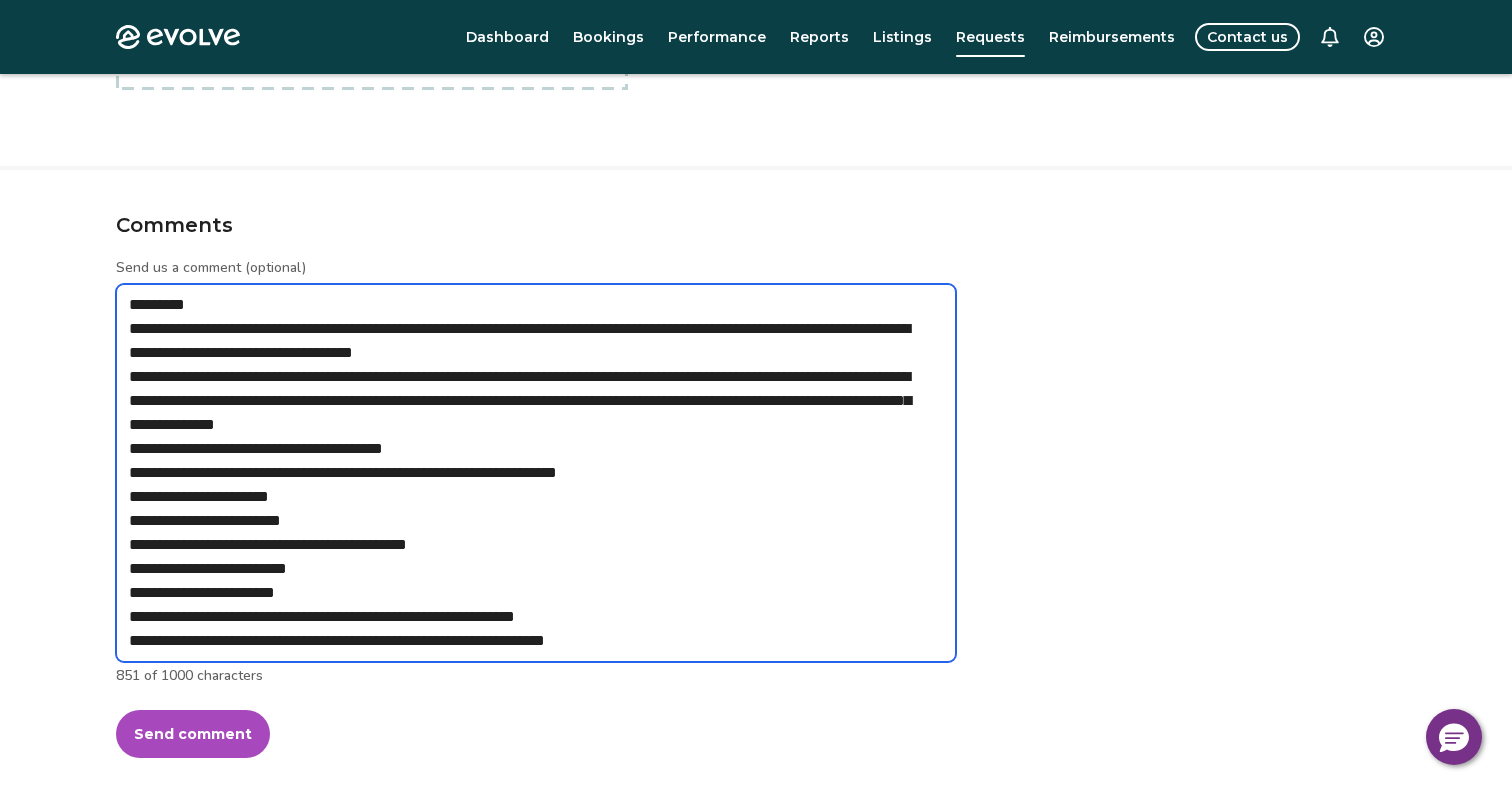 click on "**********" at bounding box center (536, 473) 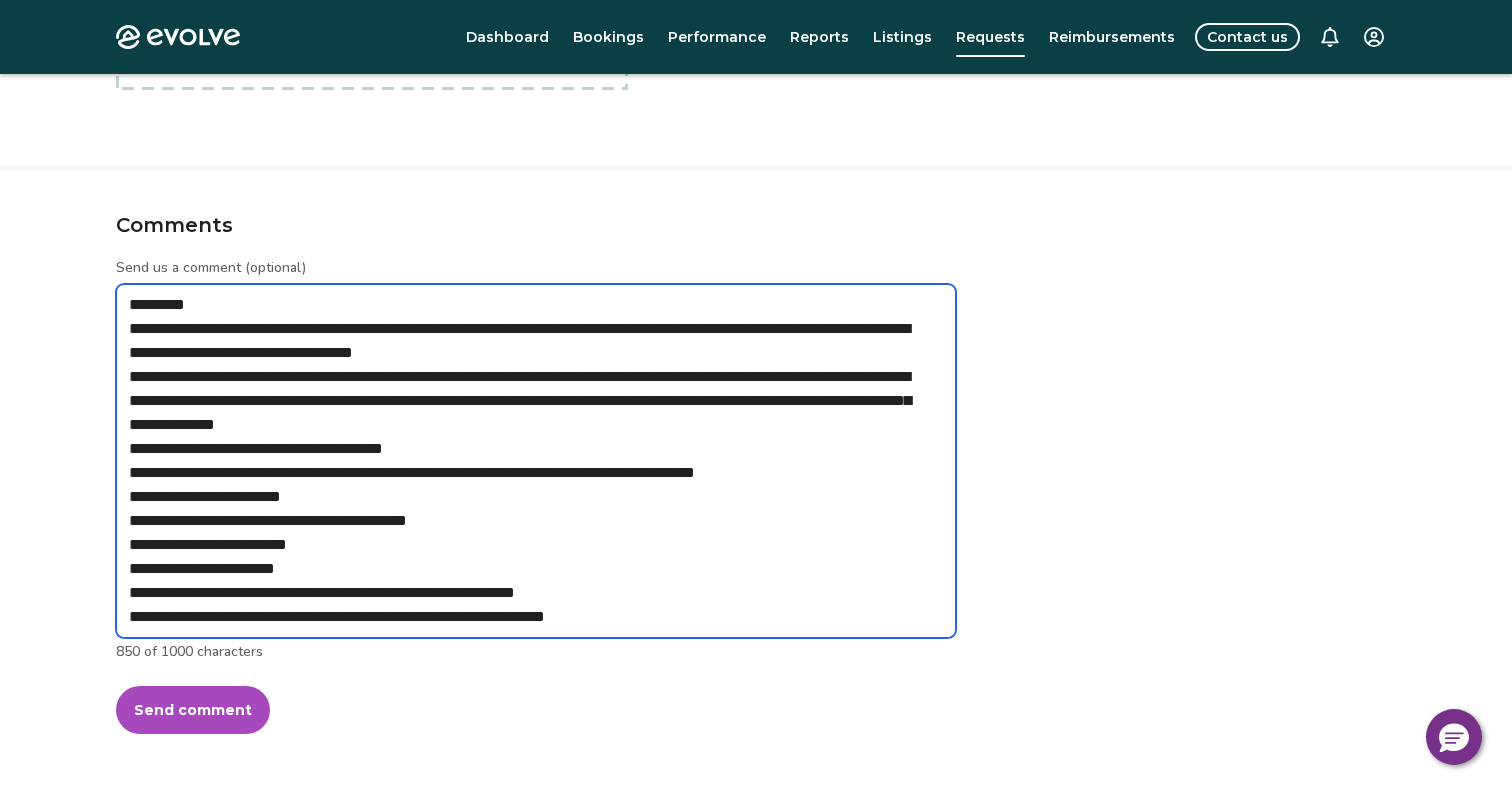 type on "*" 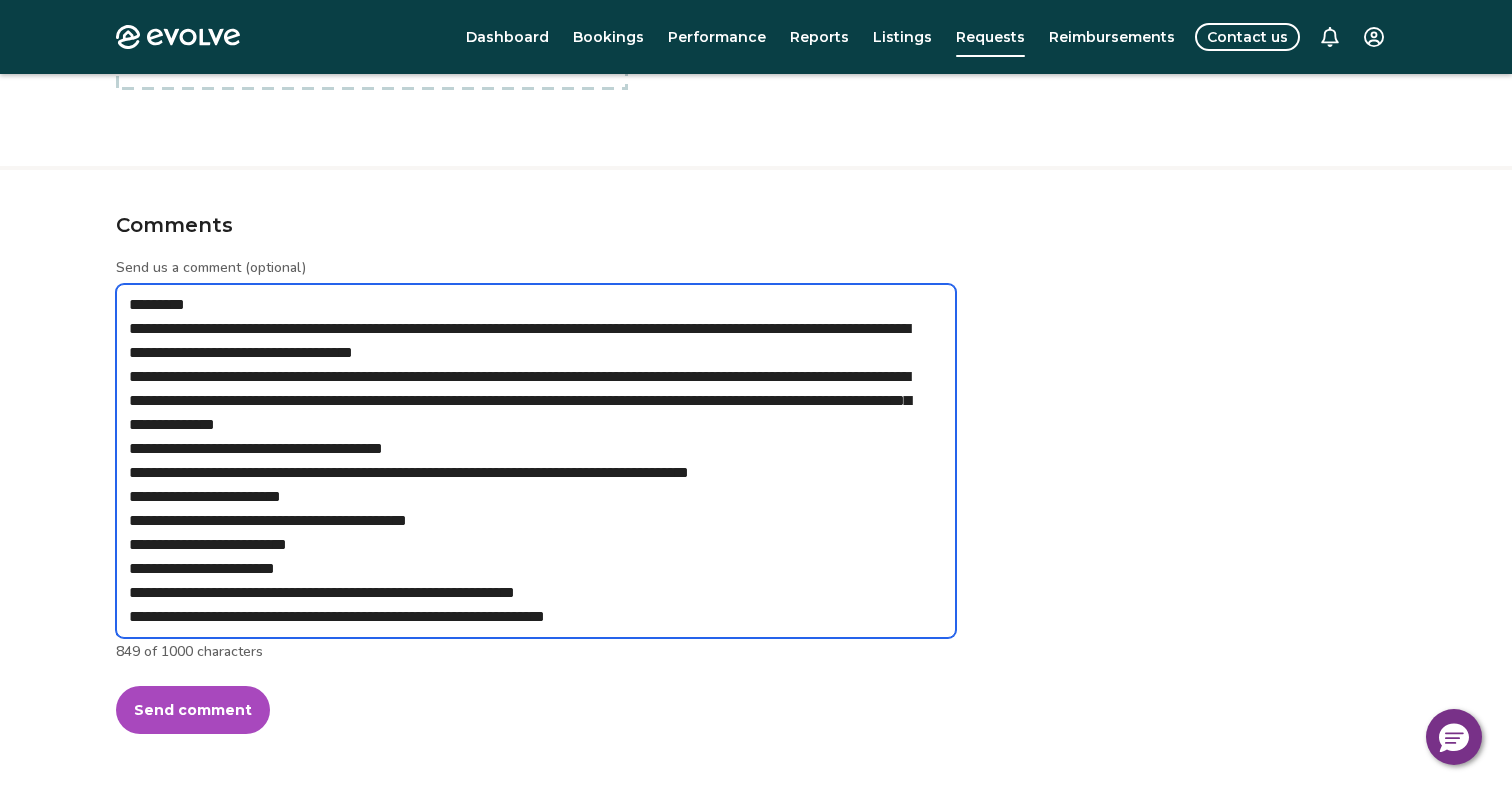 type on "*" 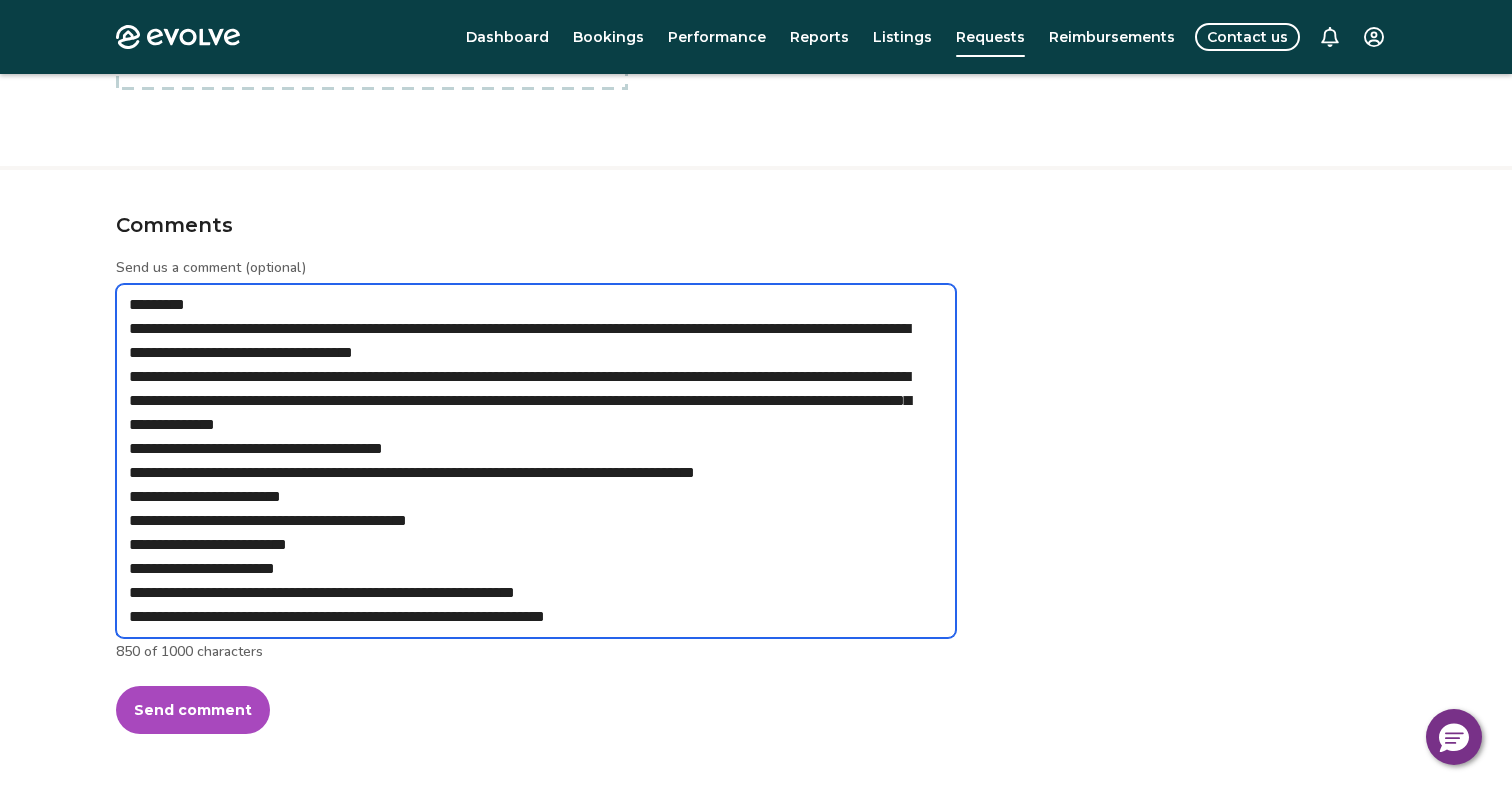 type on "*" 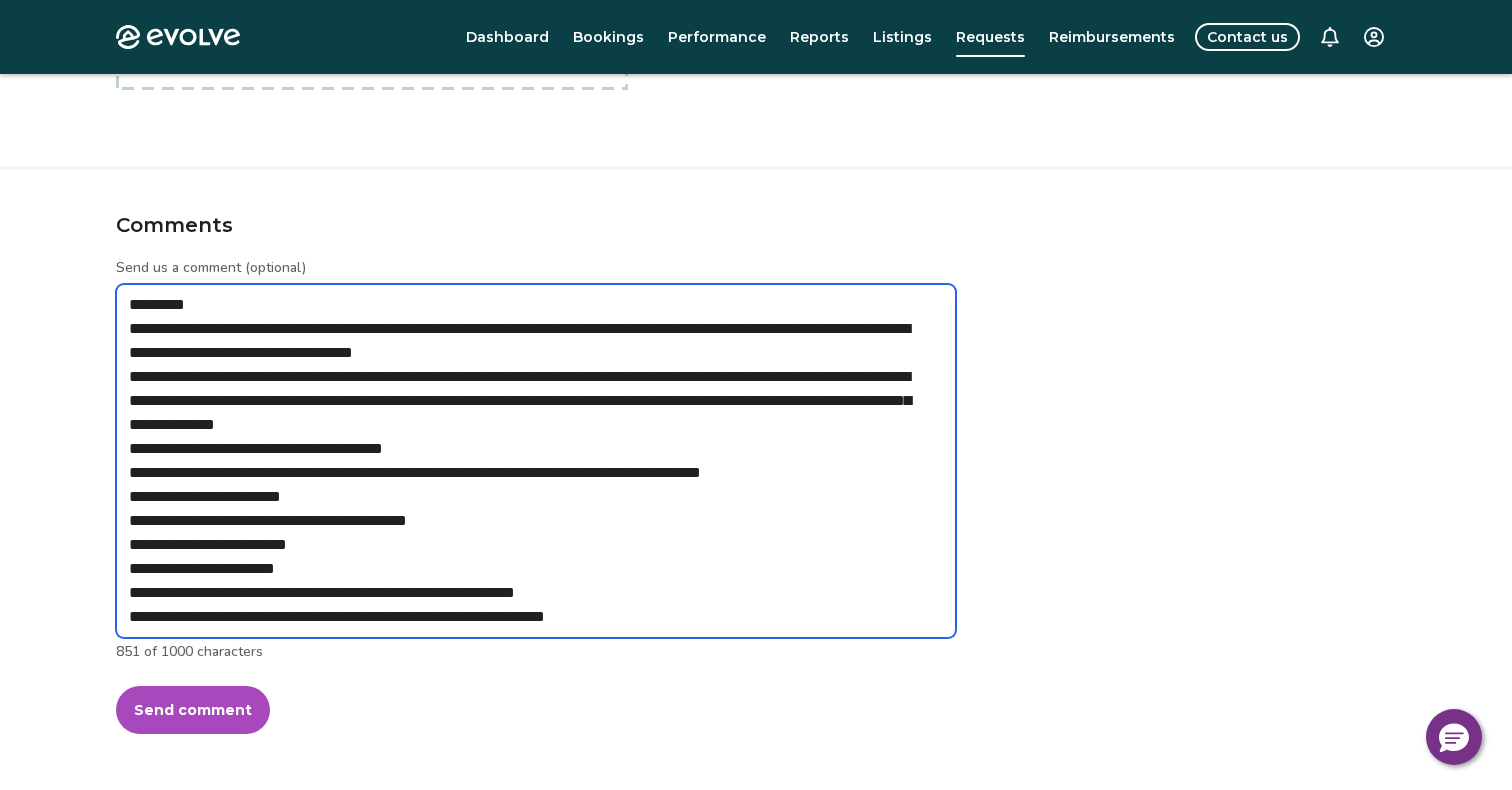click on "**********" at bounding box center (536, 461) 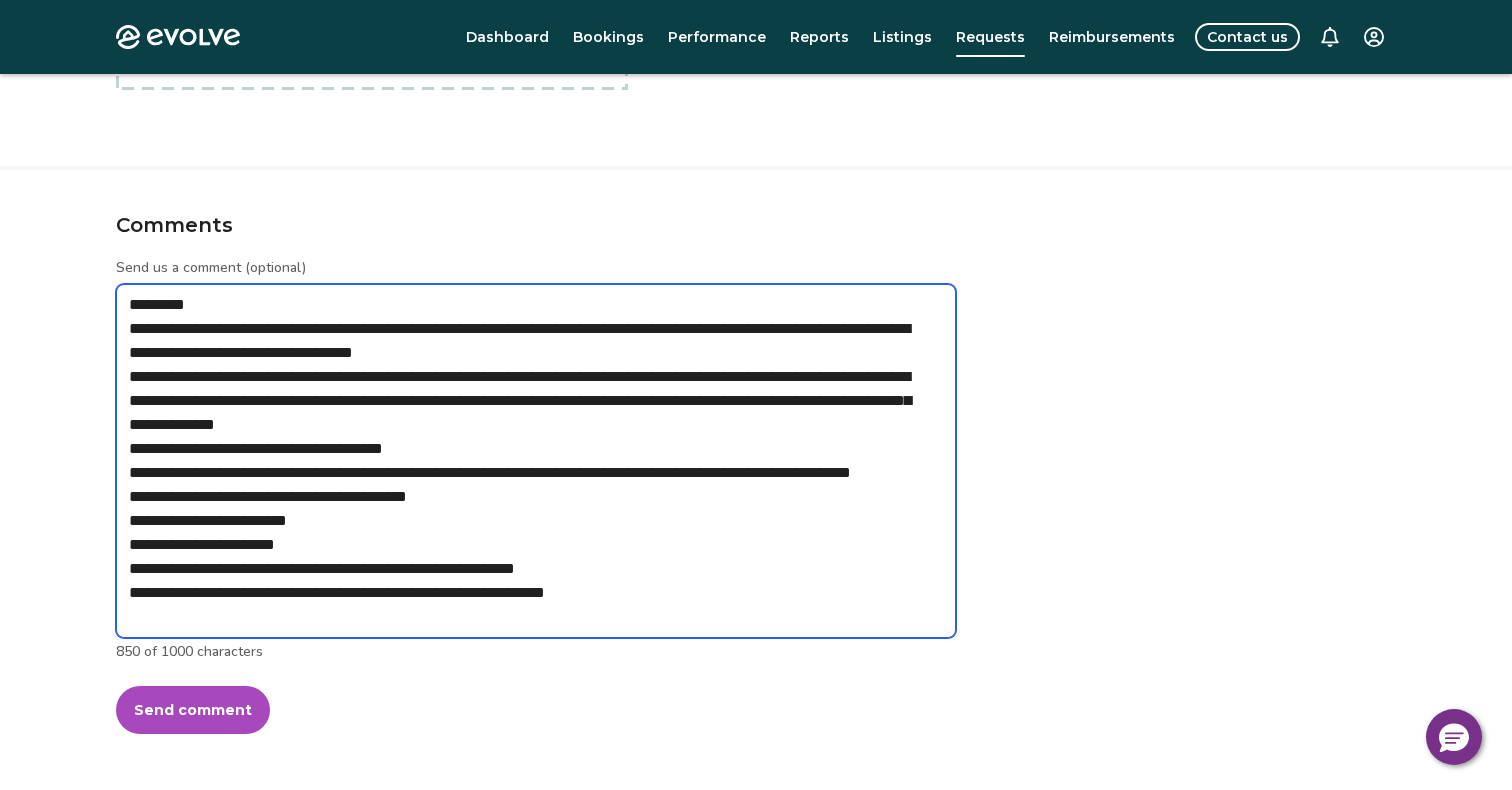 type on "*" 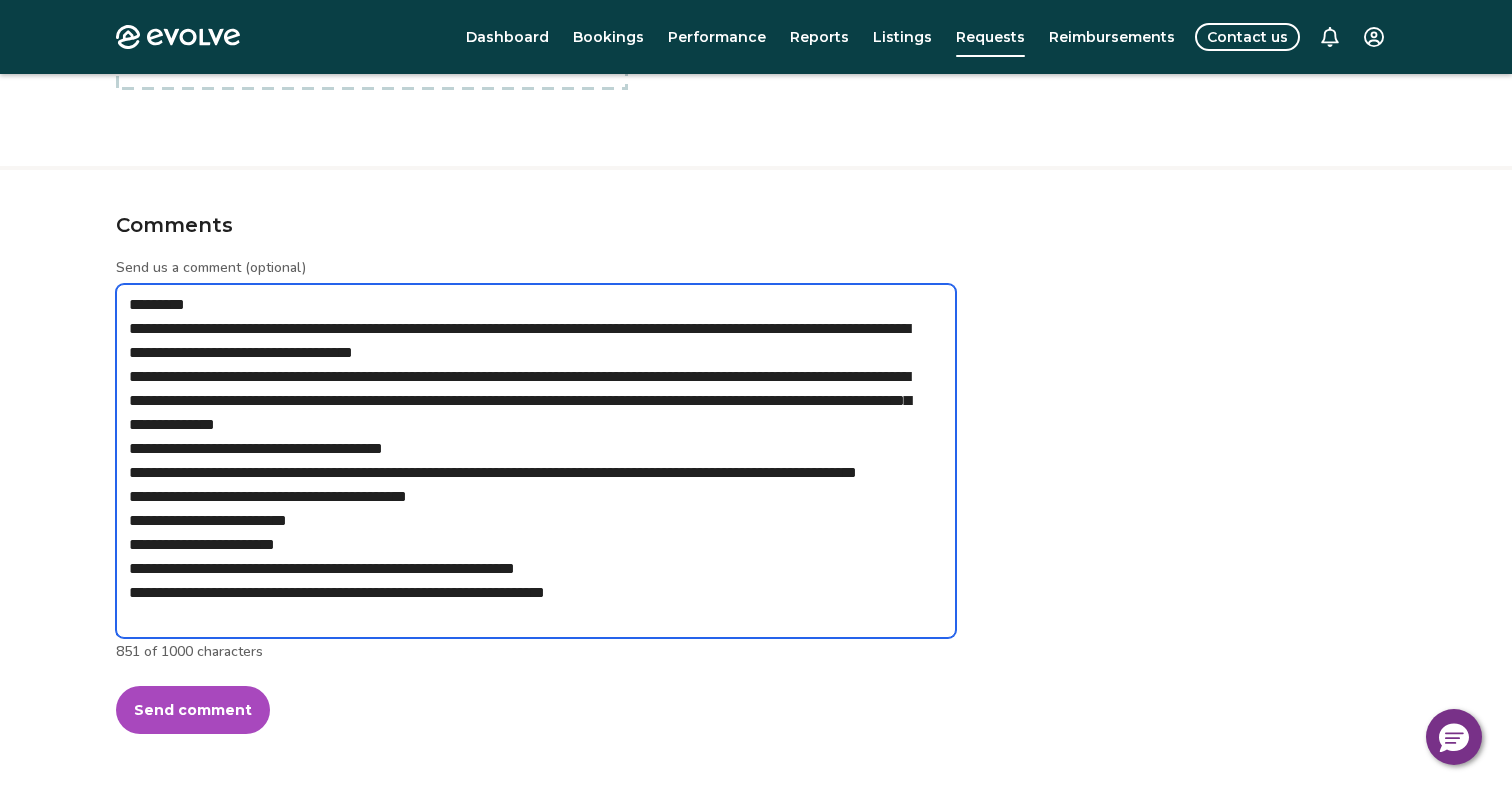 type on "*" 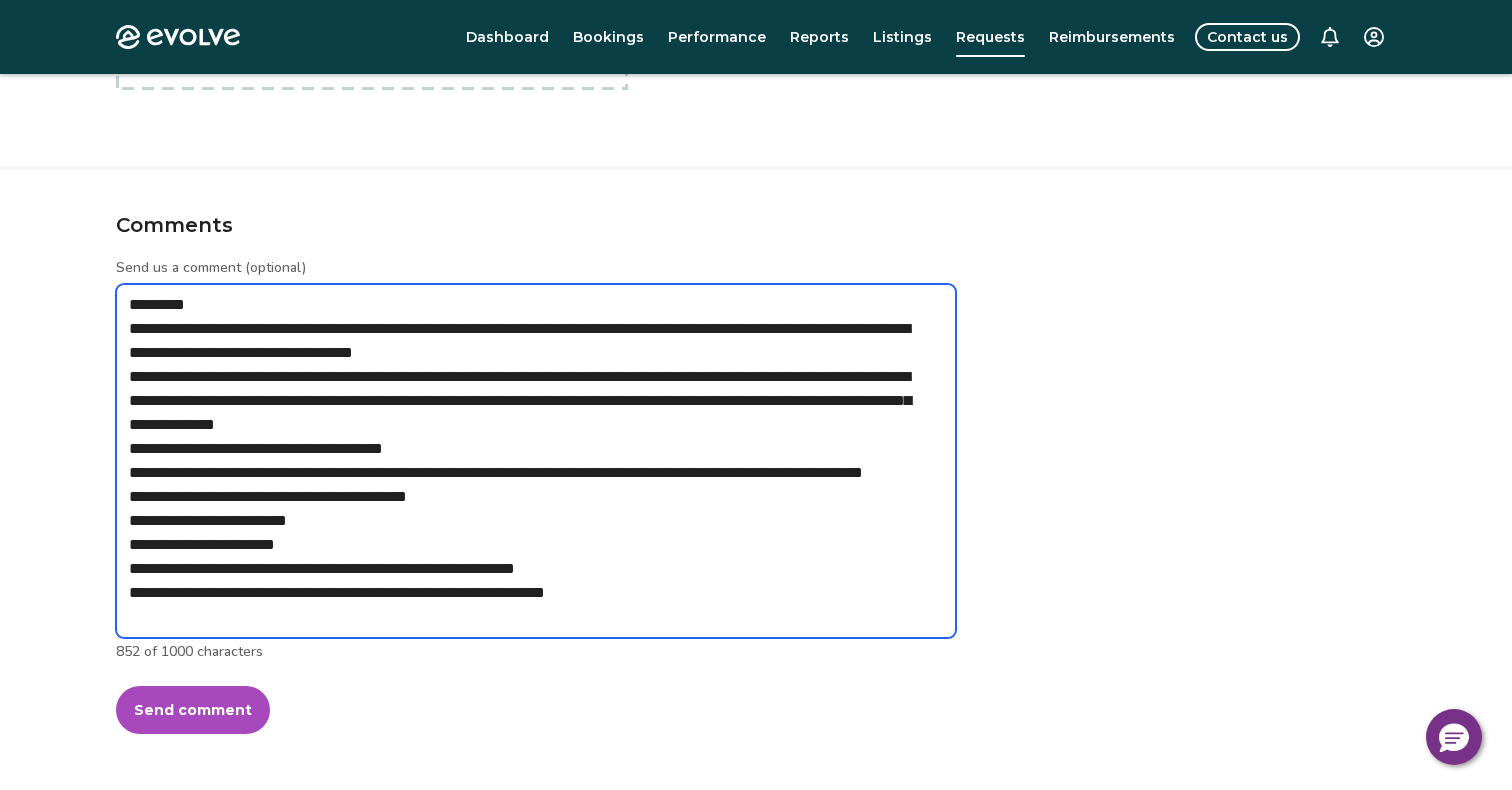 click on "**********" at bounding box center (536, 461) 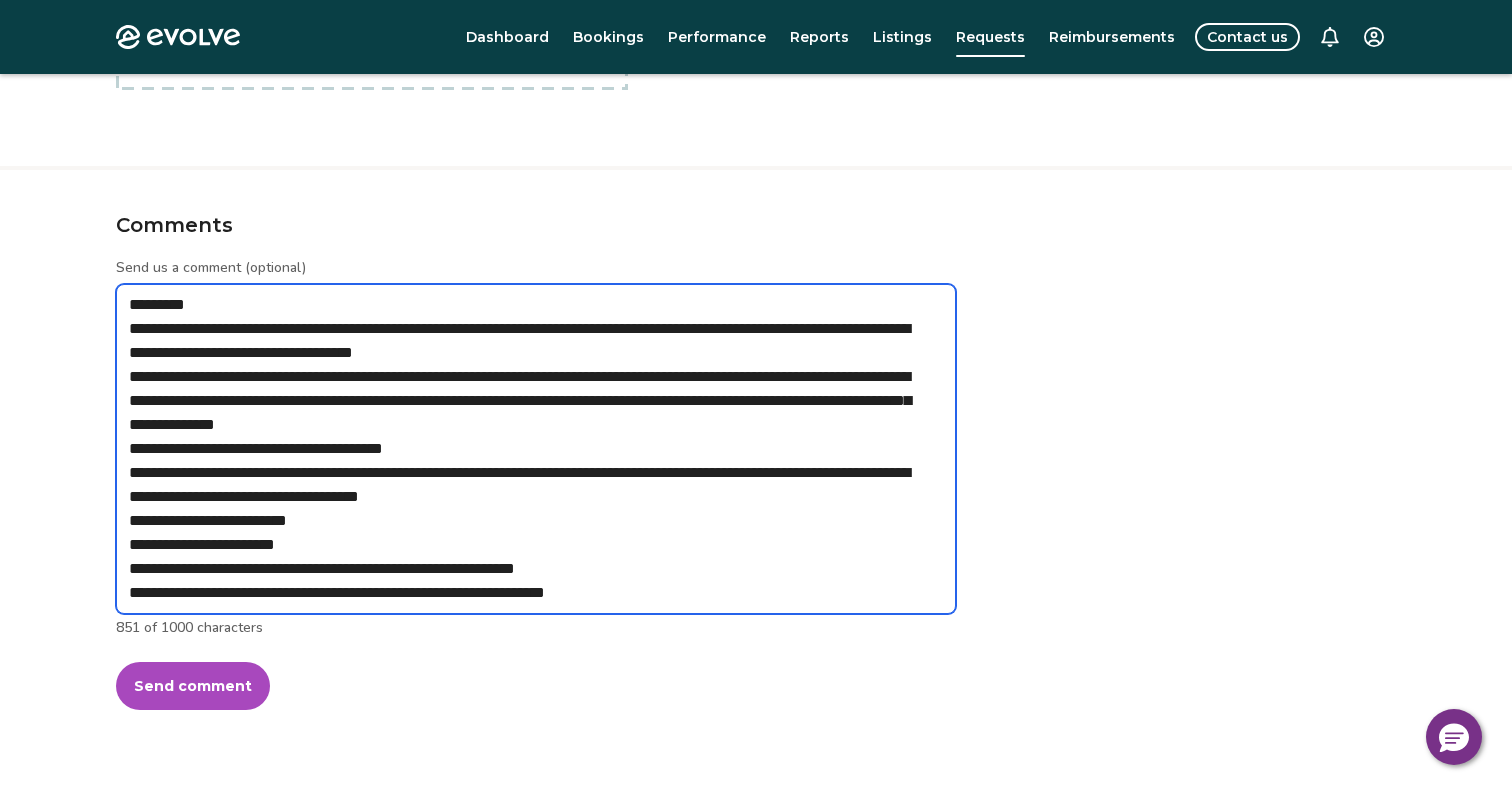 type on "*" 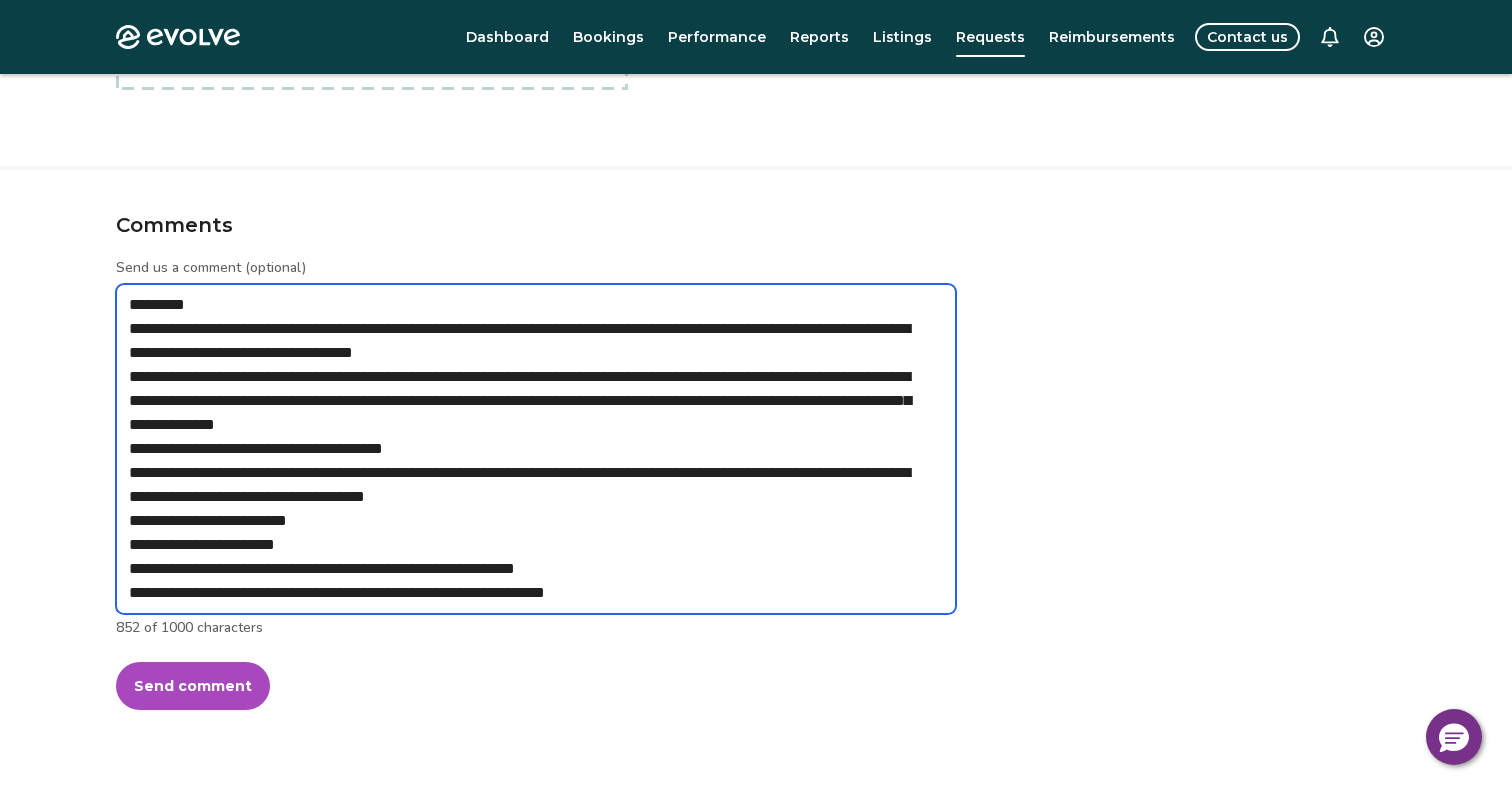 type on "*" 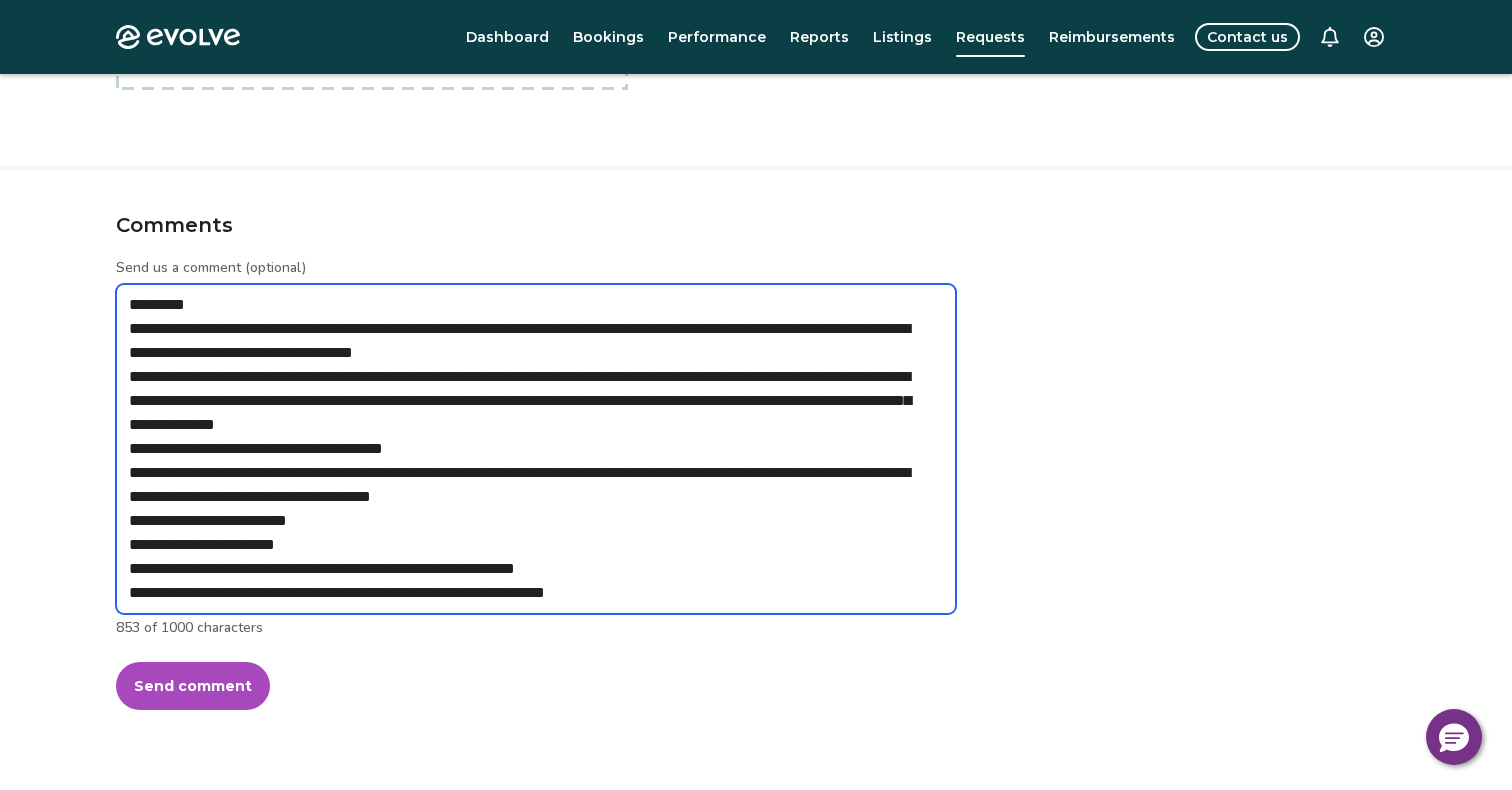 click on "**********" at bounding box center [536, 449] 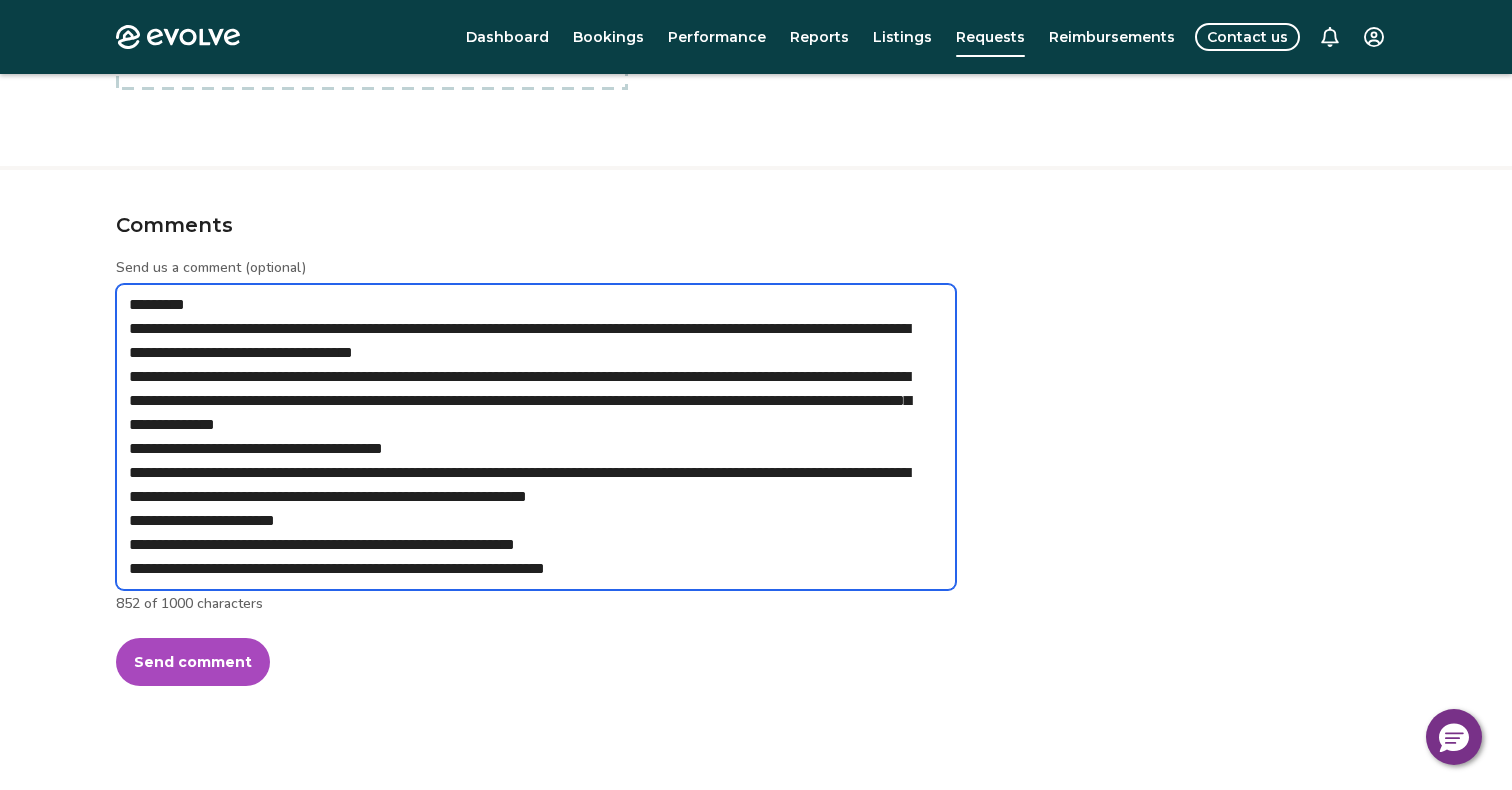 type on "*" 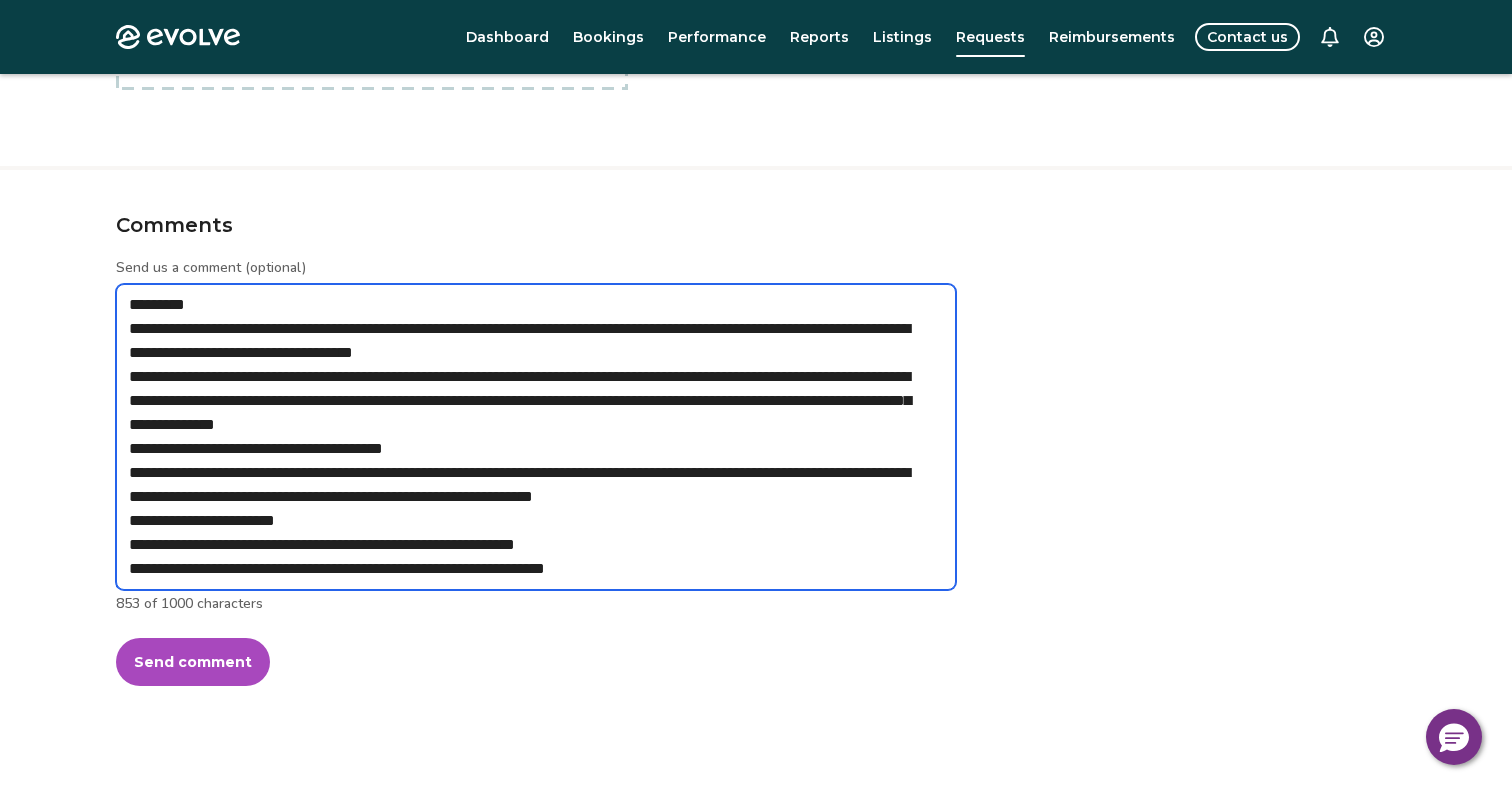 type on "*" 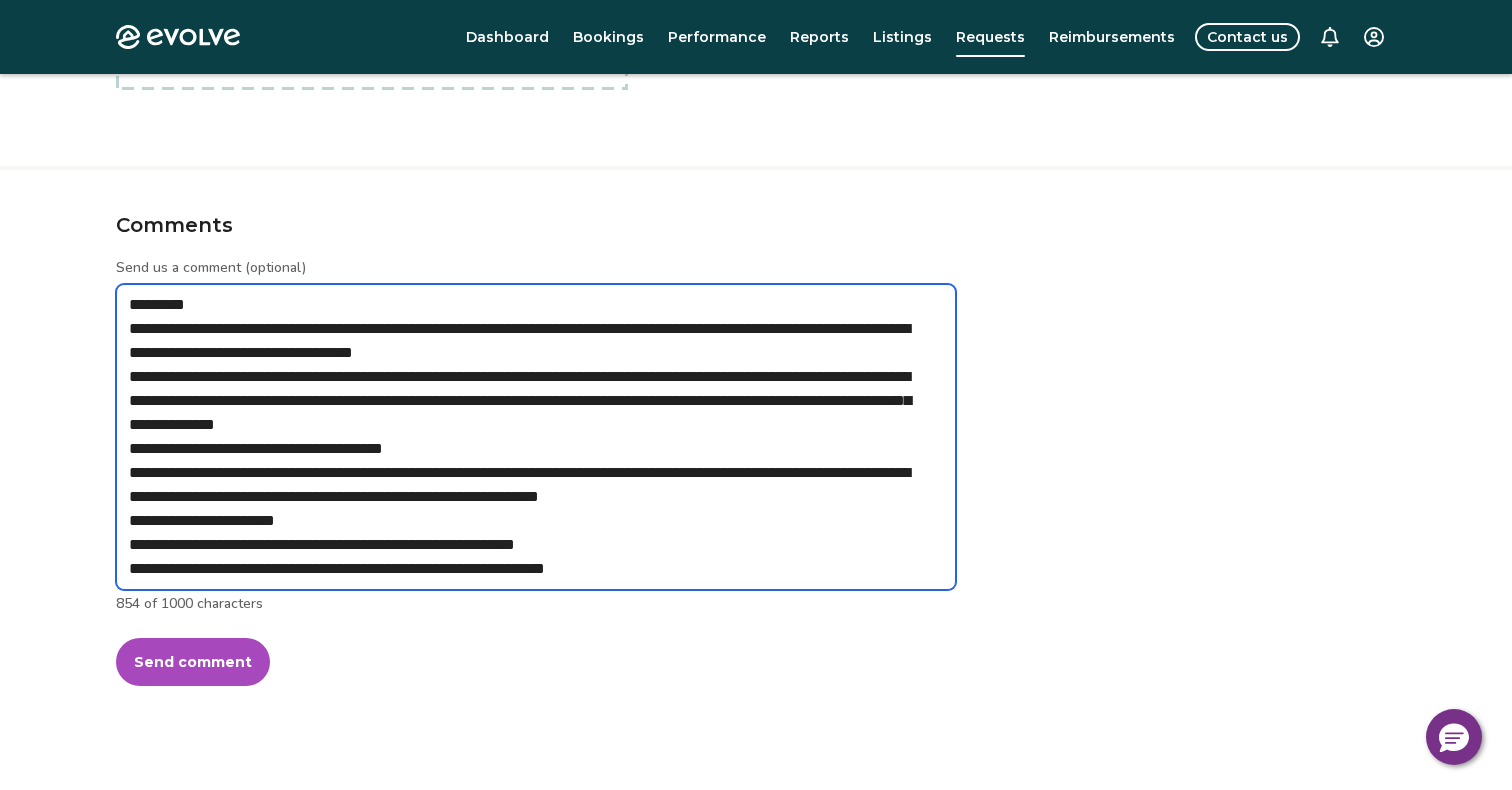 click on "**********" at bounding box center [536, 437] 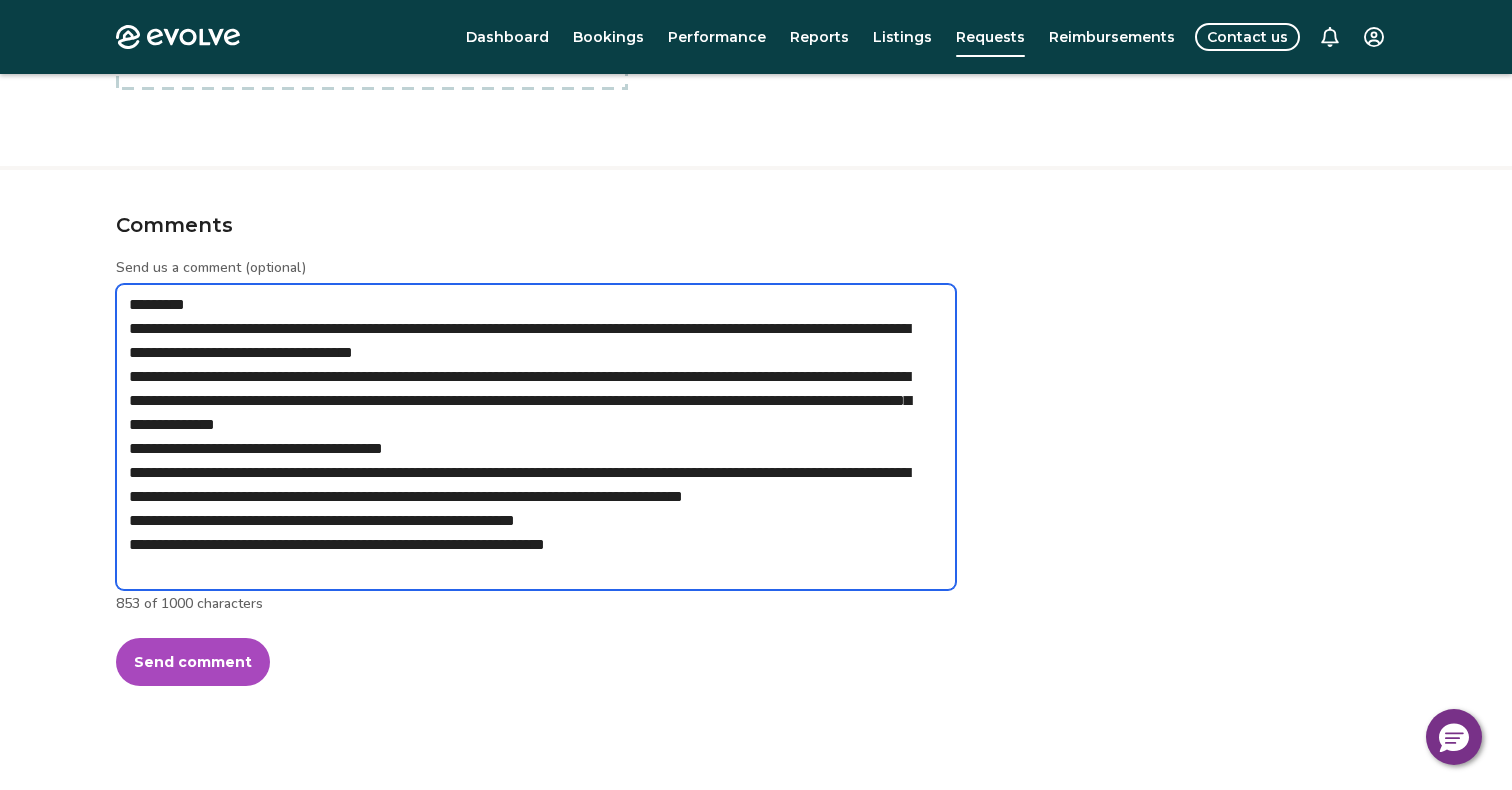 type on "*" 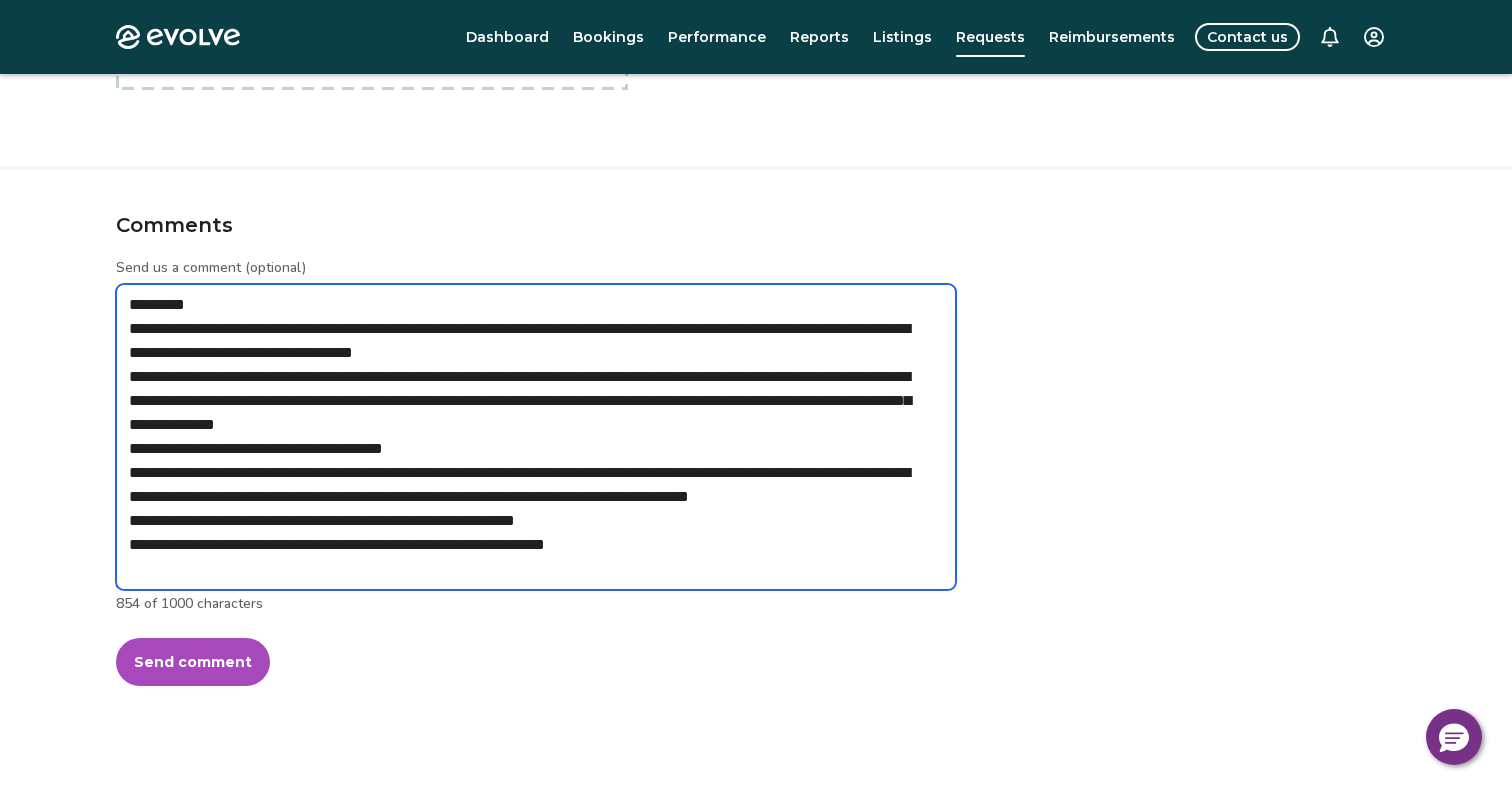 type on "*" 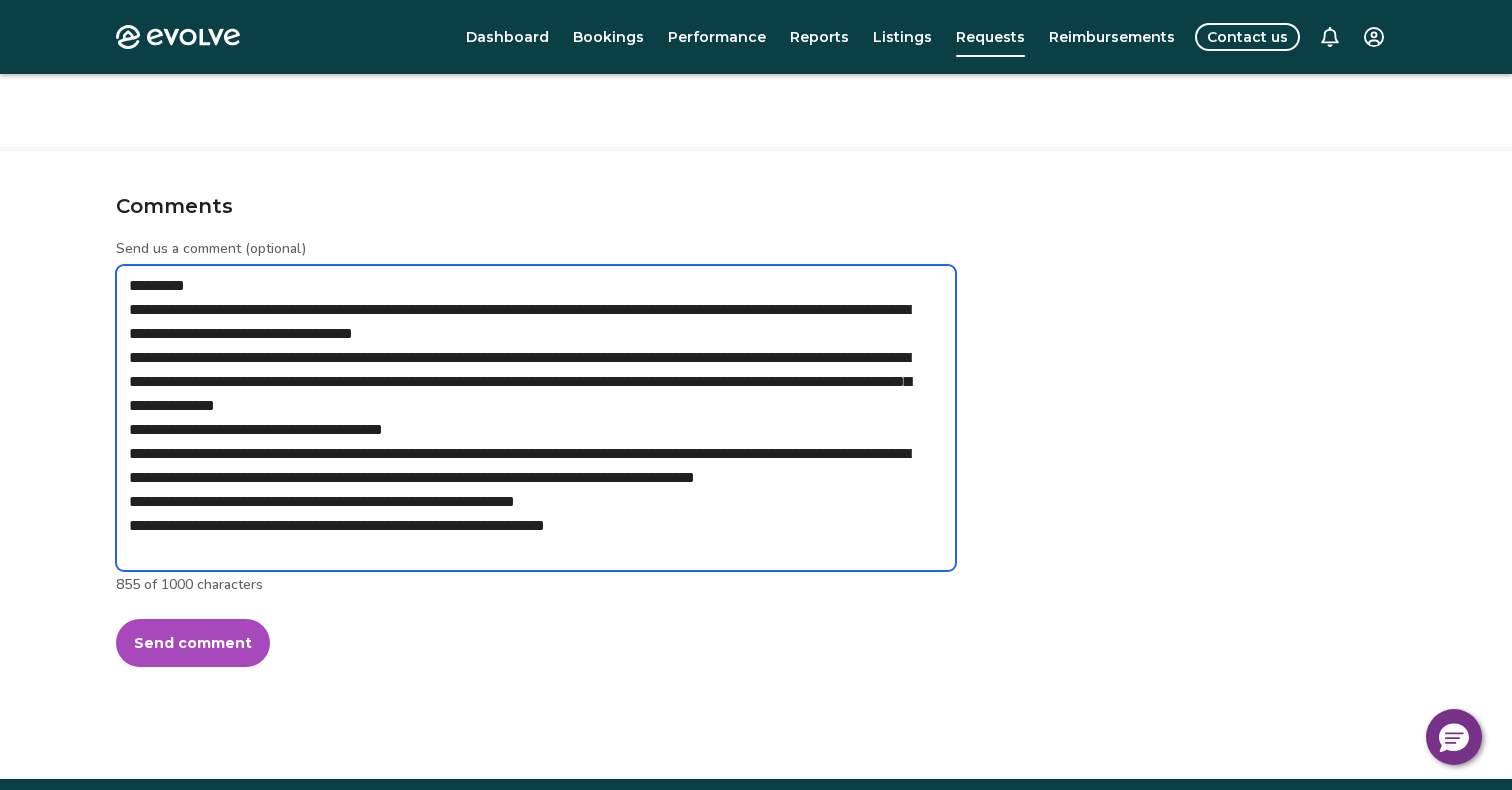 scroll, scrollTop: 648, scrollLeft: 0, axis: vertical 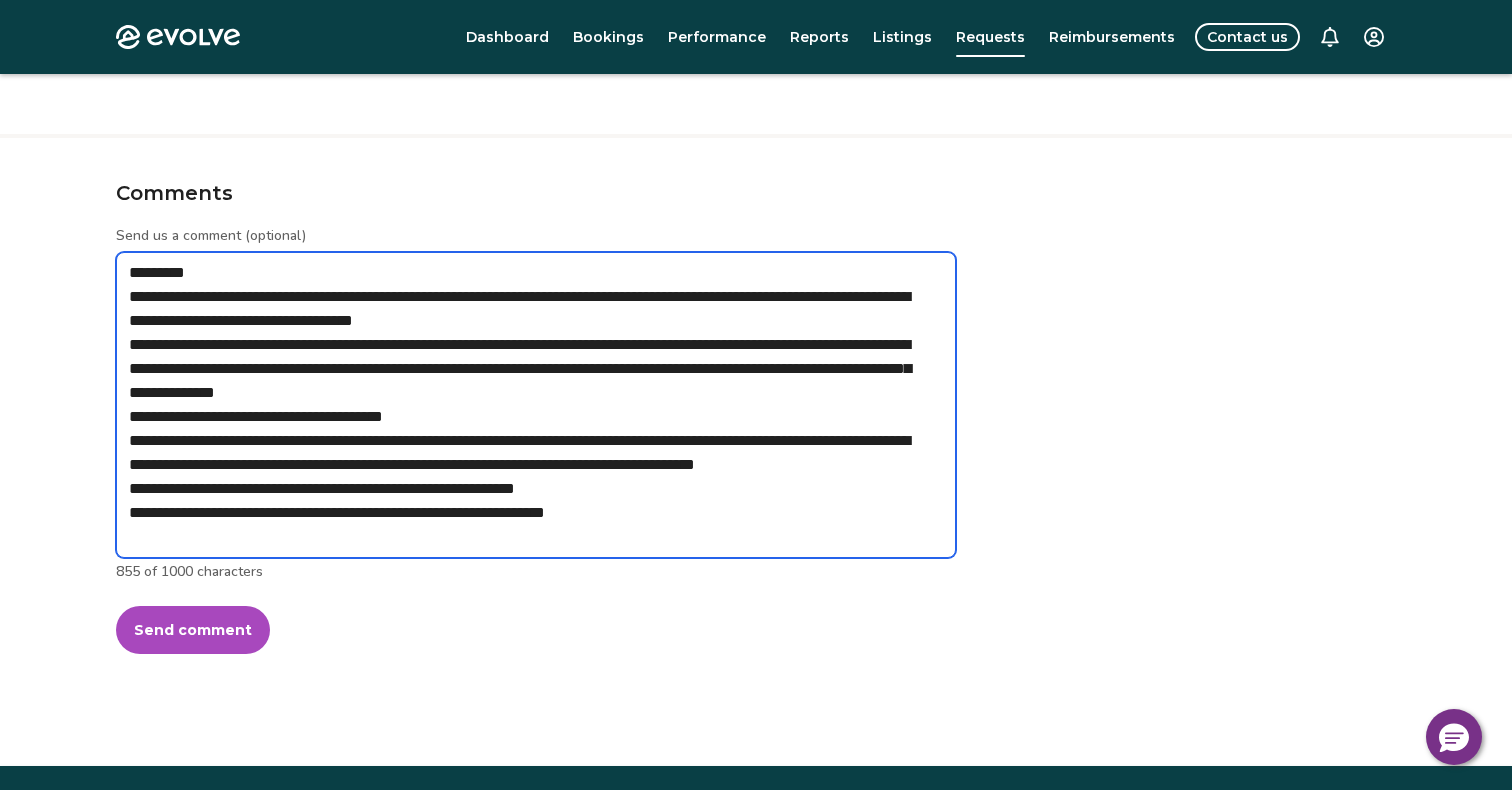 drag, startPoint x: 387, startPoint y: 319, endPoint x: 873, endPoint y: 297, distance: 486.49768 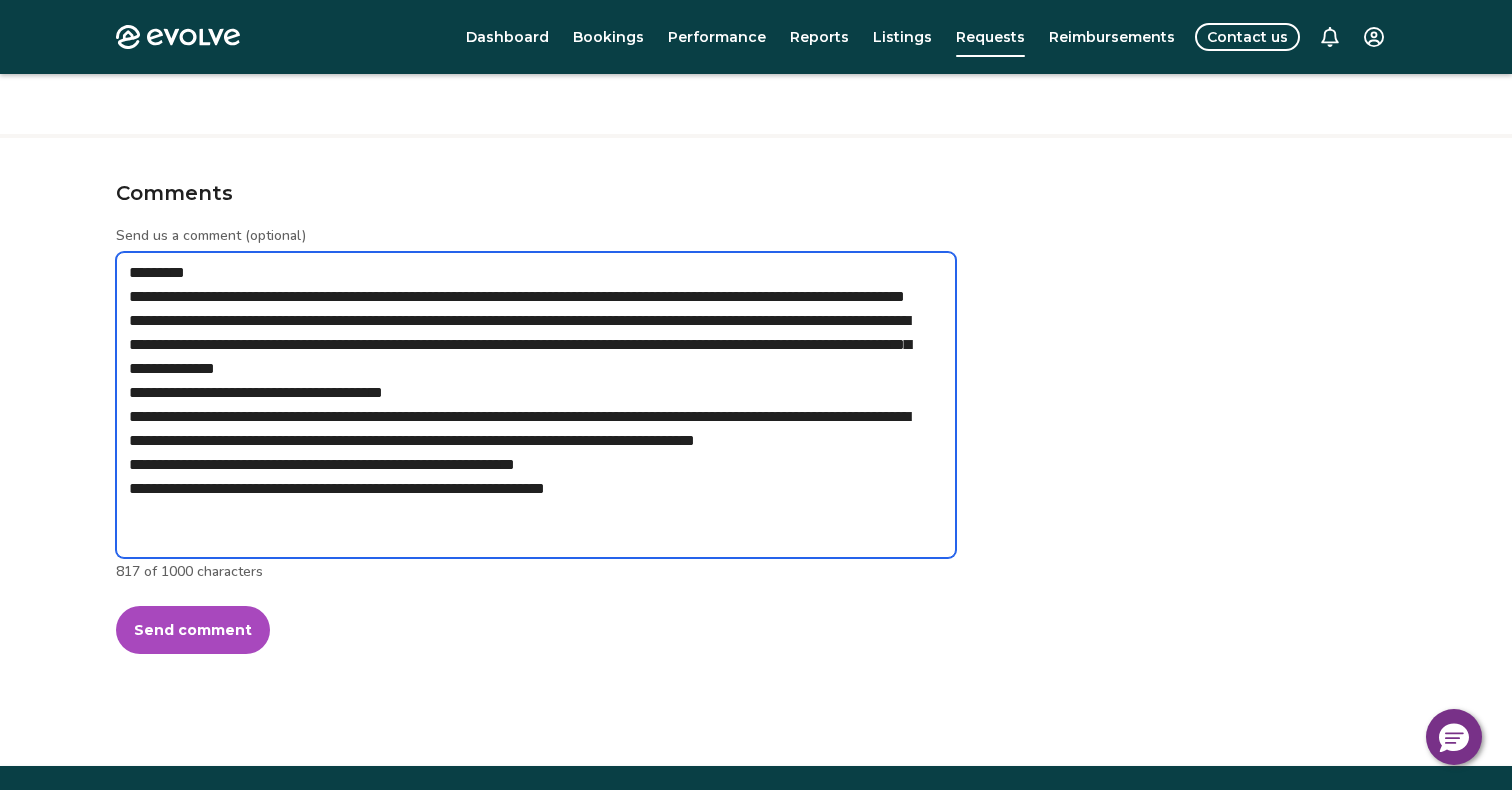 click on "**********" at bounding box center (536, 405) 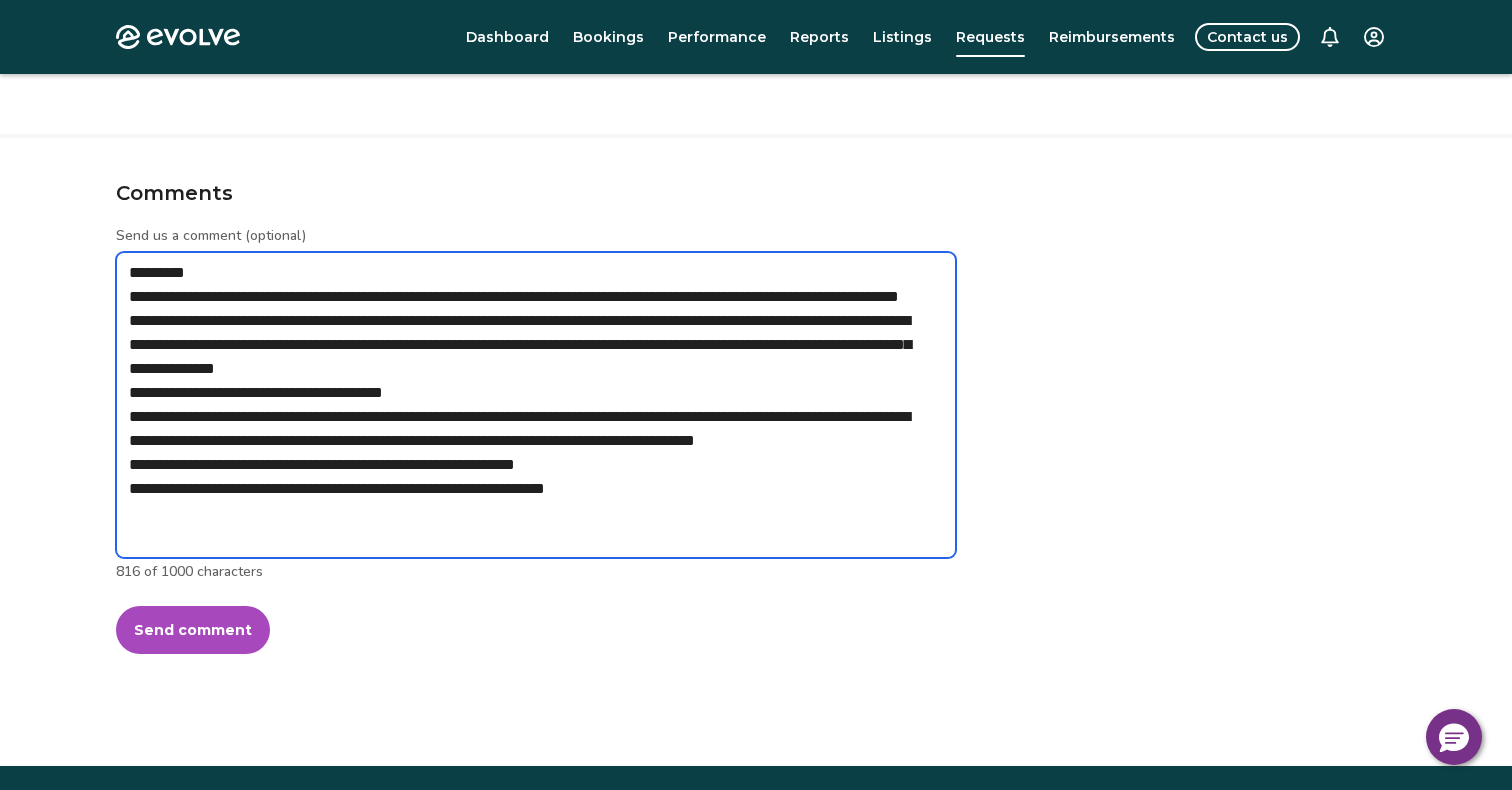 type on "*" 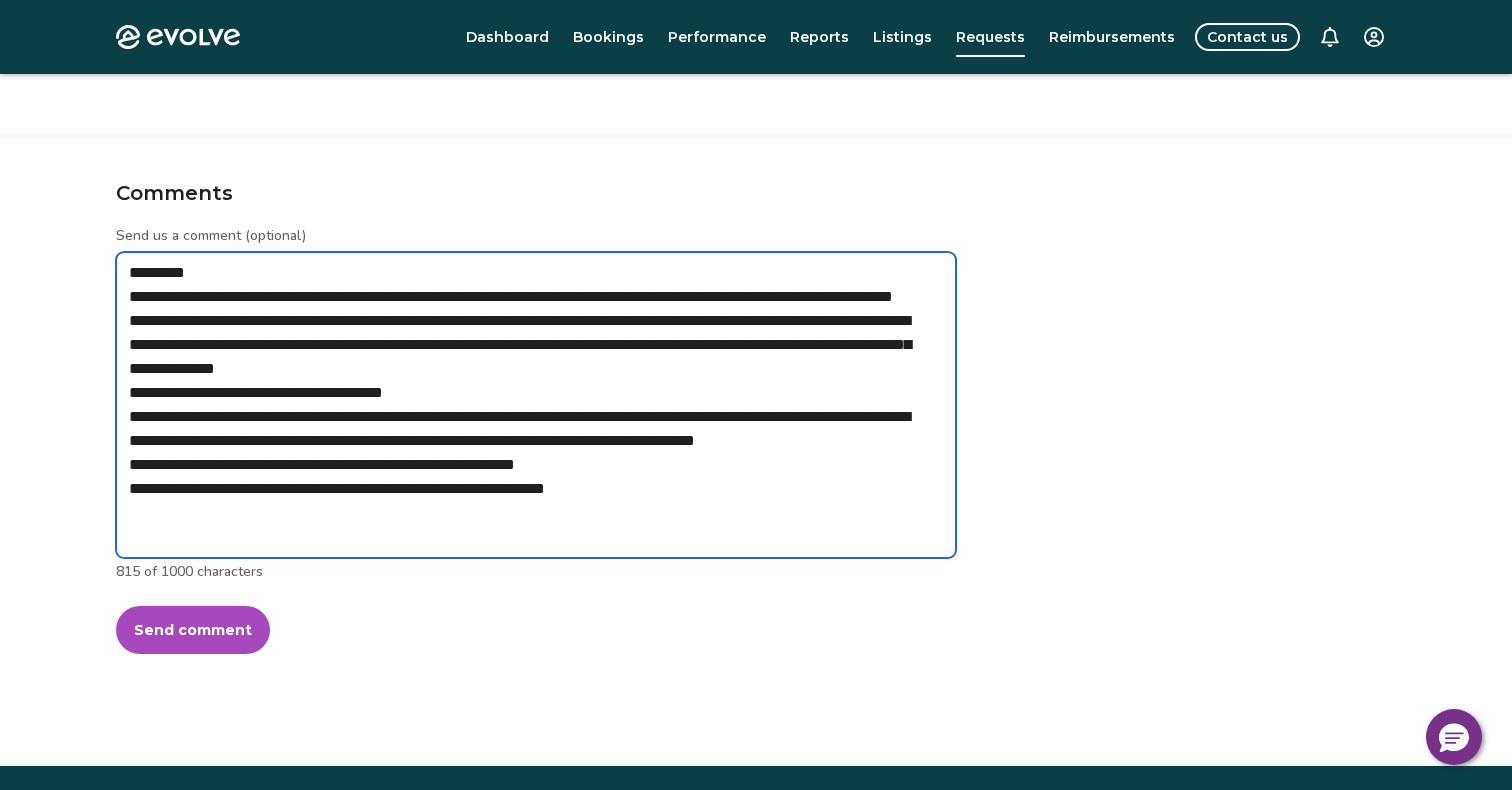 type on "*" 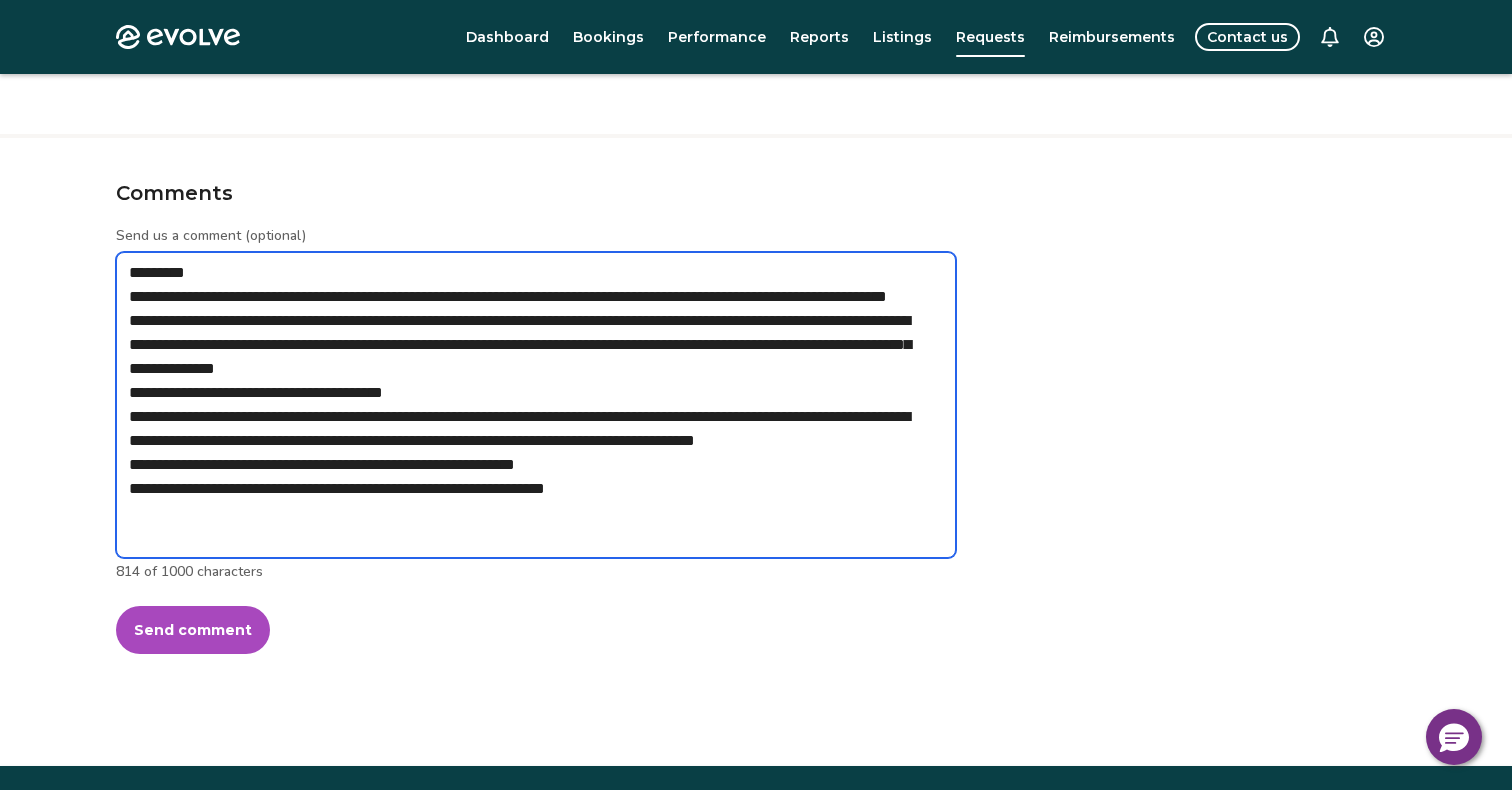 type on "*" 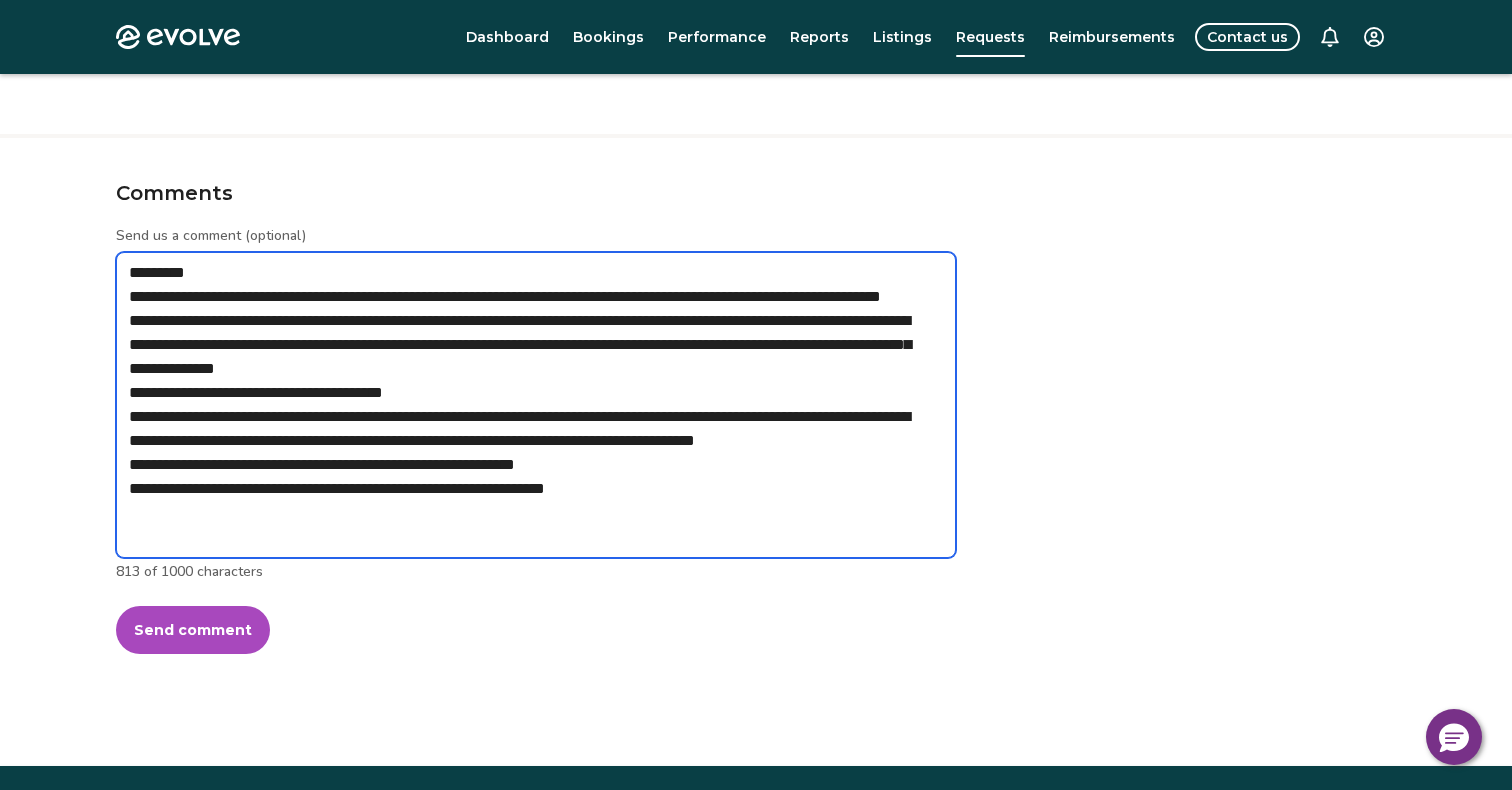 type on "*" 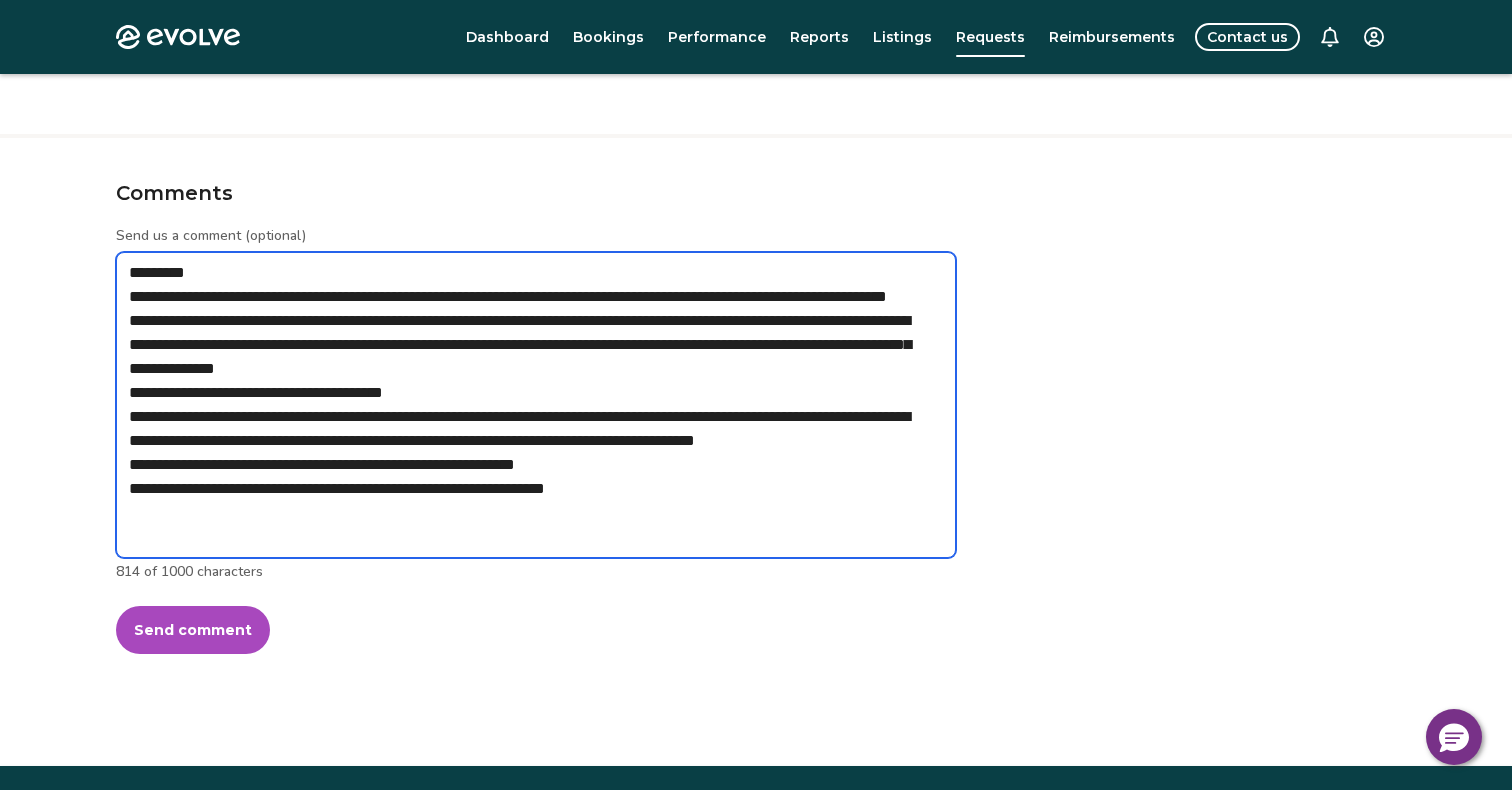 type on "*" 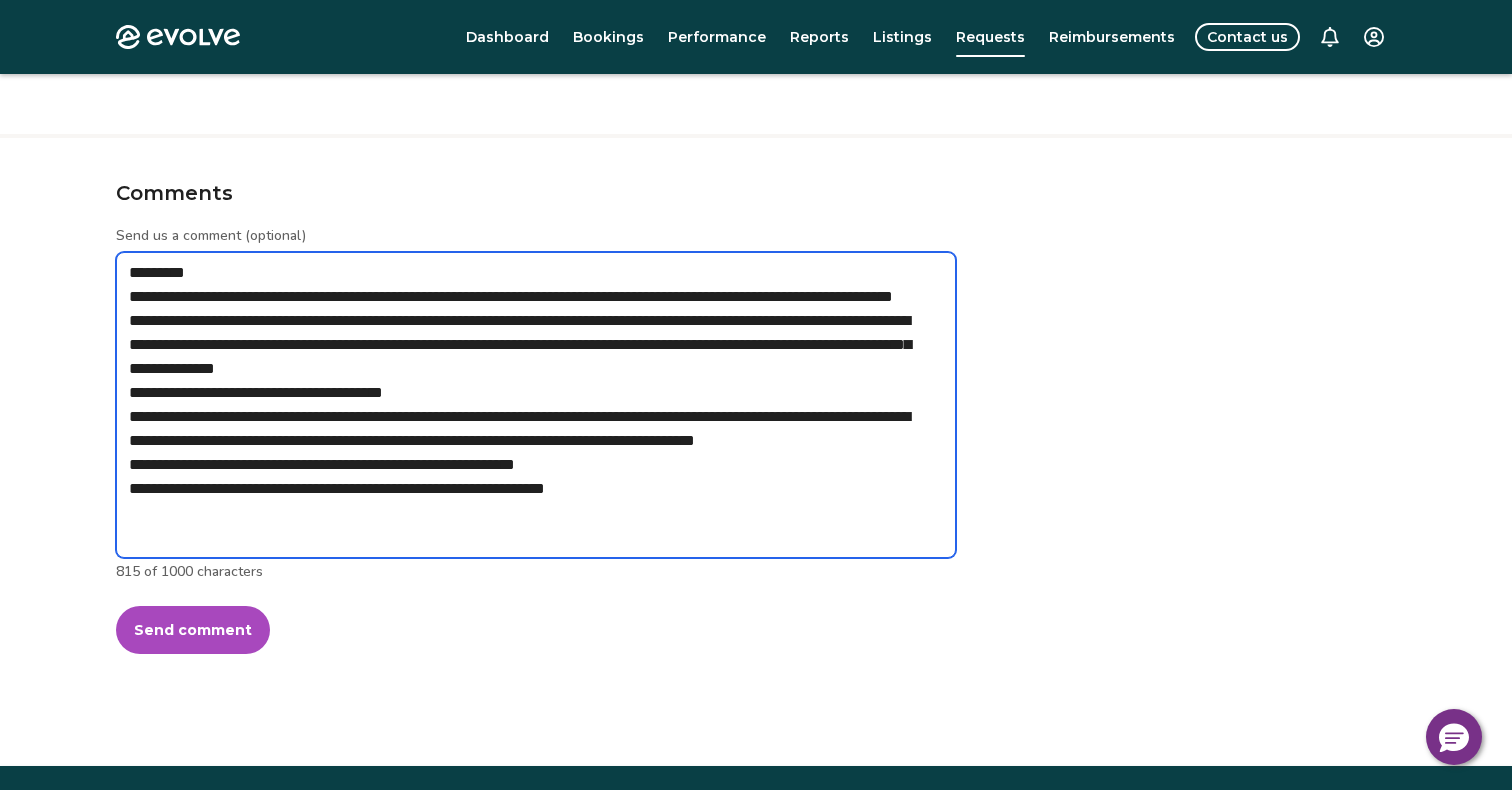 type on "*" 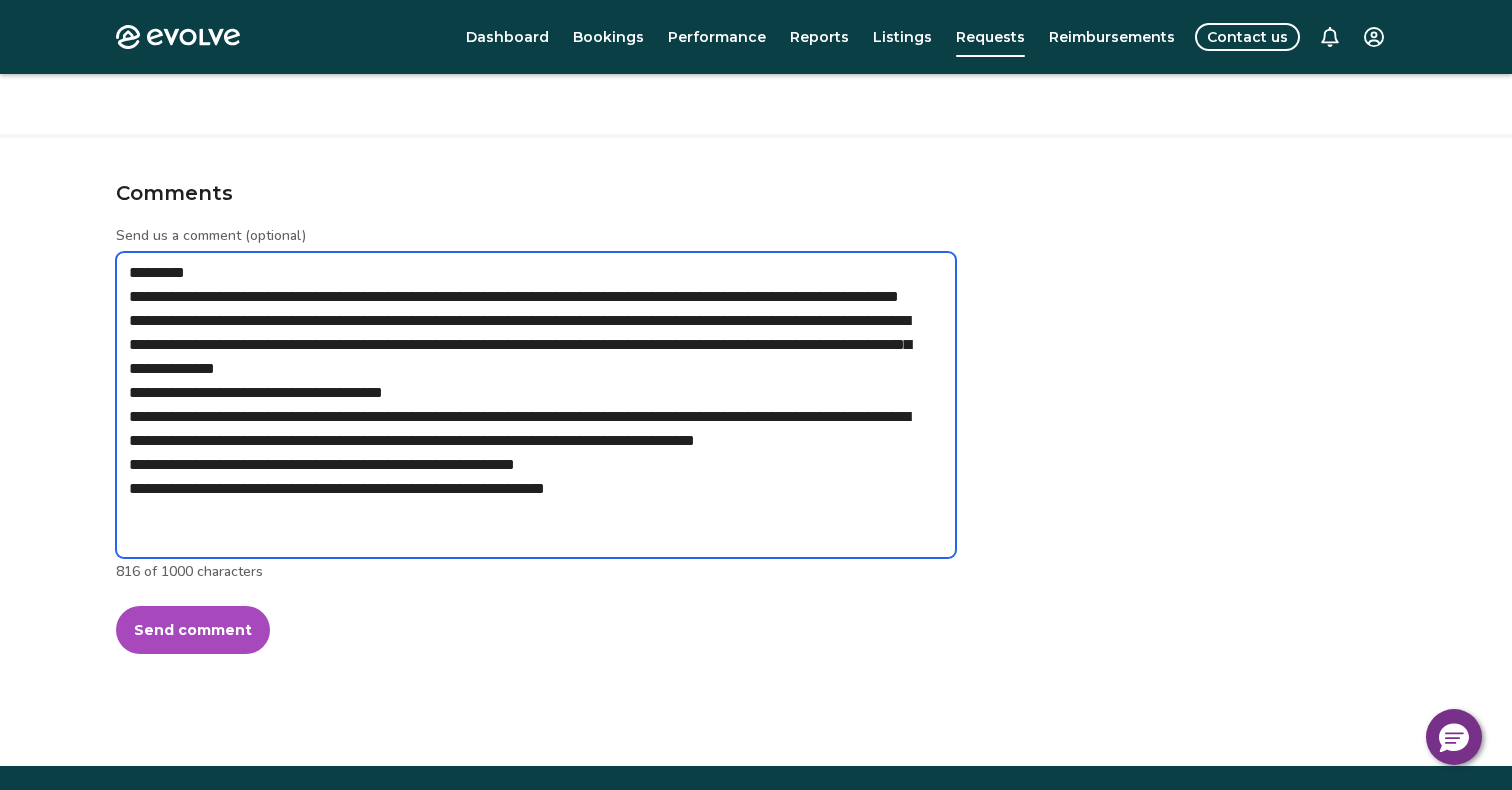 type on "*" 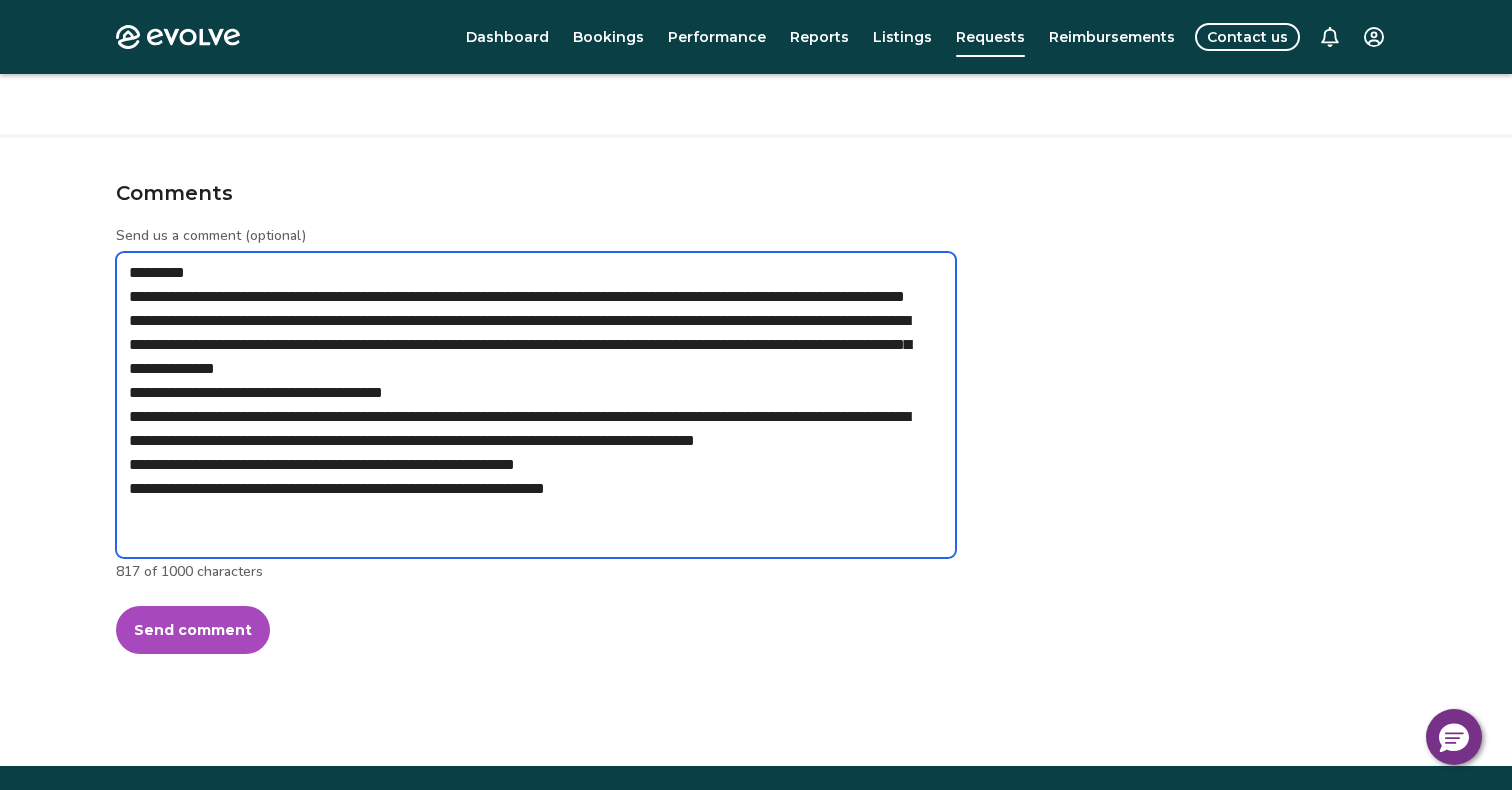 type on "*" 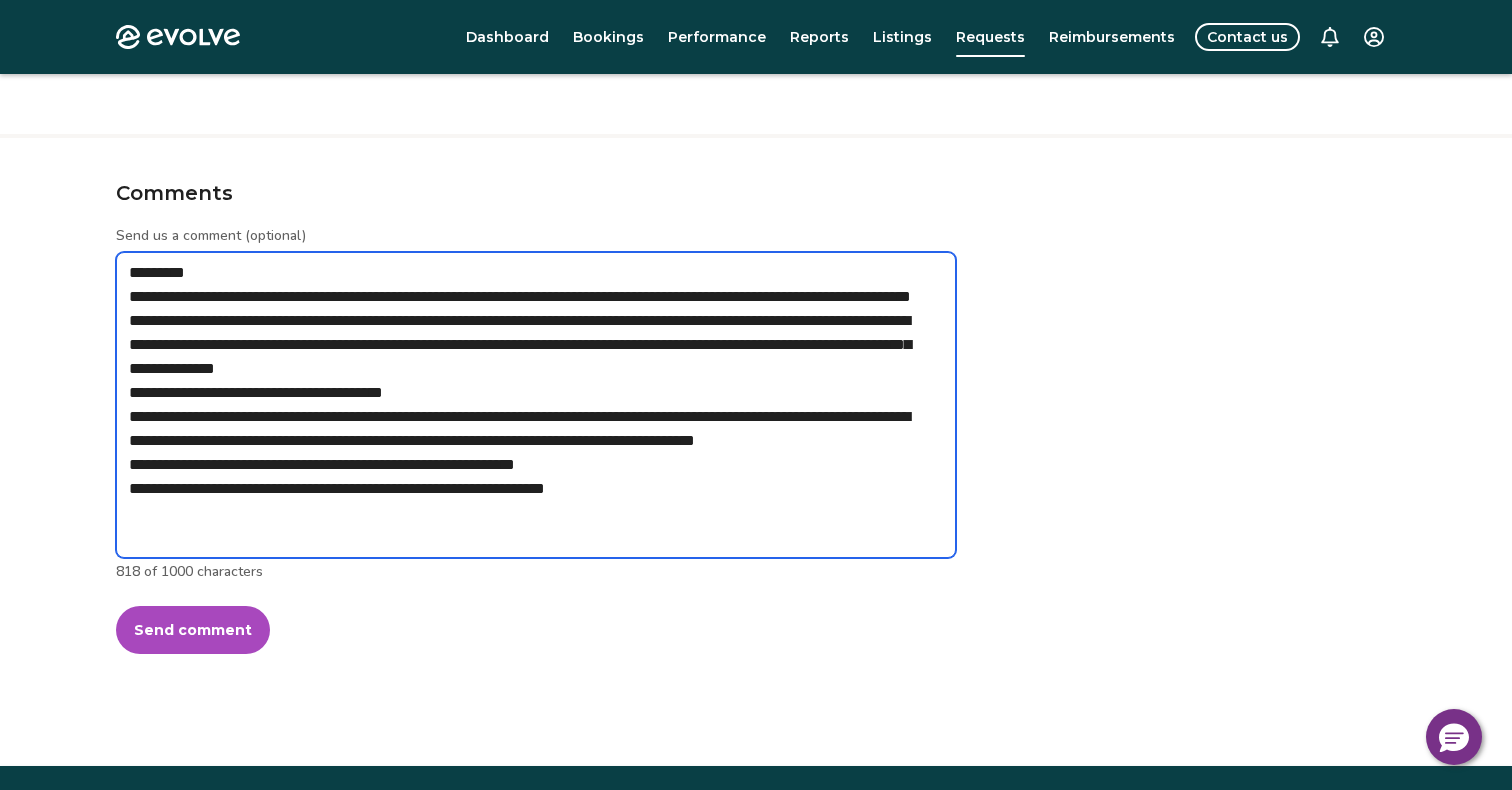 type on "*" 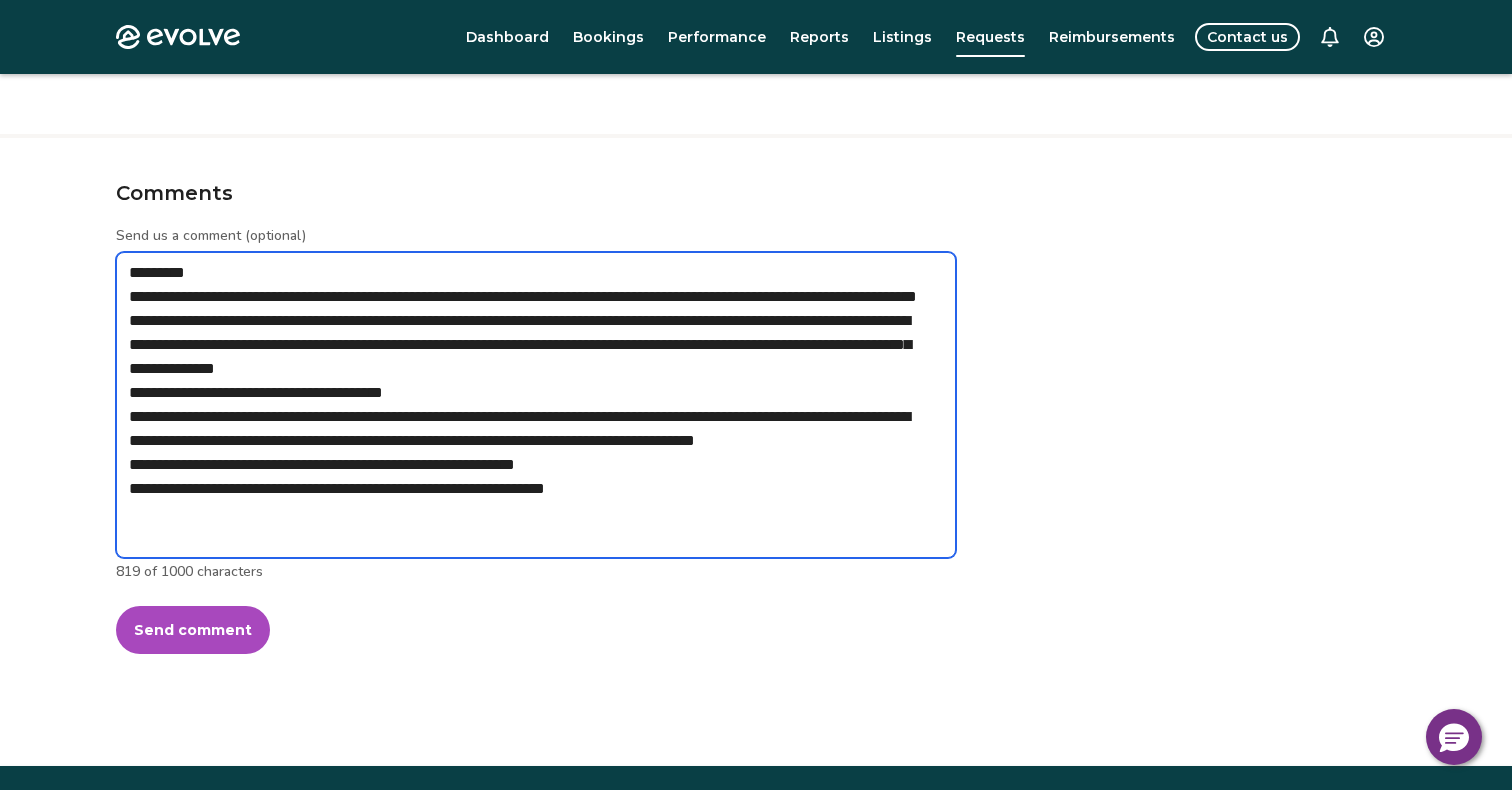 click on "**********" at bounding box center [536, 405] 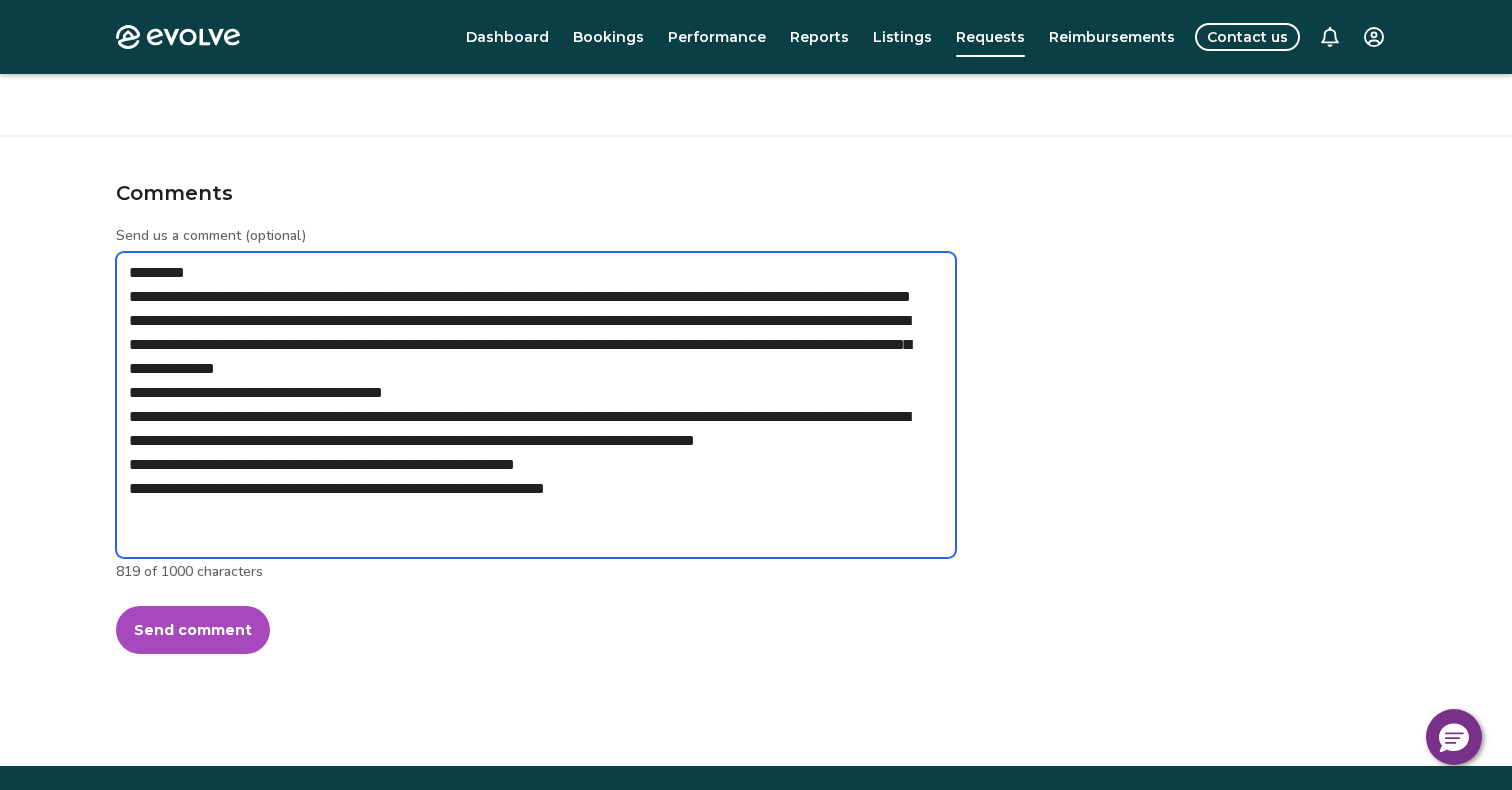 type on "*" 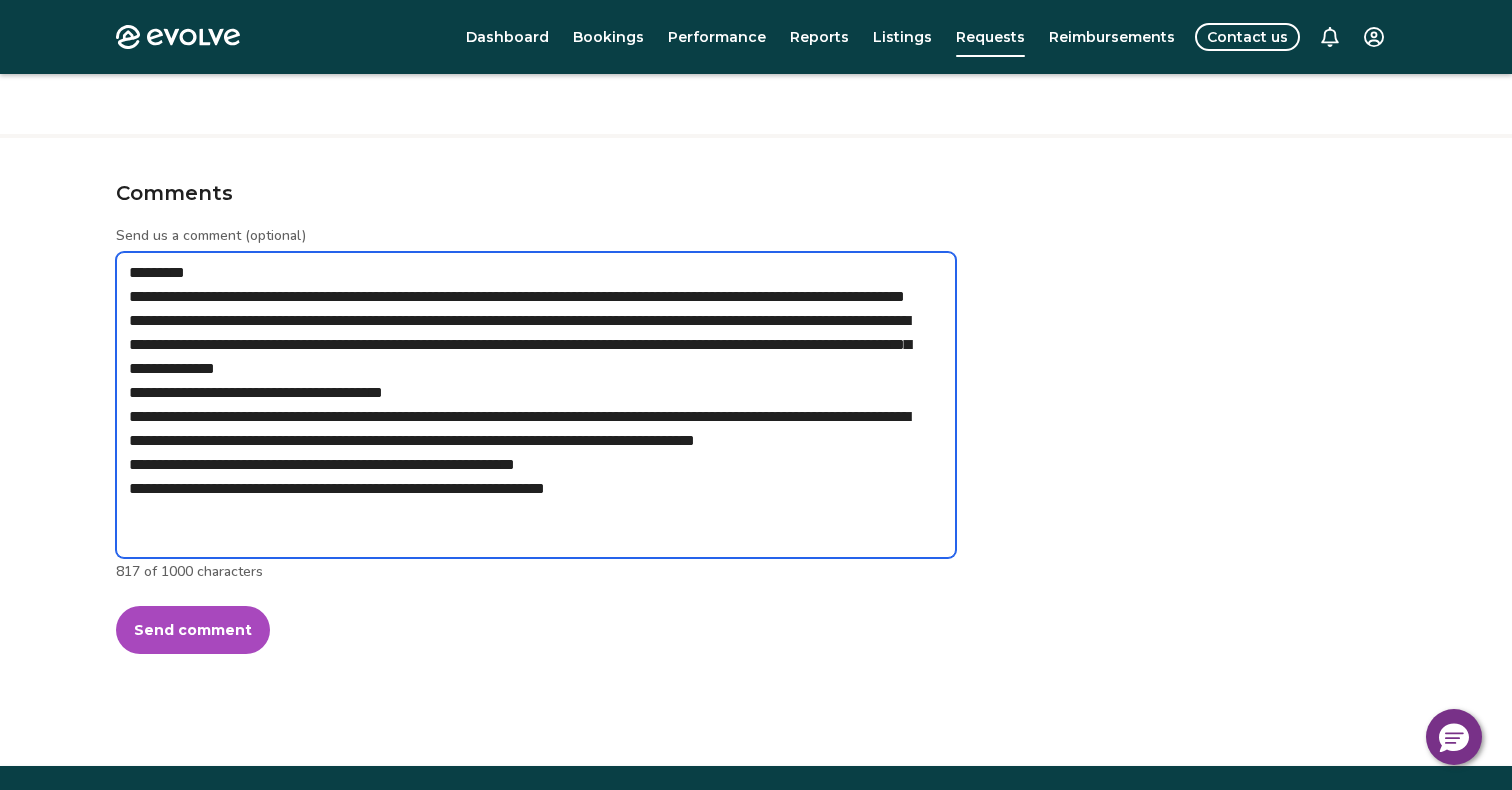 type on "*" 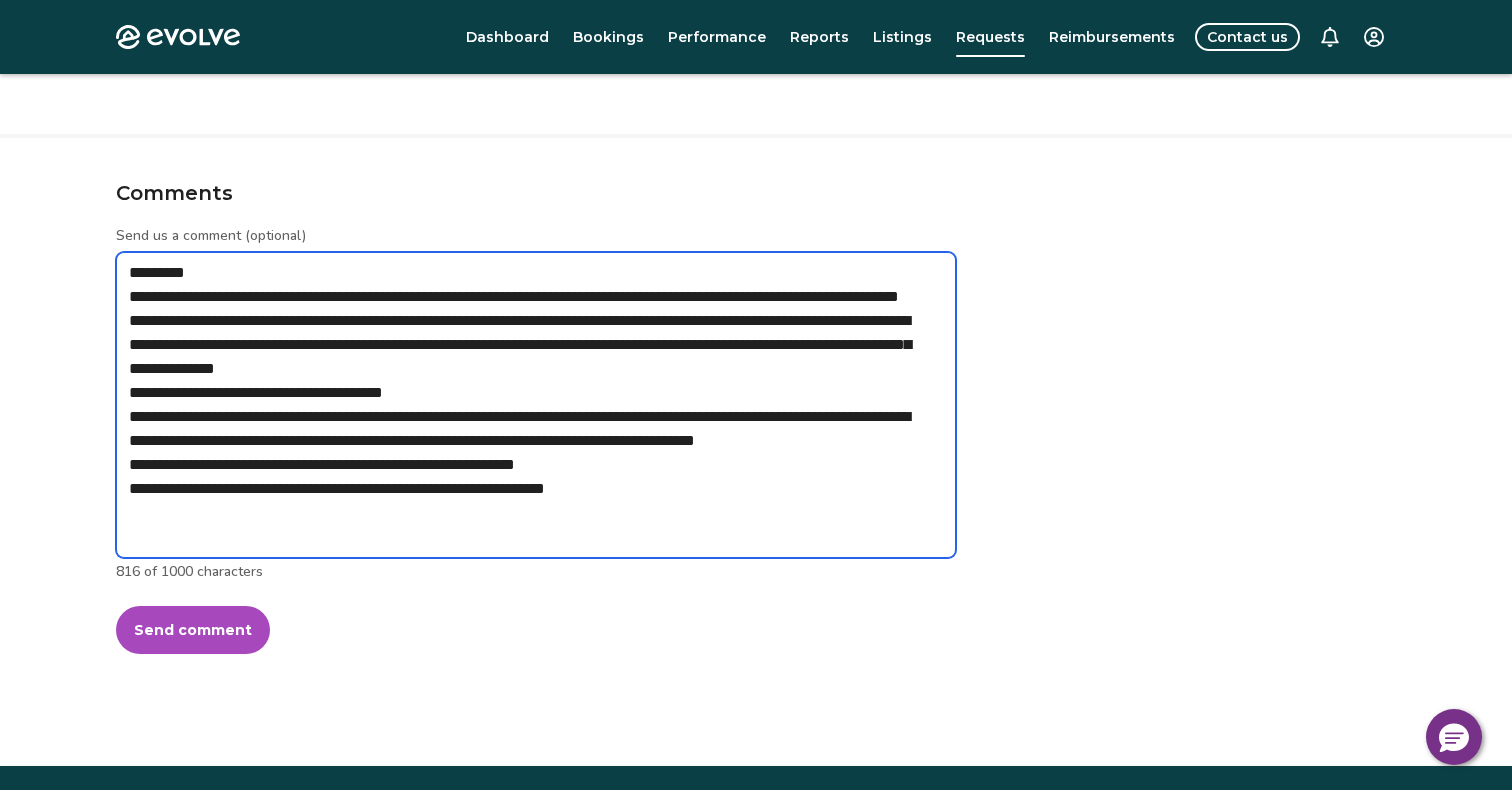 type on "*" 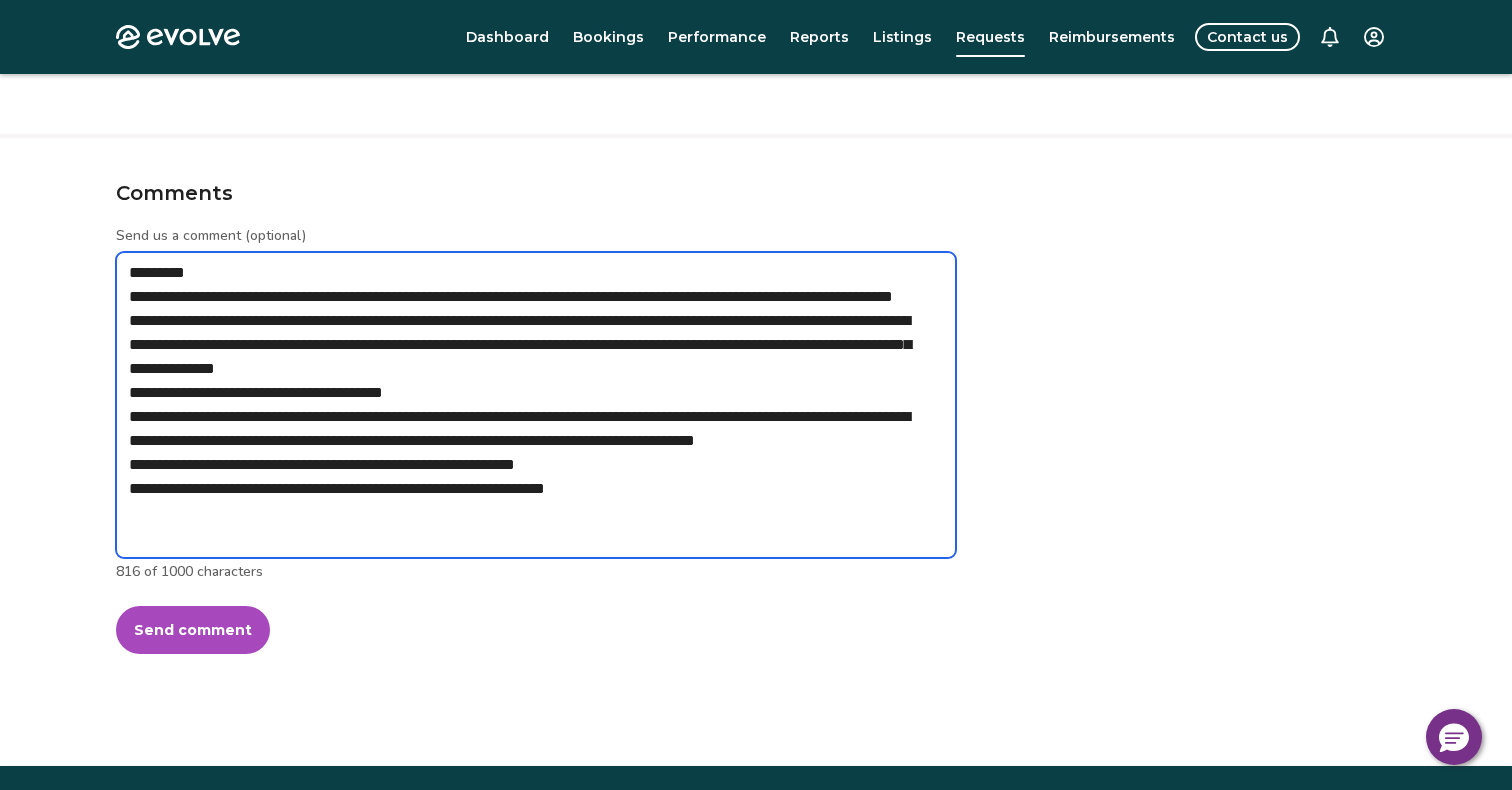 type on "*" 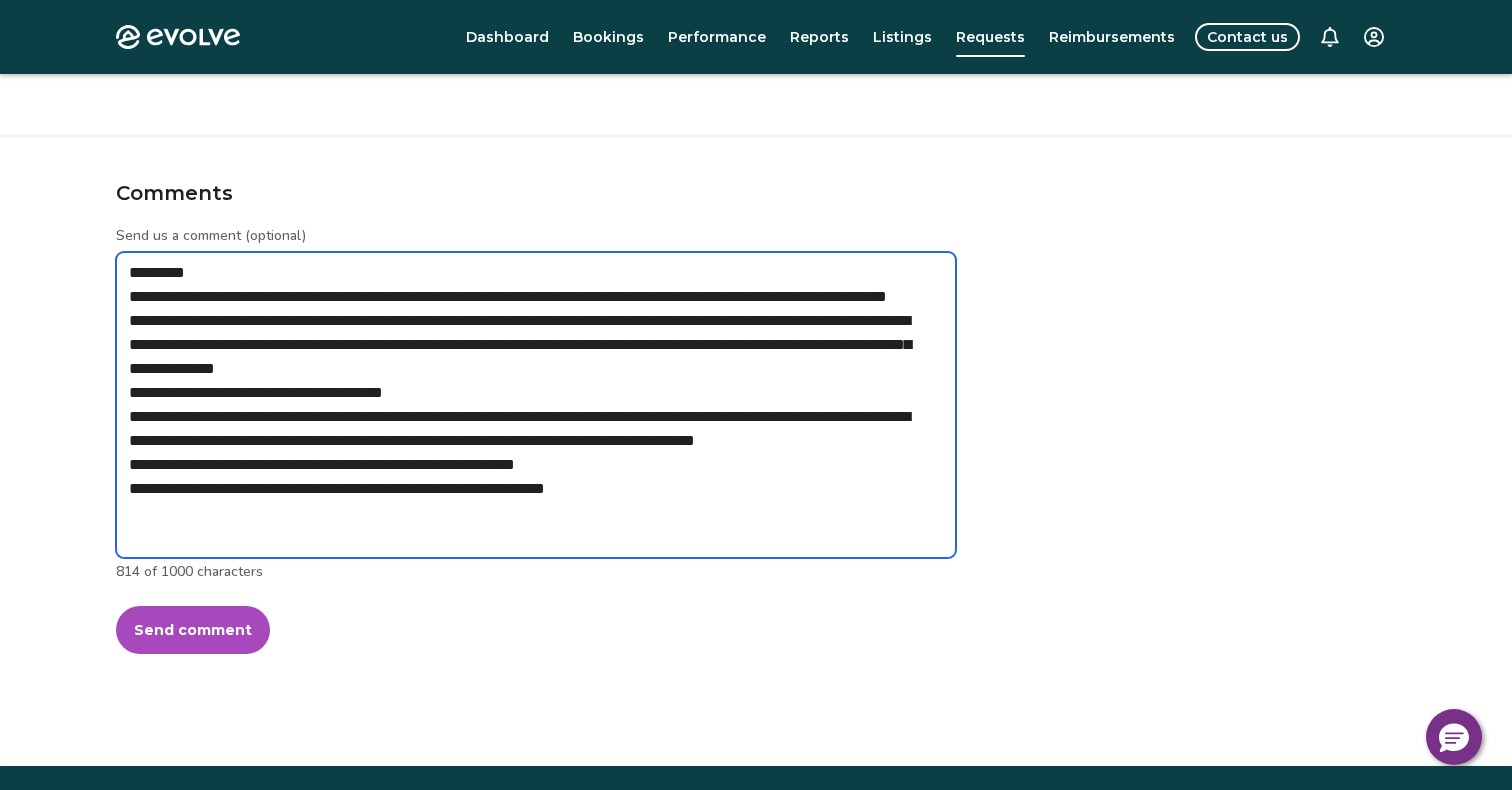 type on "*" 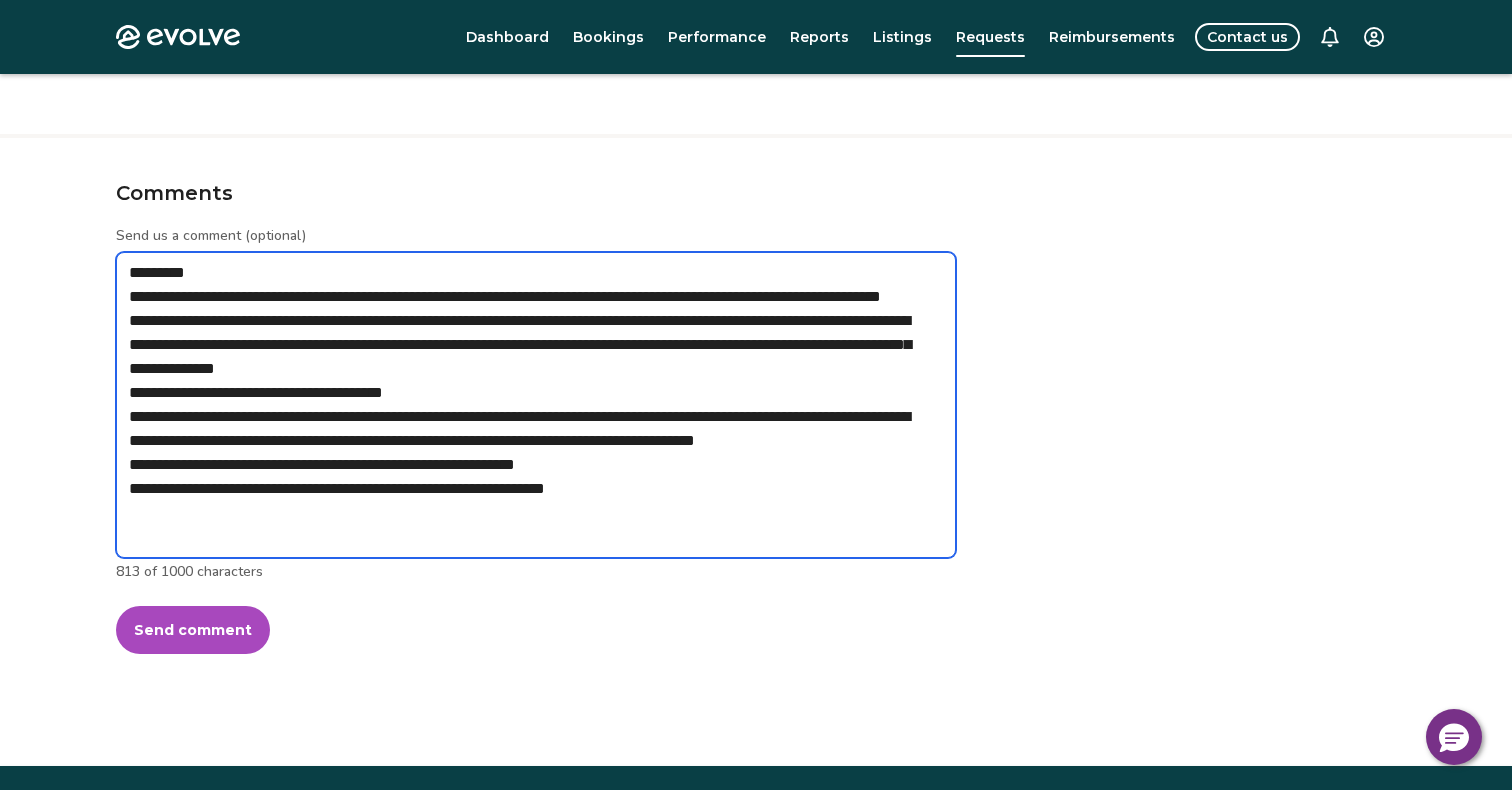 type on "*" 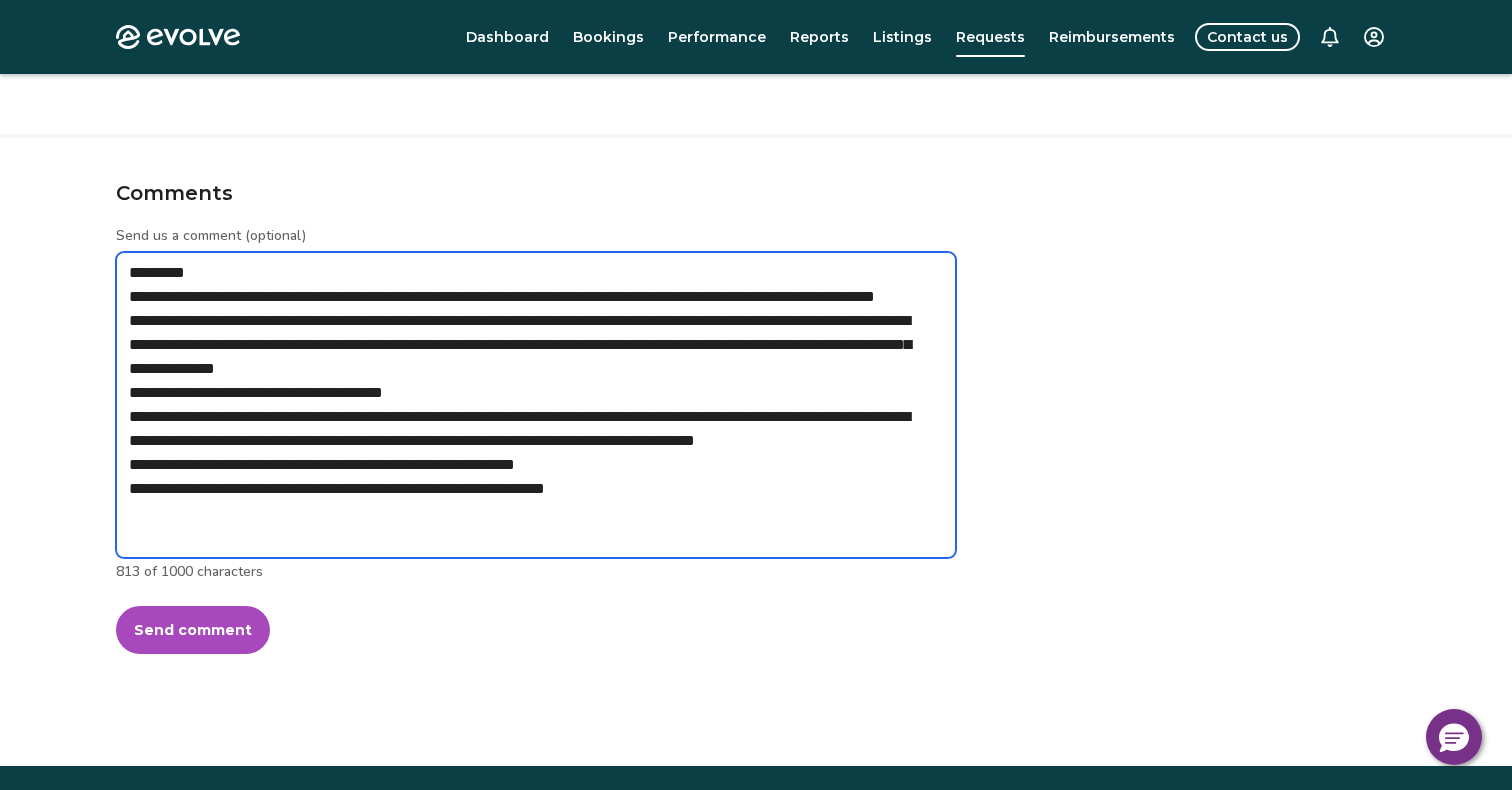 type on "*" 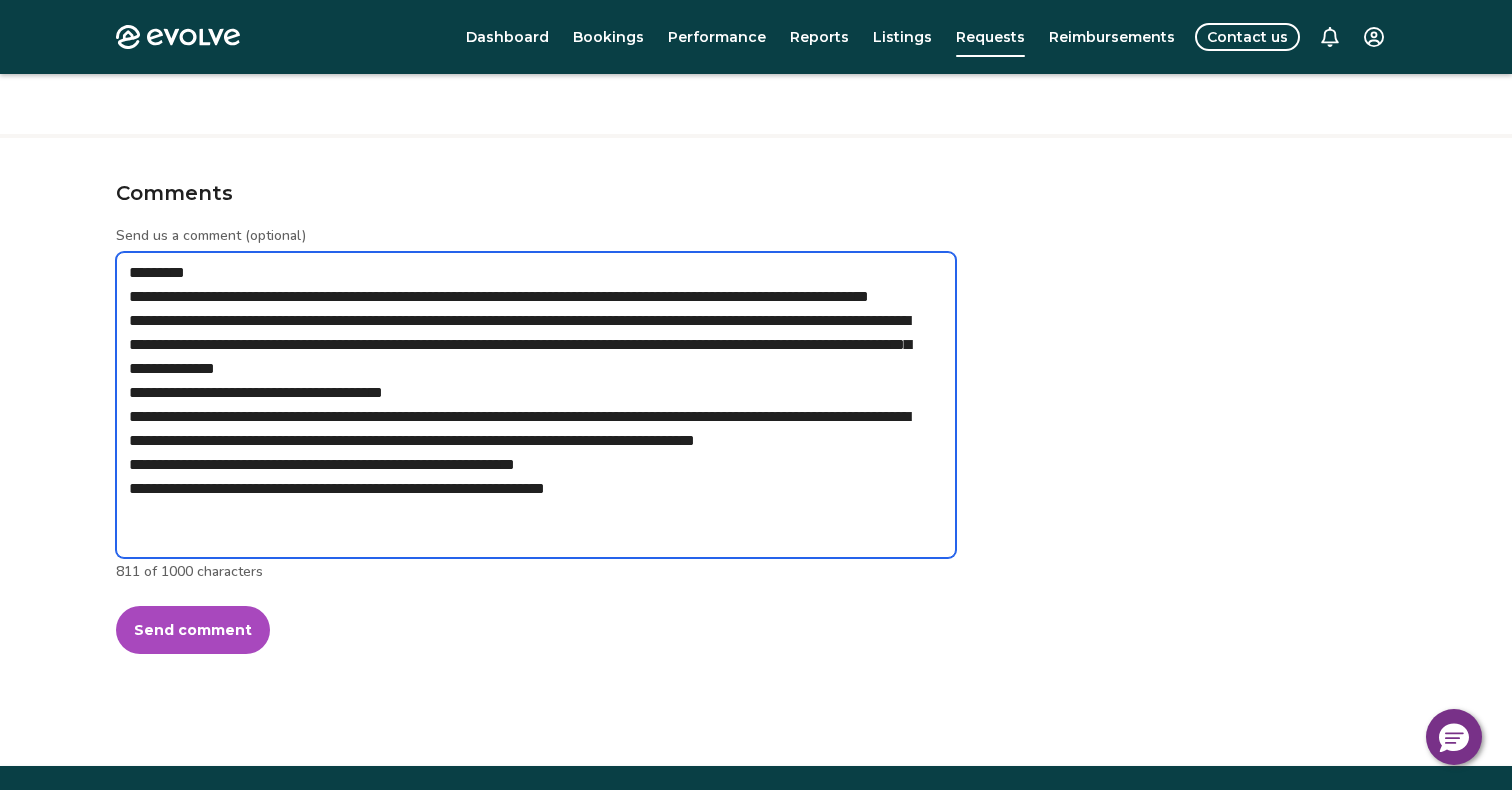 type on "*" 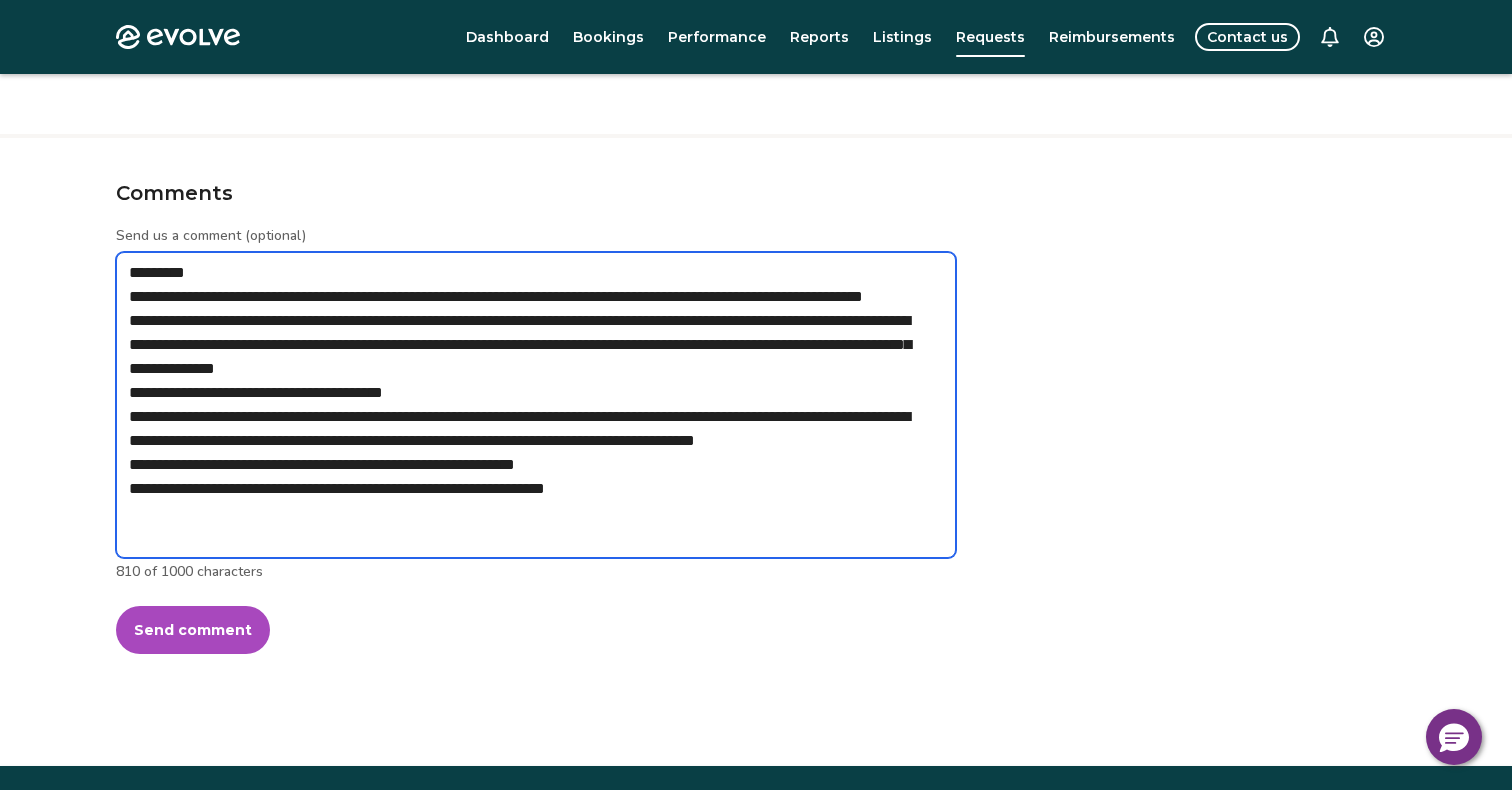 type on "*" 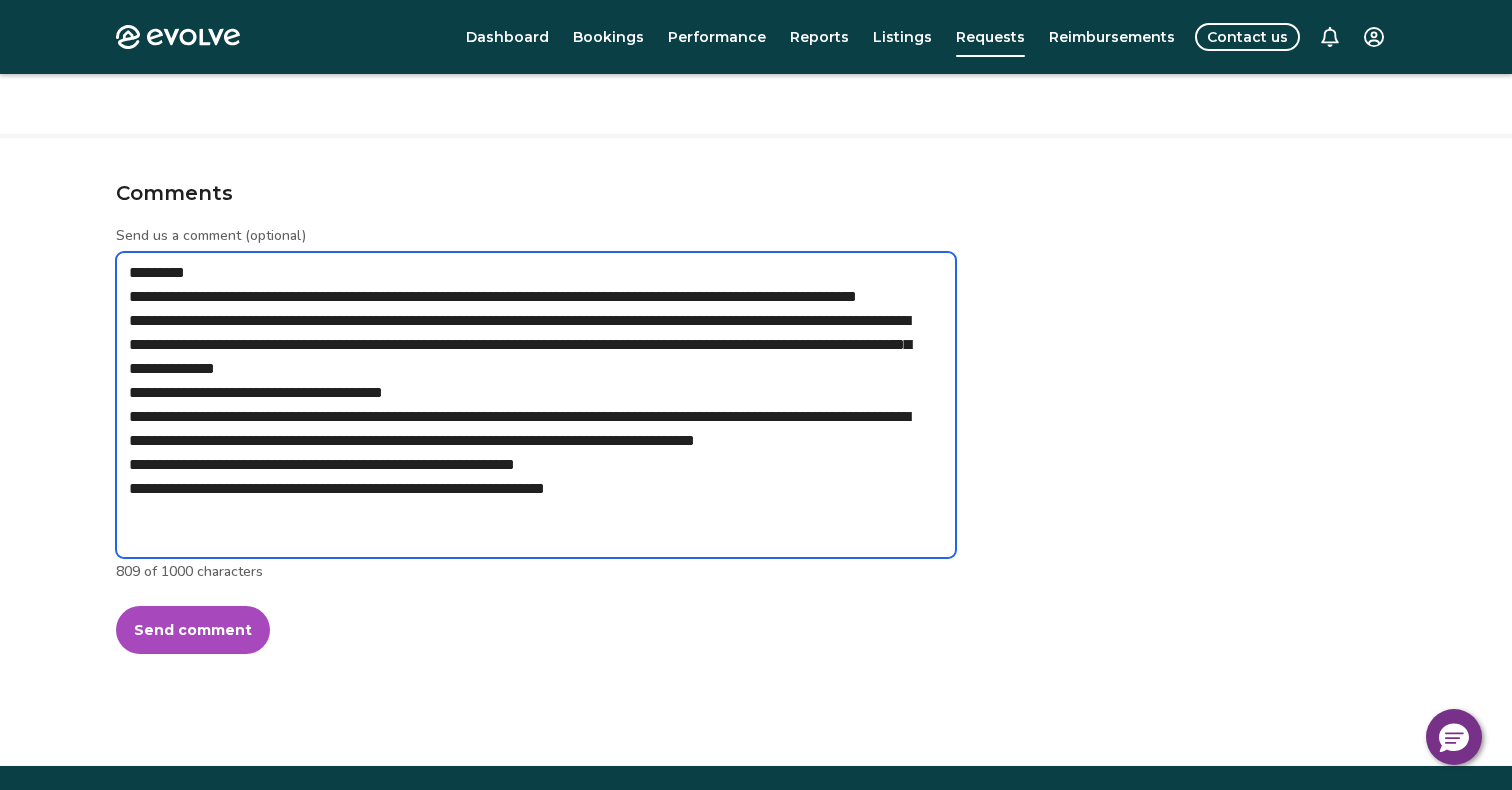 type on "*" 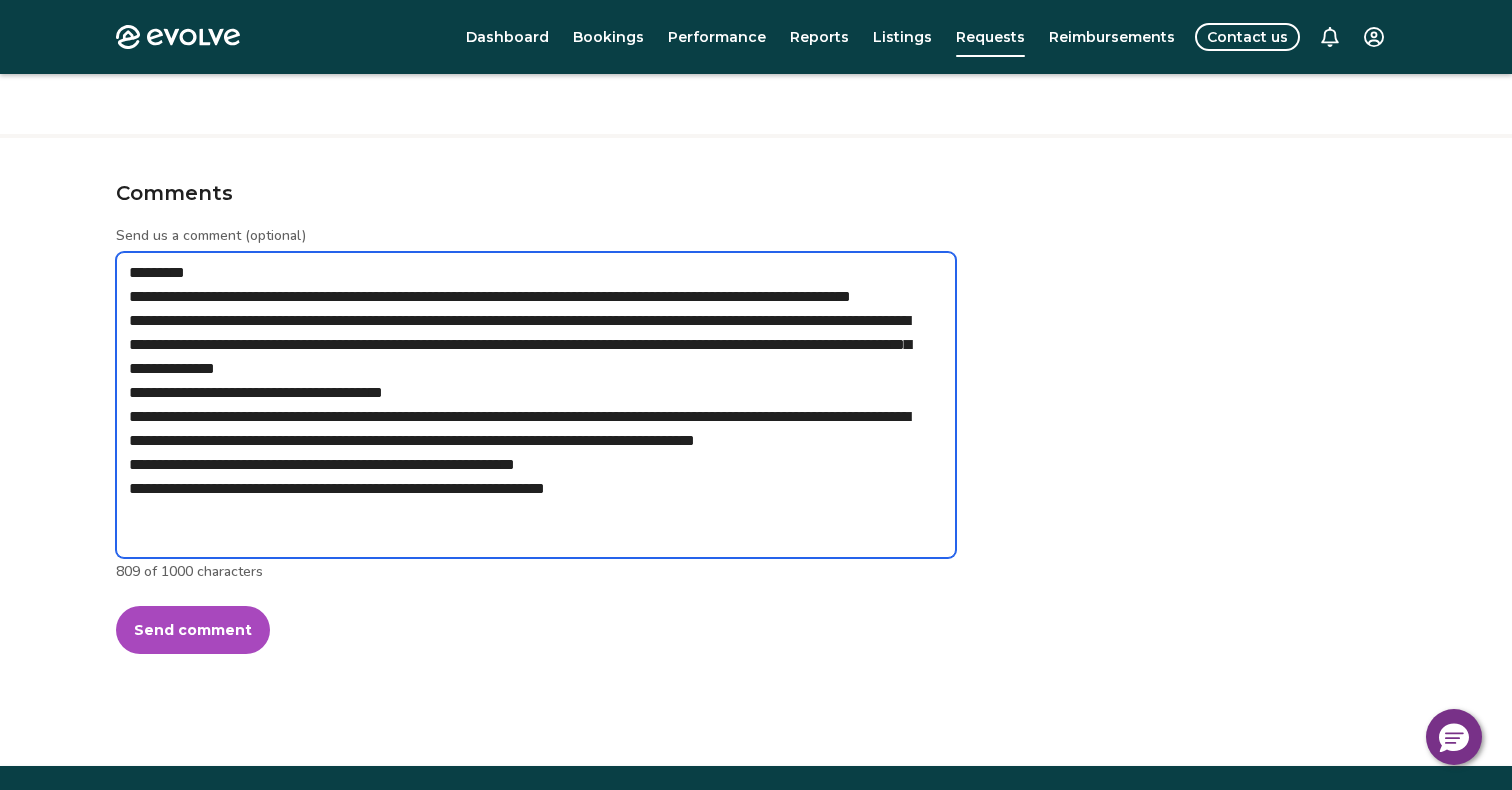 type on "*" 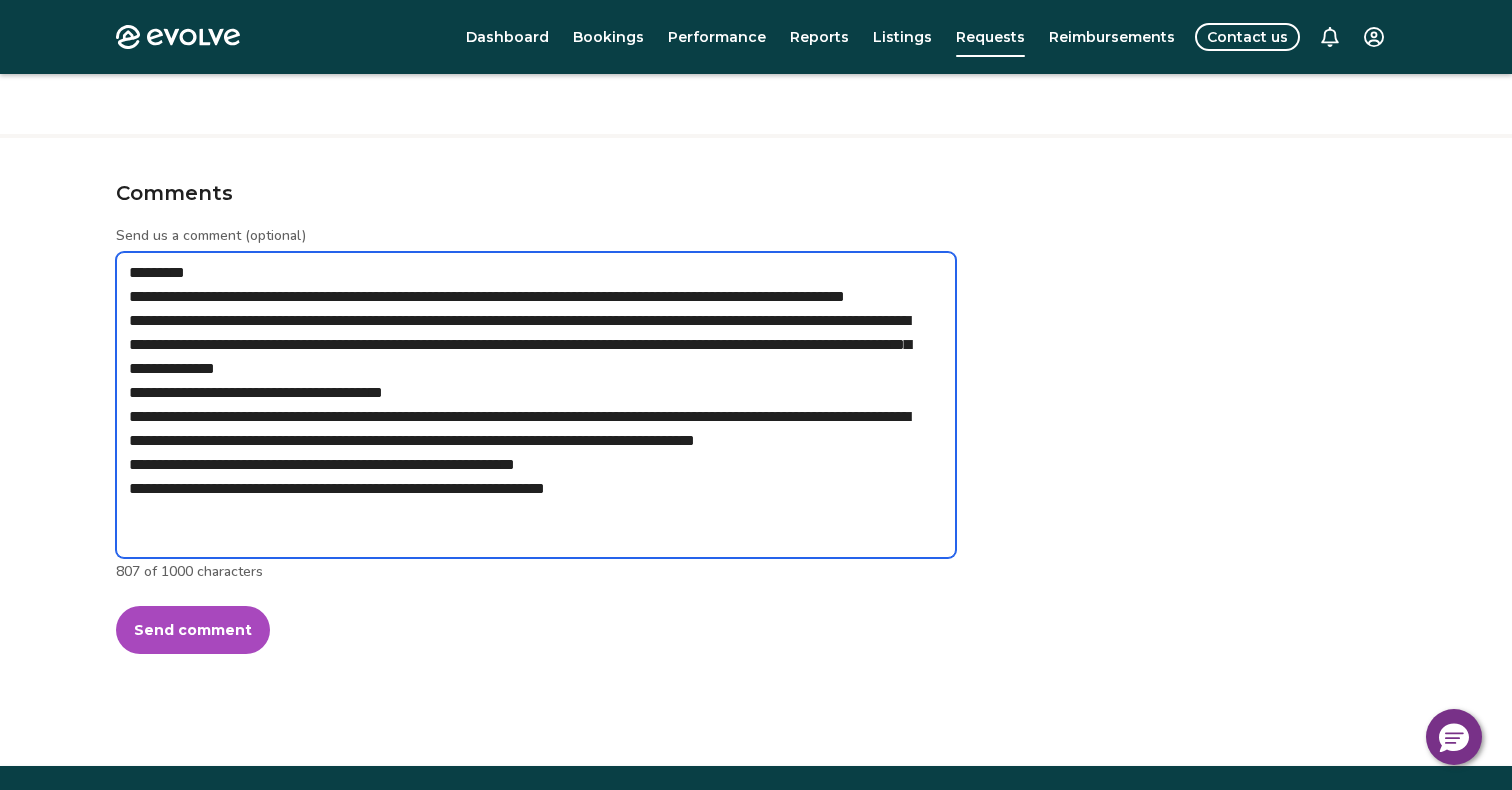 type on "*" 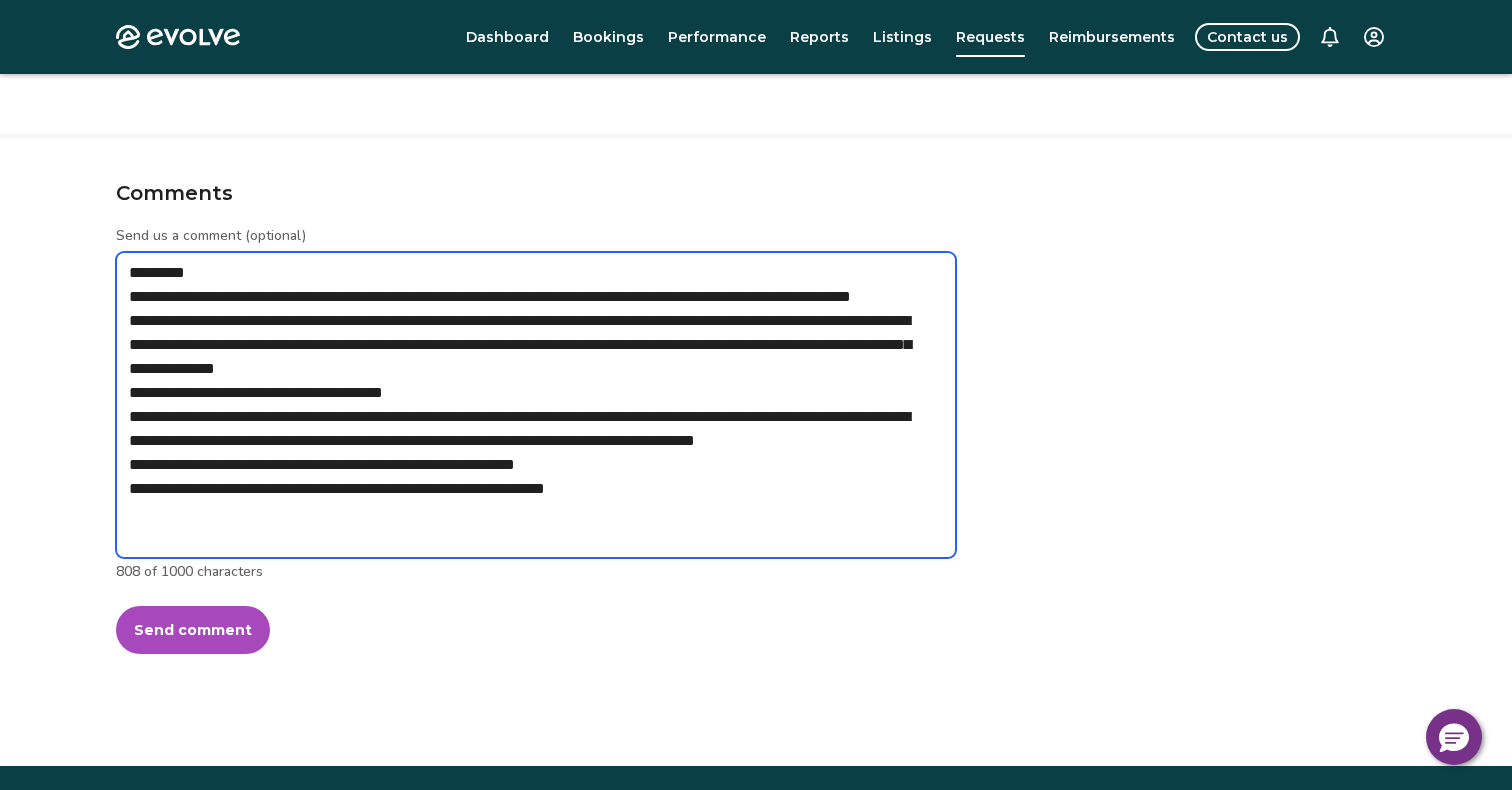 type on "*" 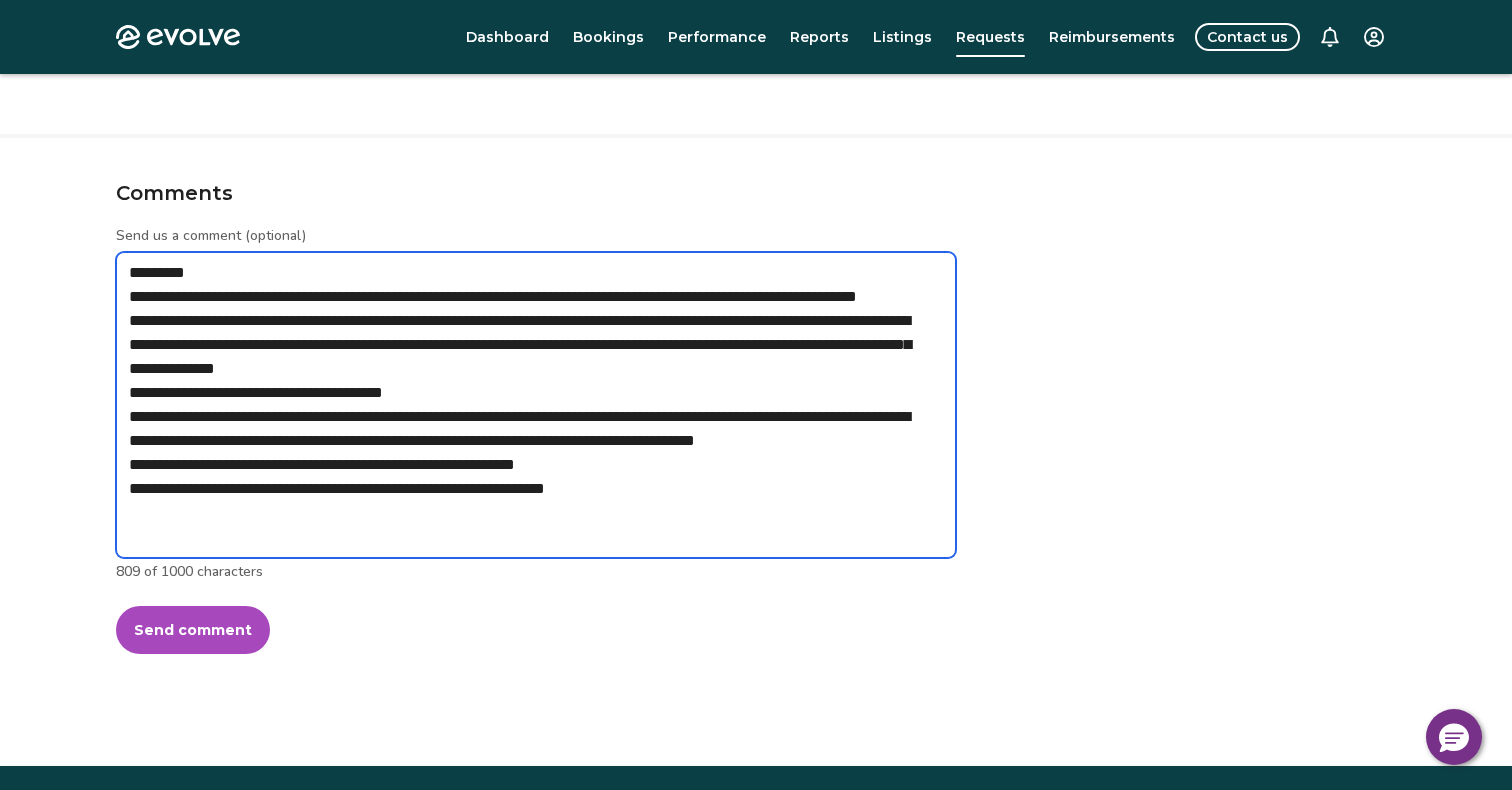 type on "*" 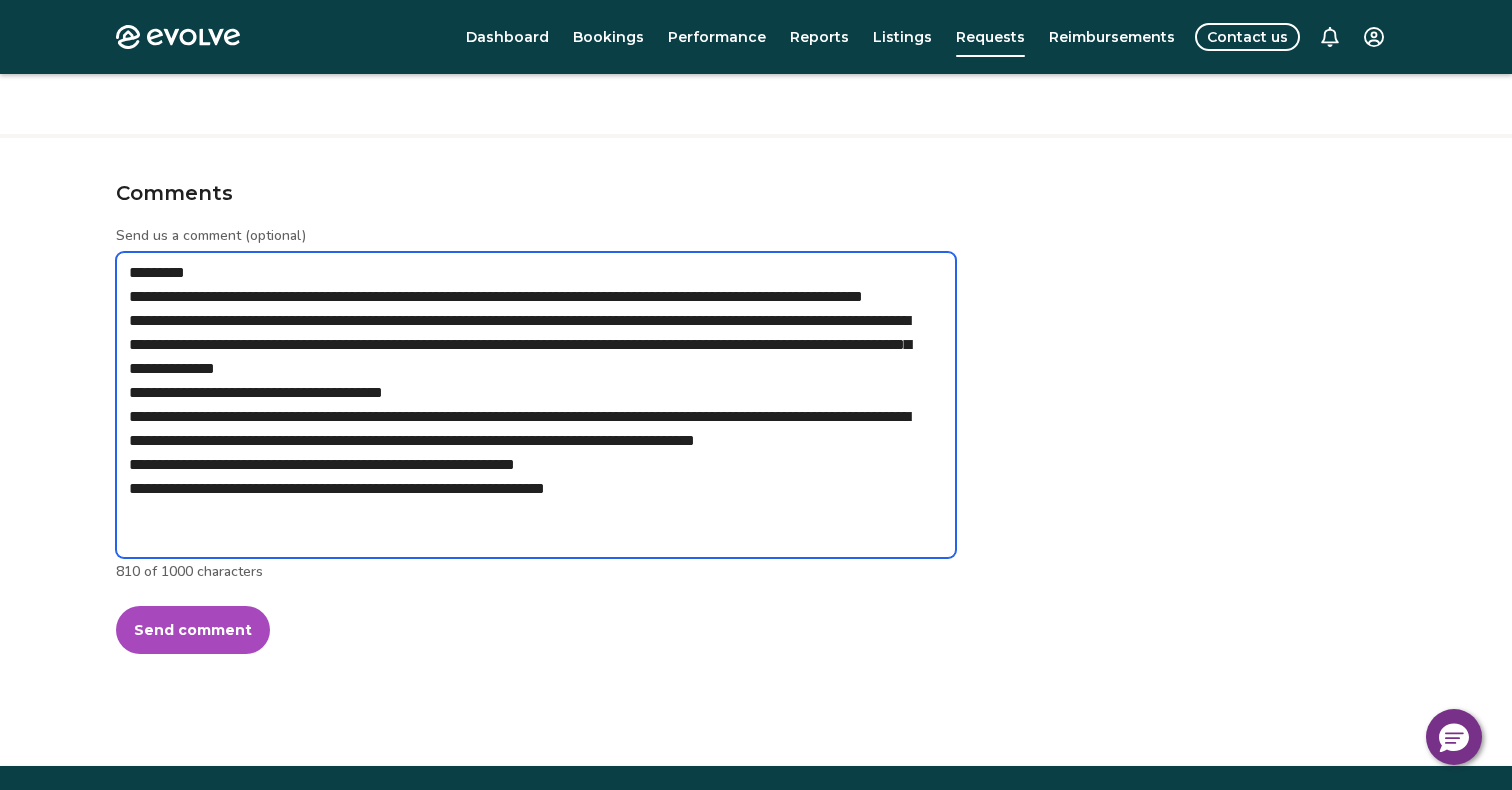 type on "*" 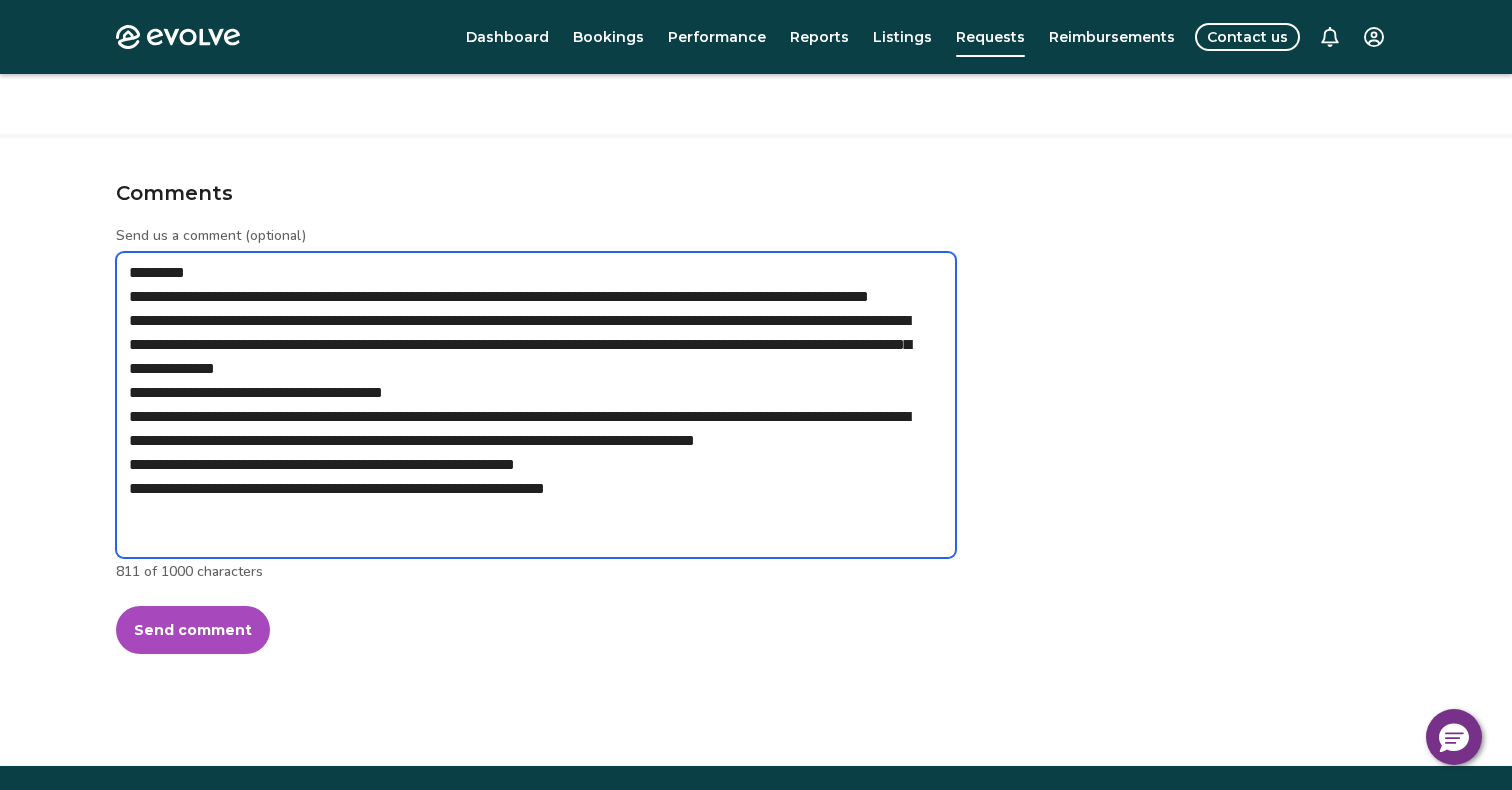 type on "*" 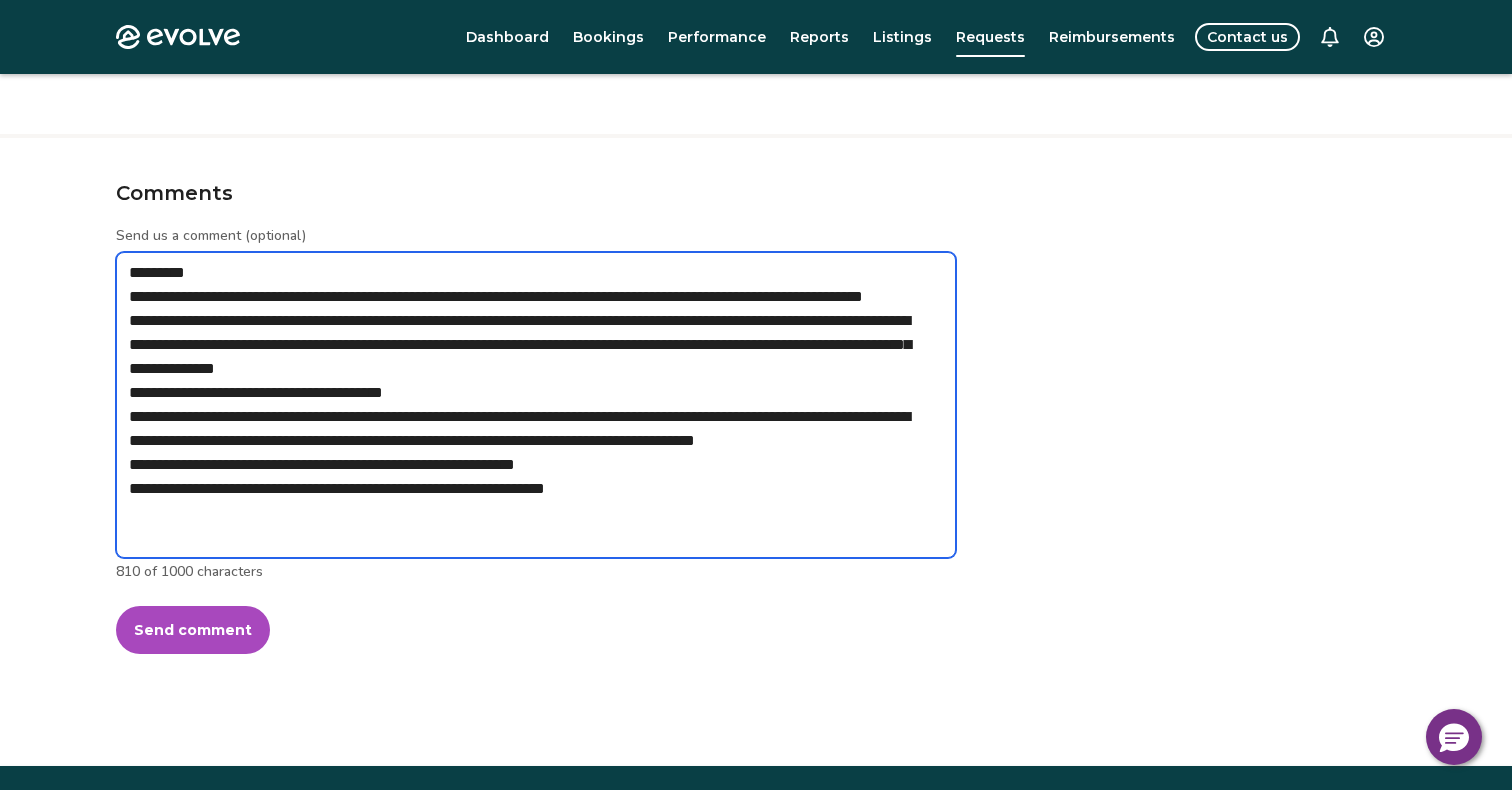 type on "*" 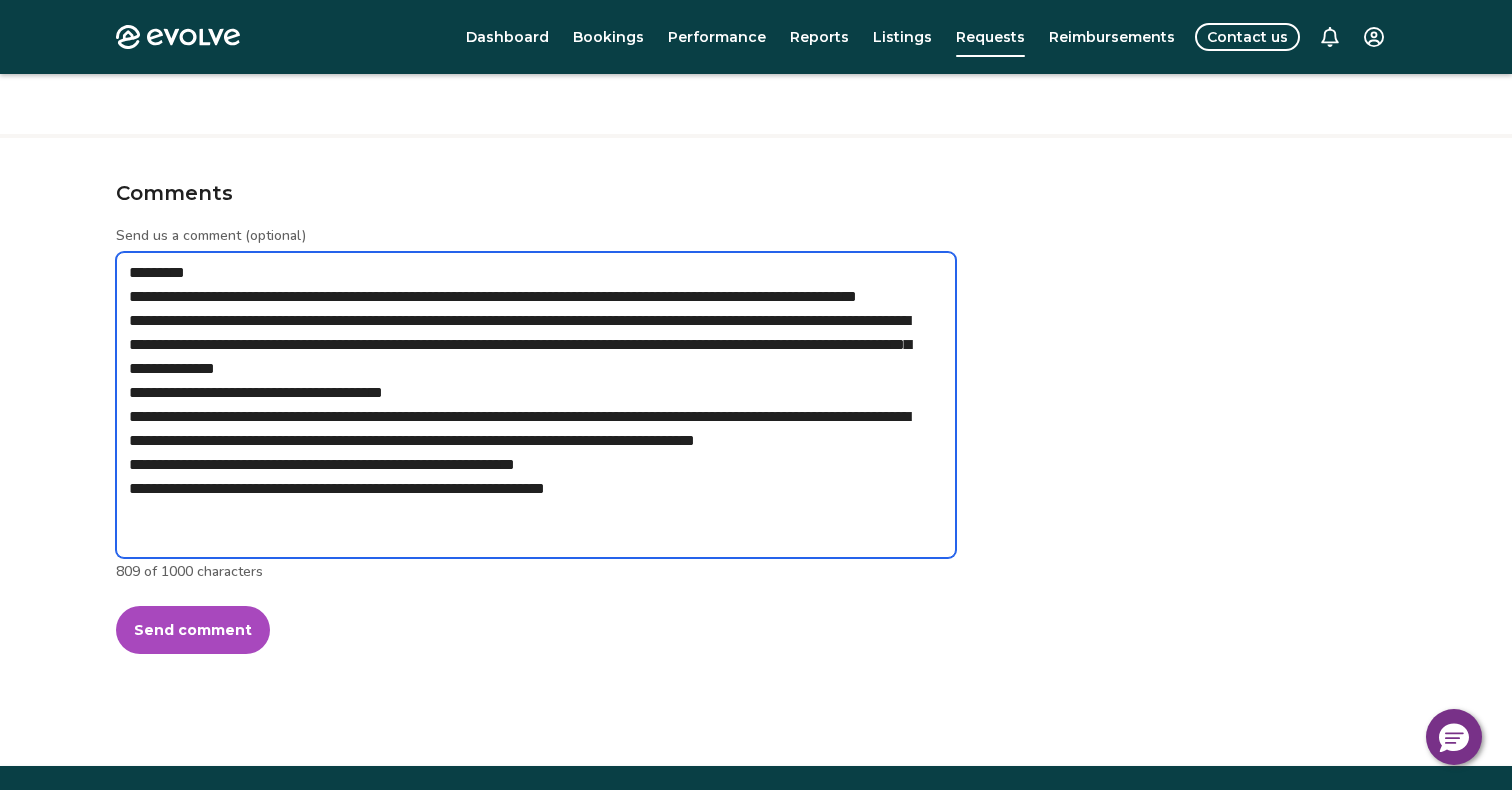 type on "*" 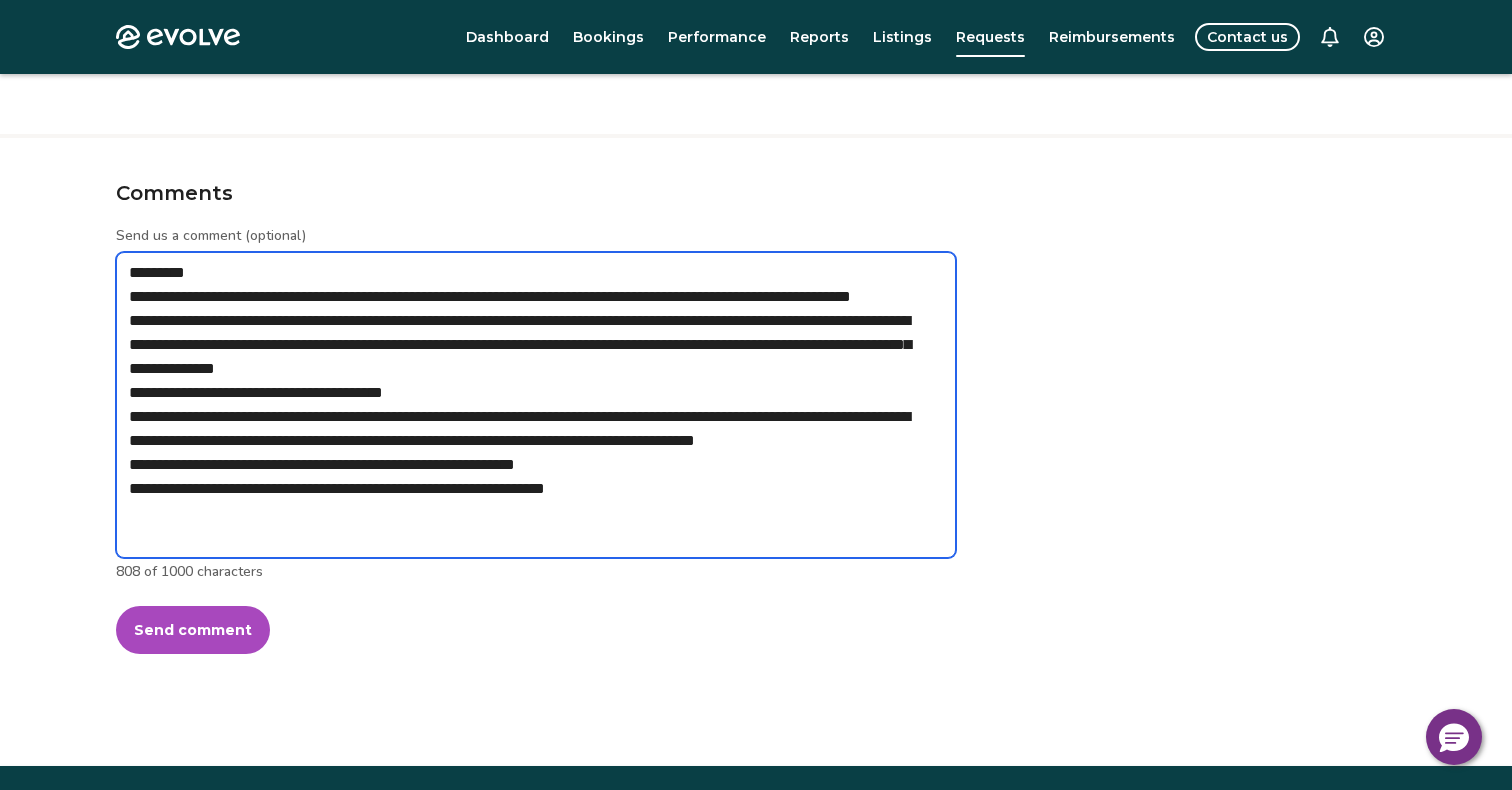 type on "*" 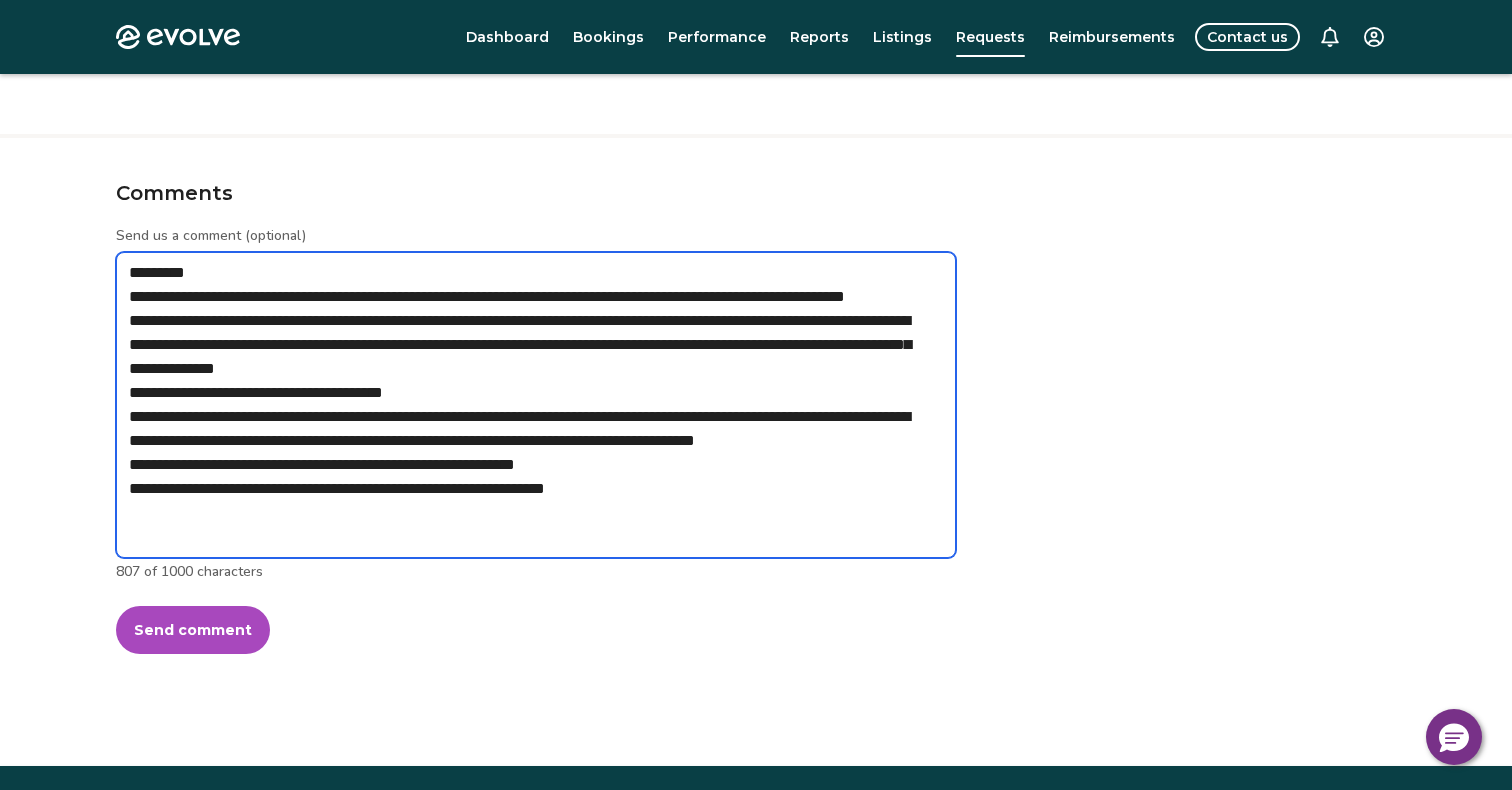 type on "*" 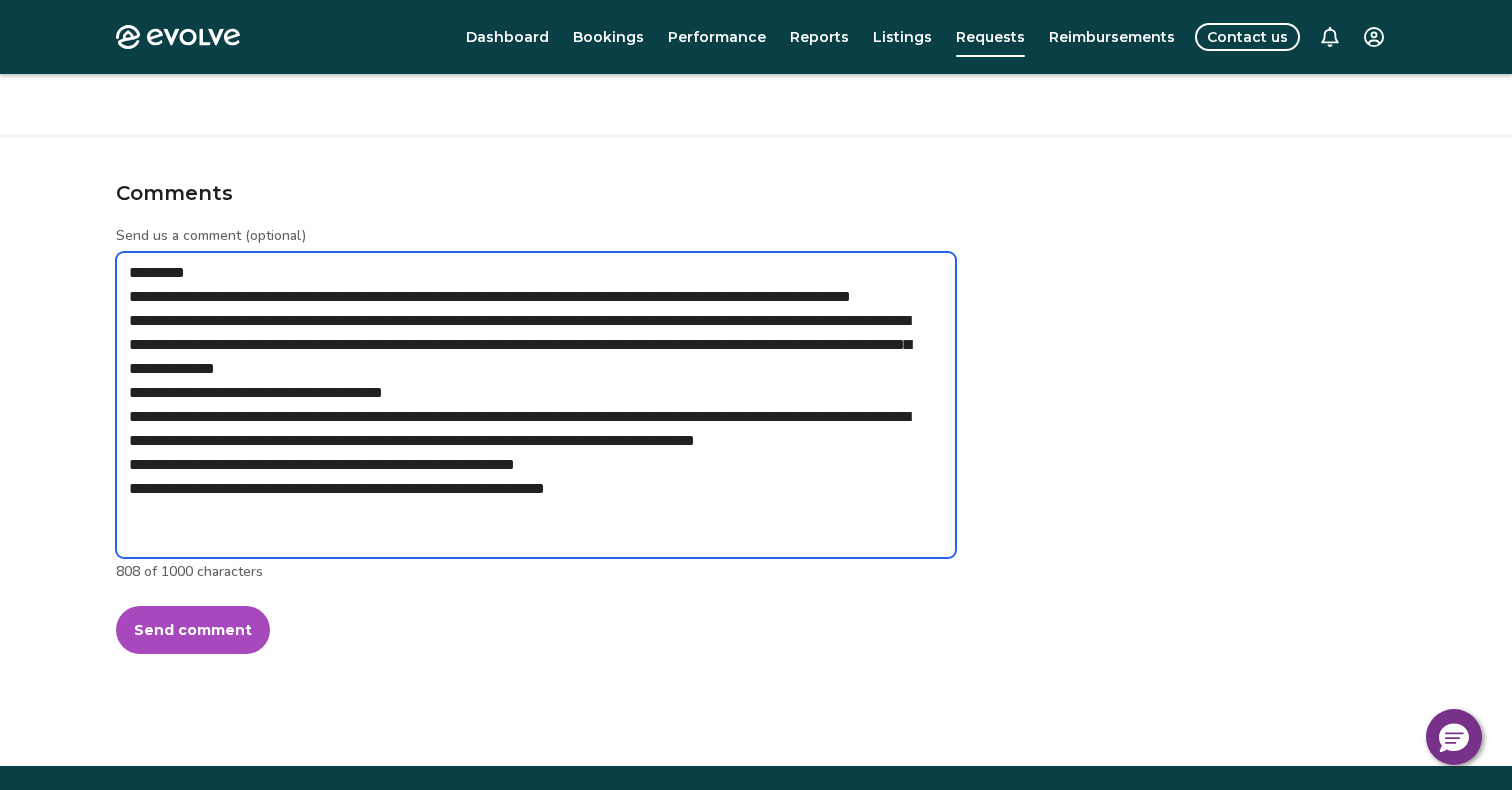 type on "*" 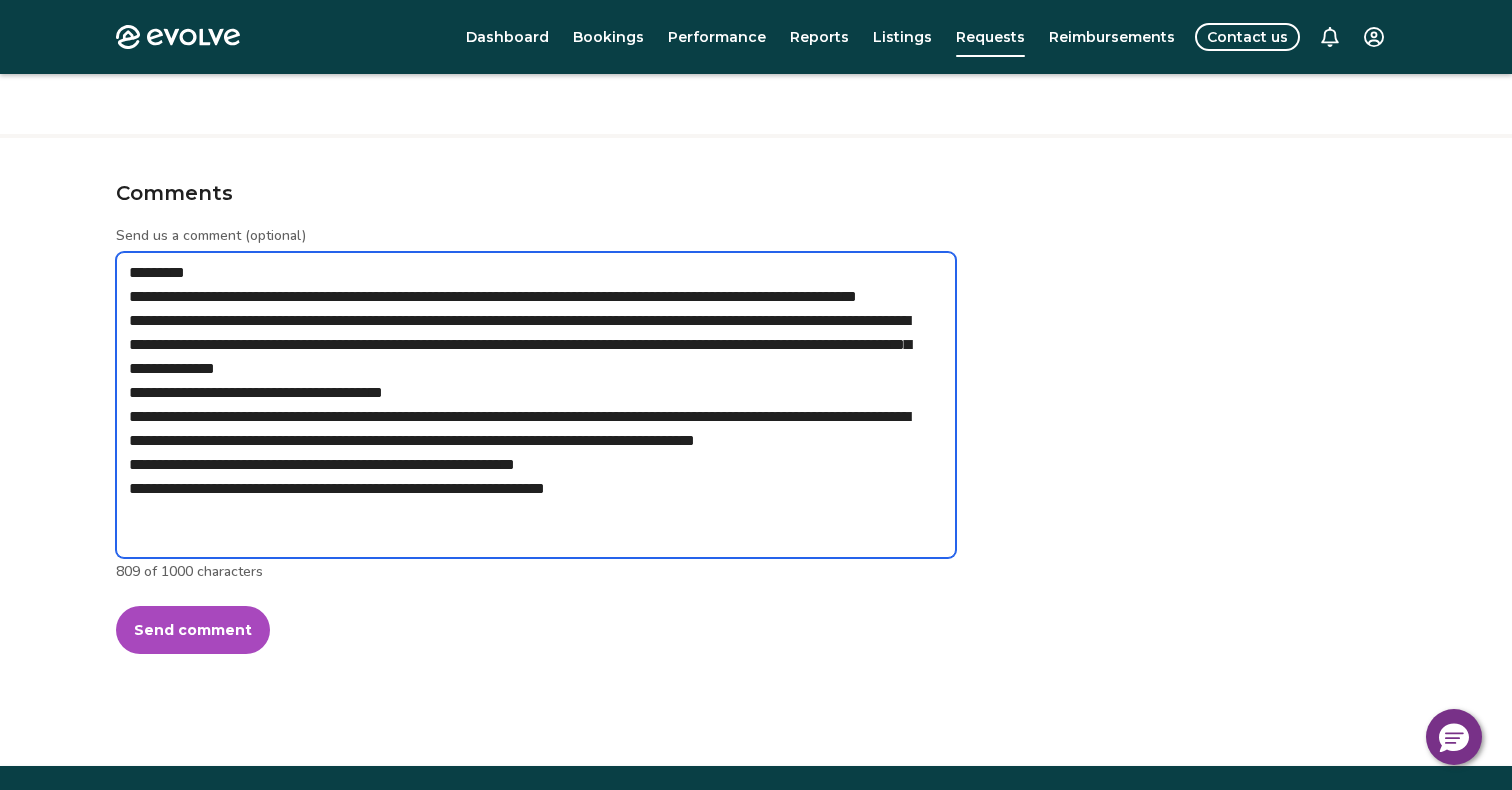 type on "*" 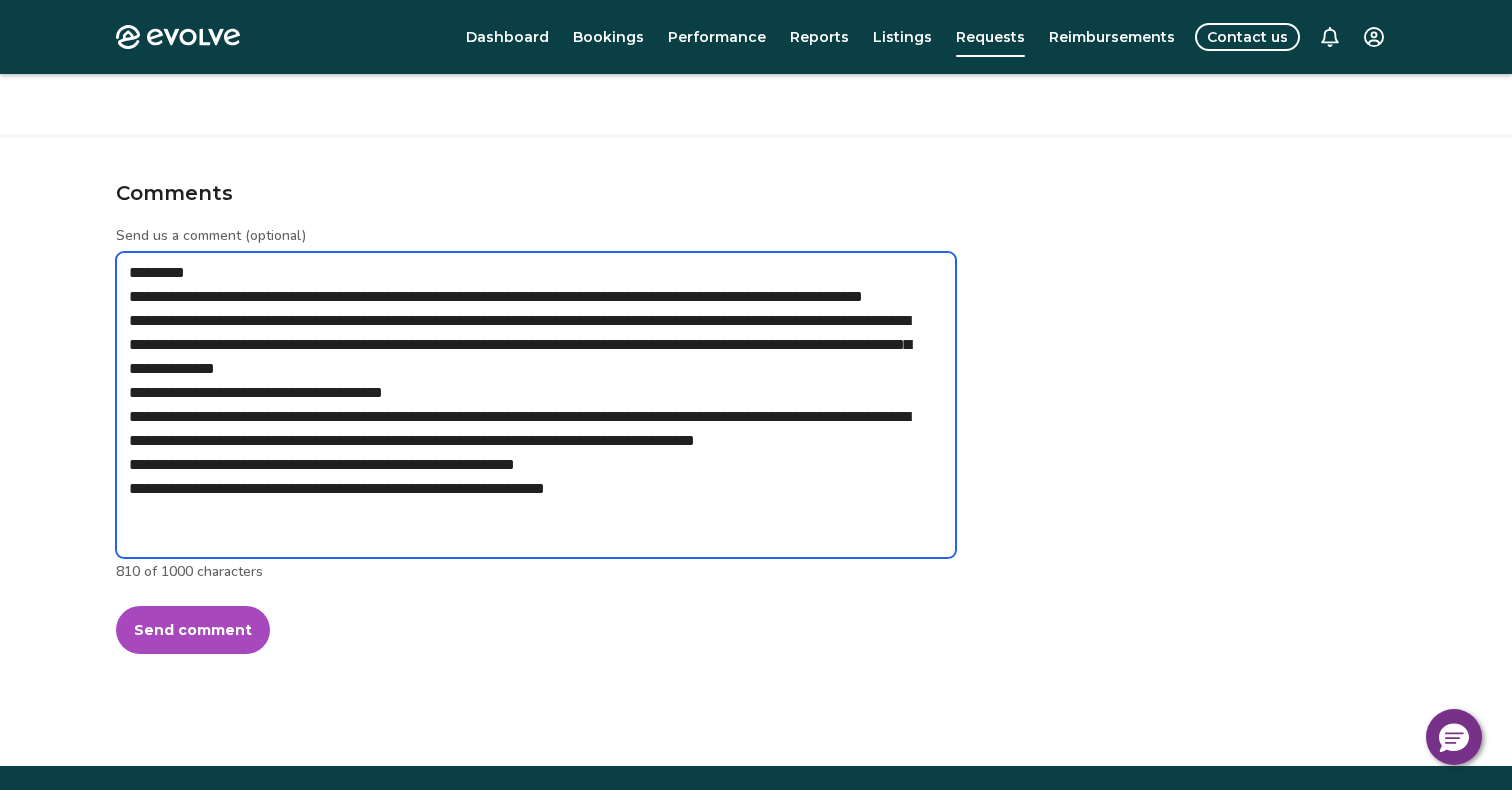 type on "*" 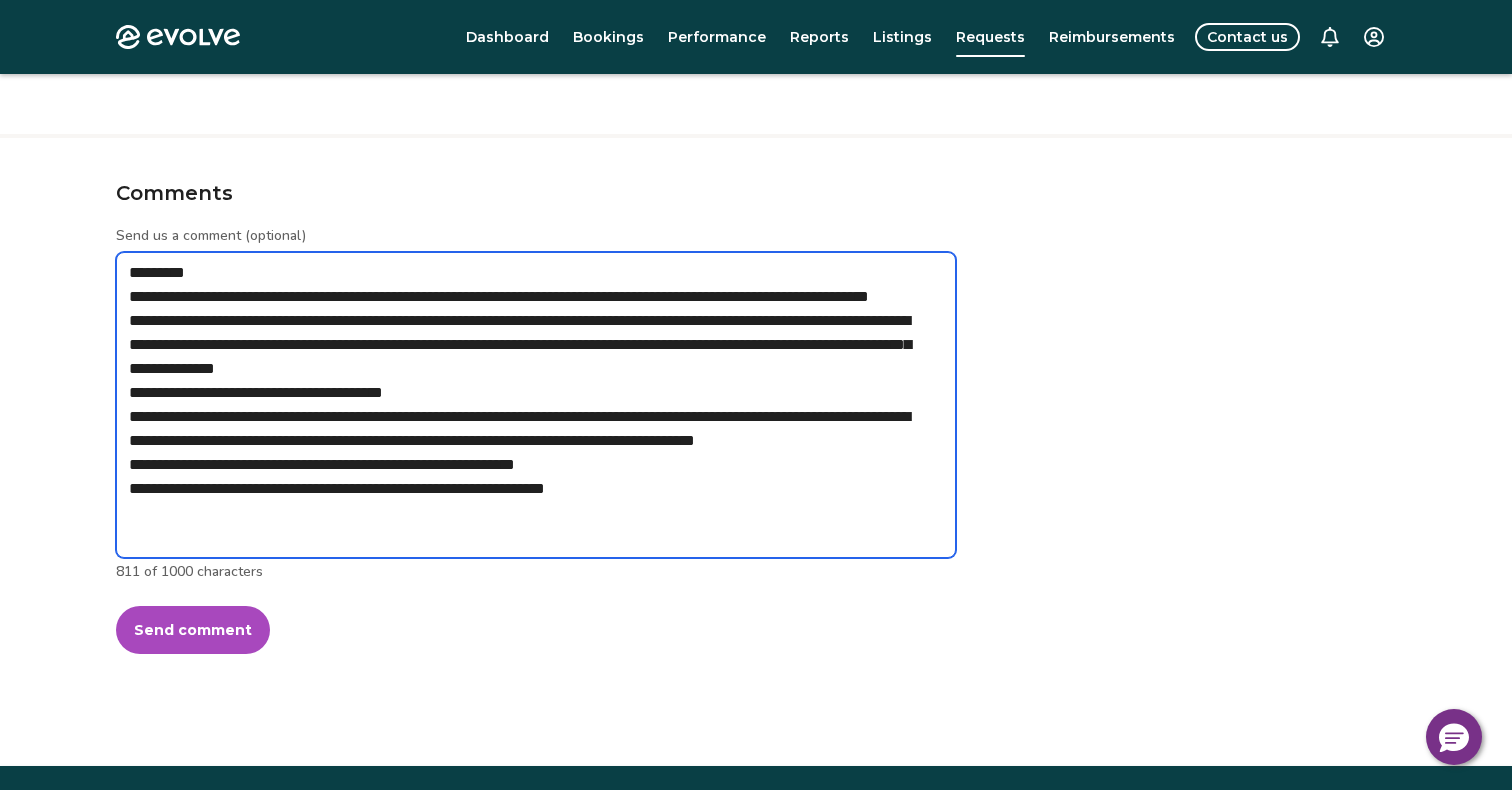 type on "*" 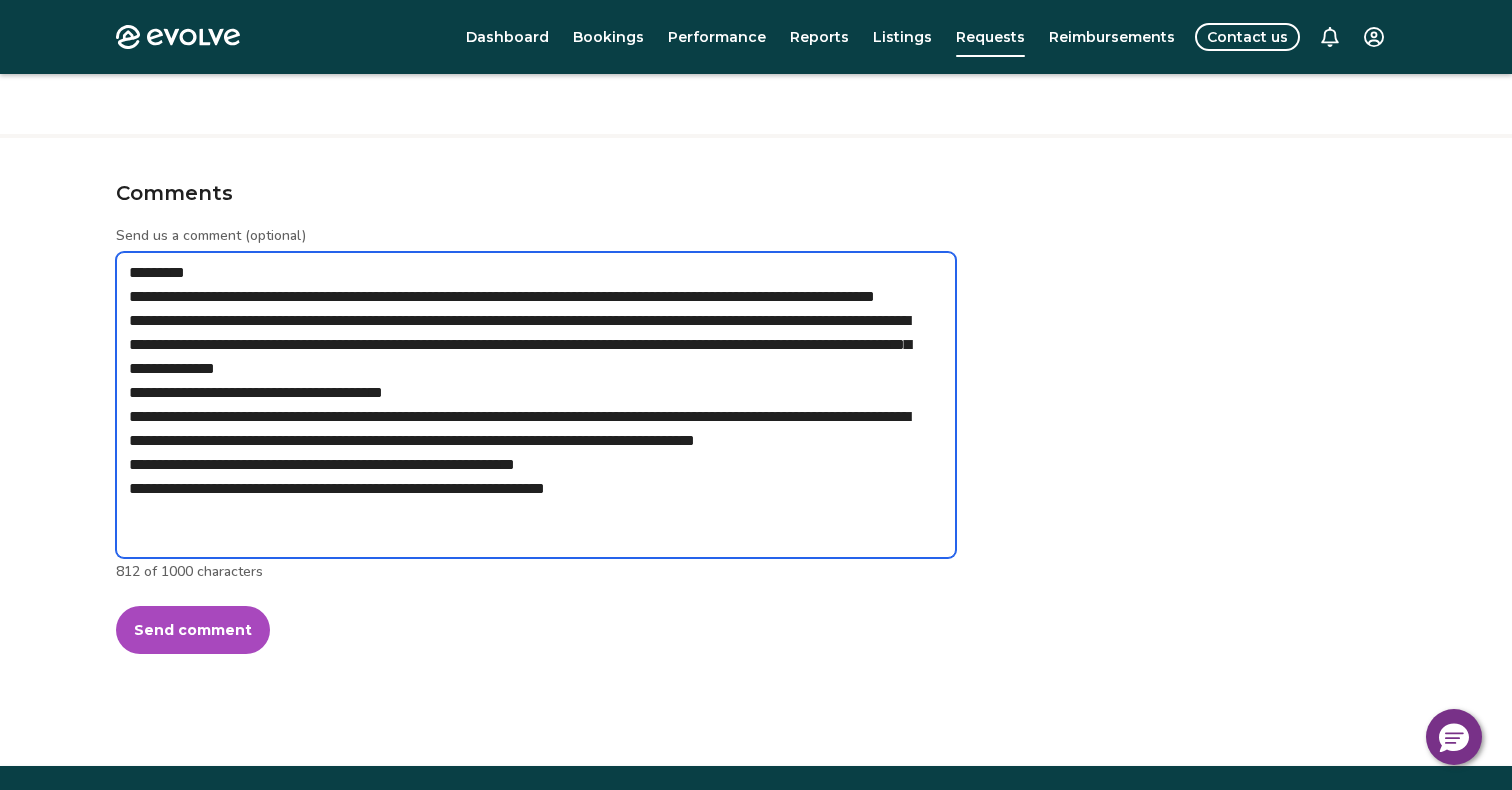 click on "**********" at bounding box center (536, 405) 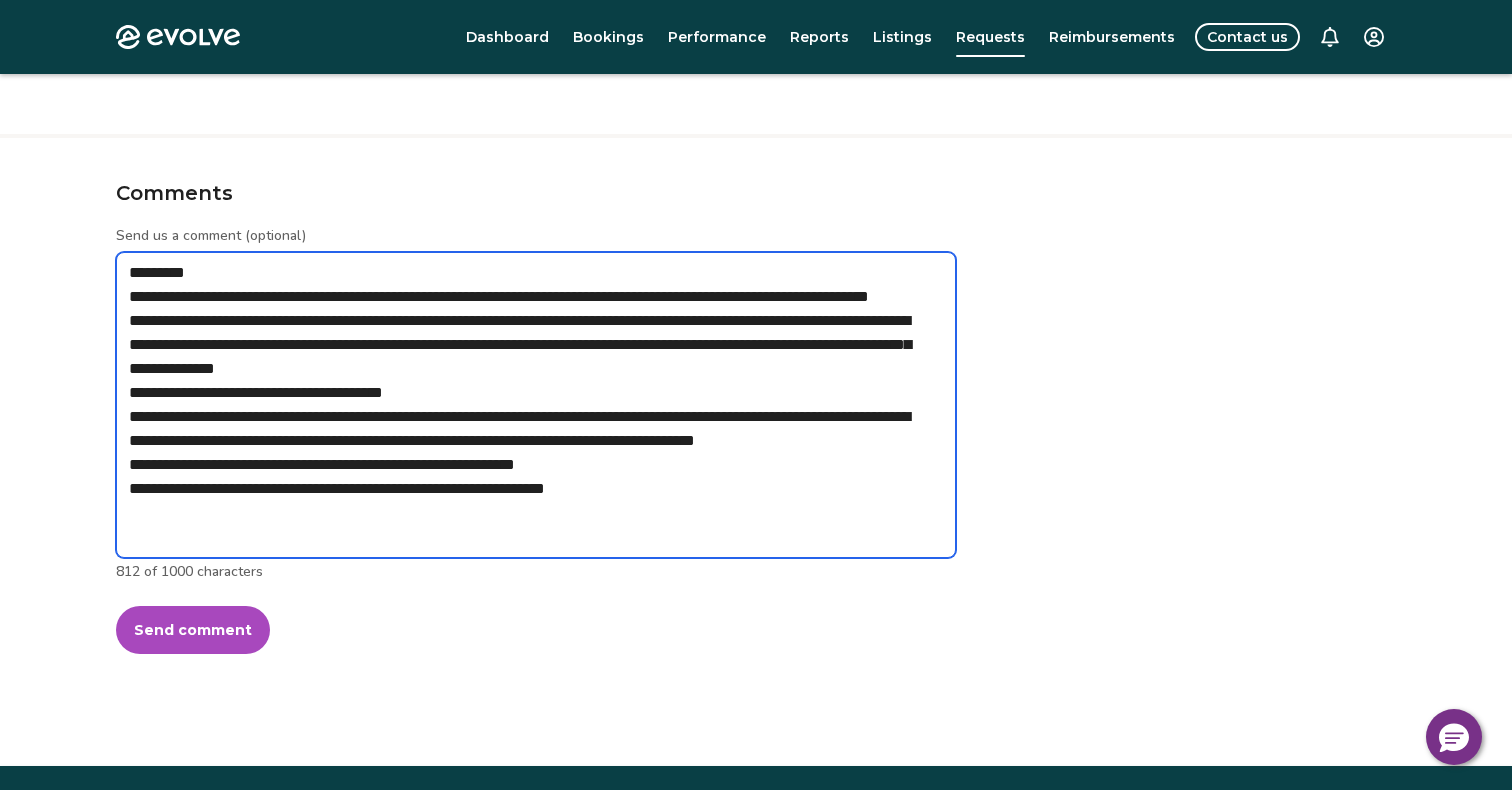 type on "*" 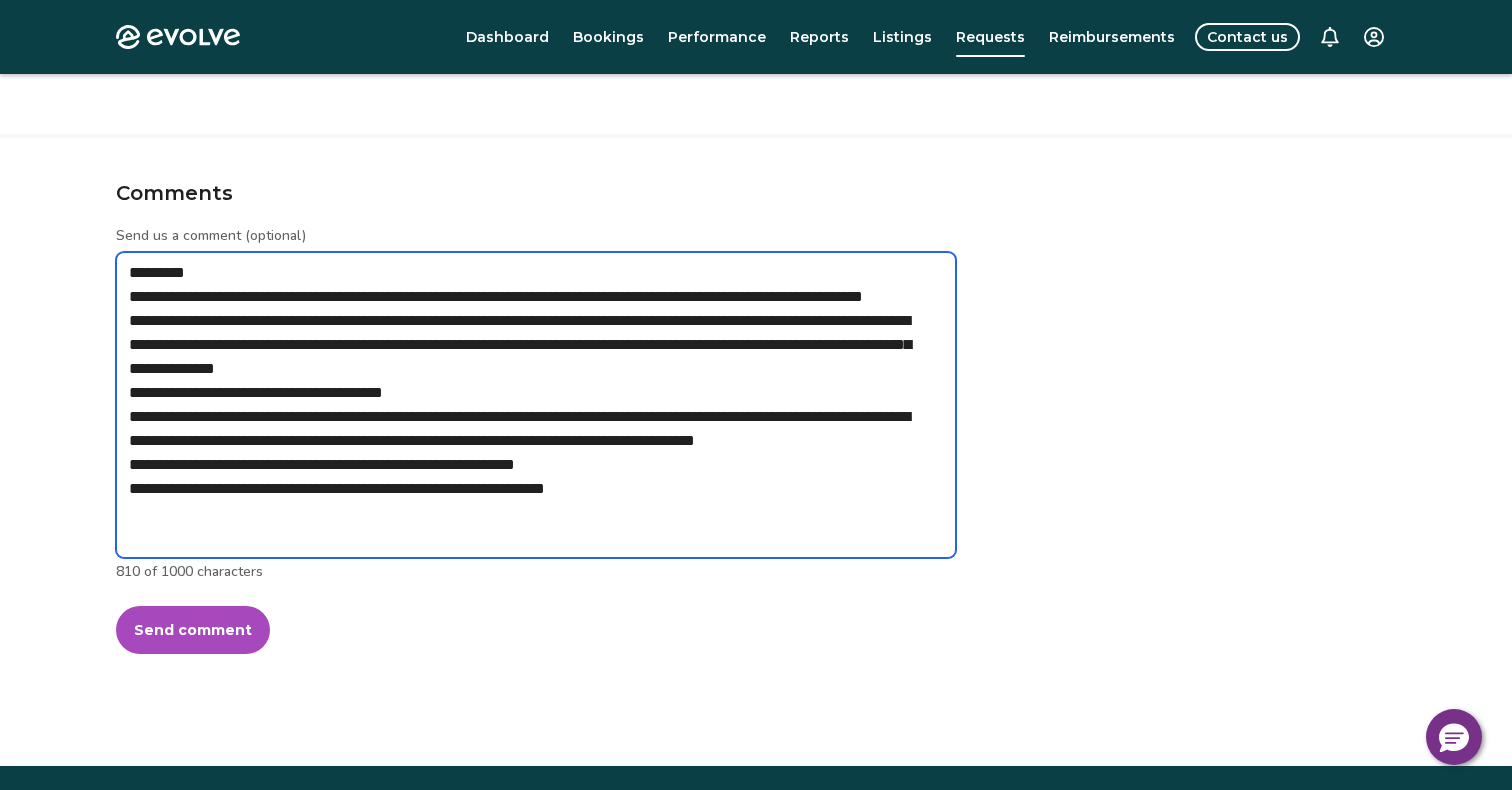 type on "*" 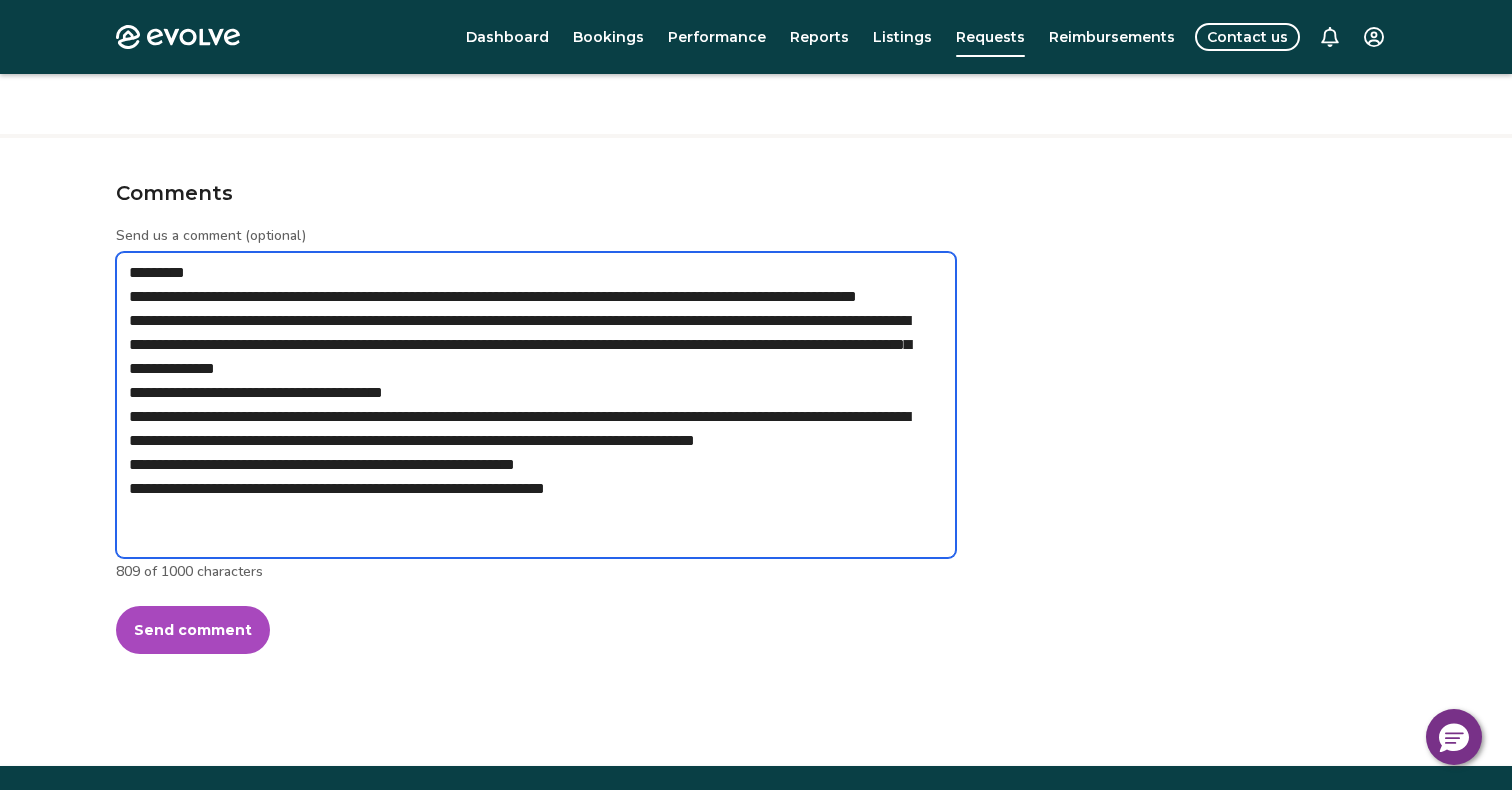 type on "*" 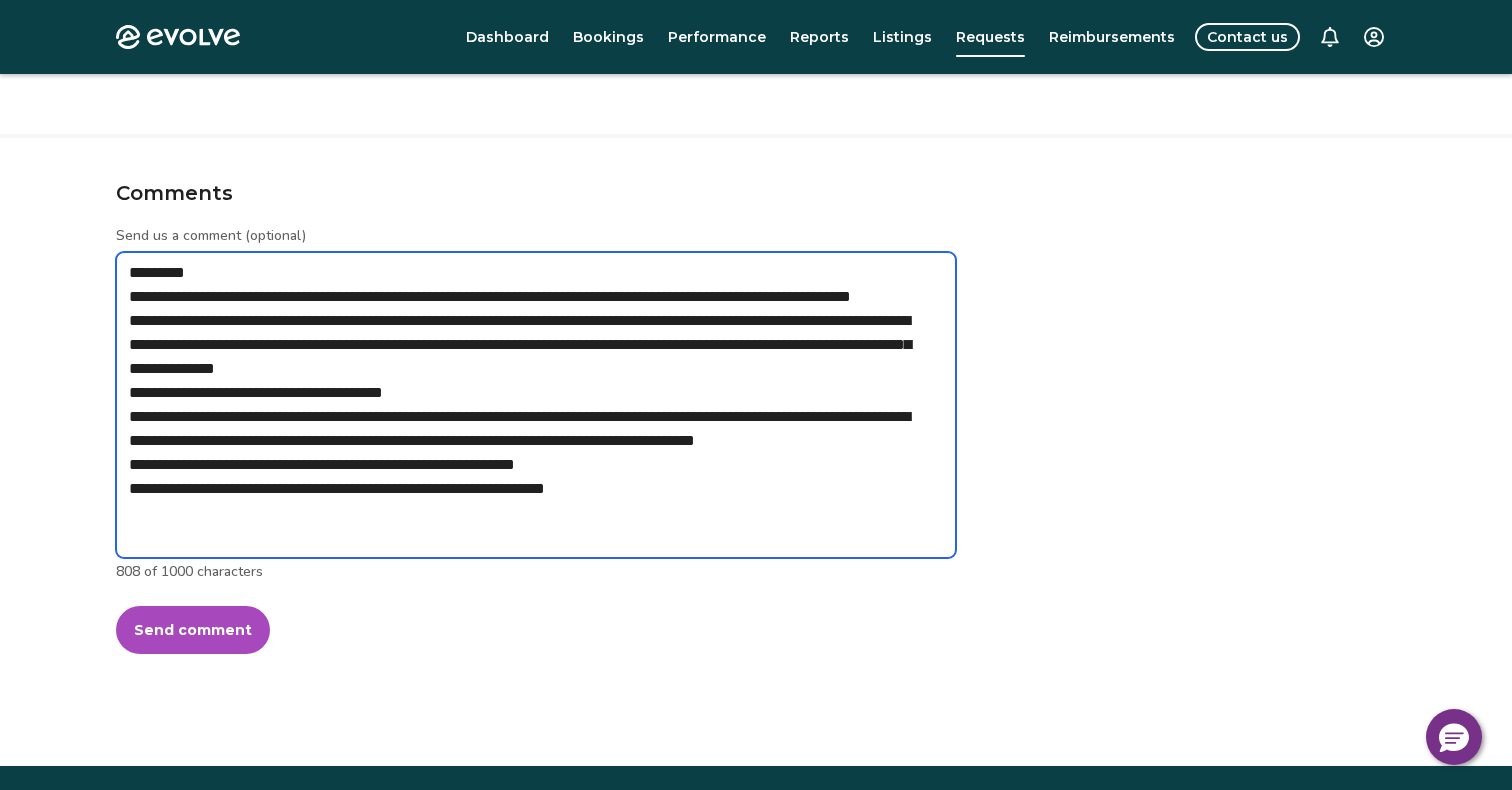 type on "*" 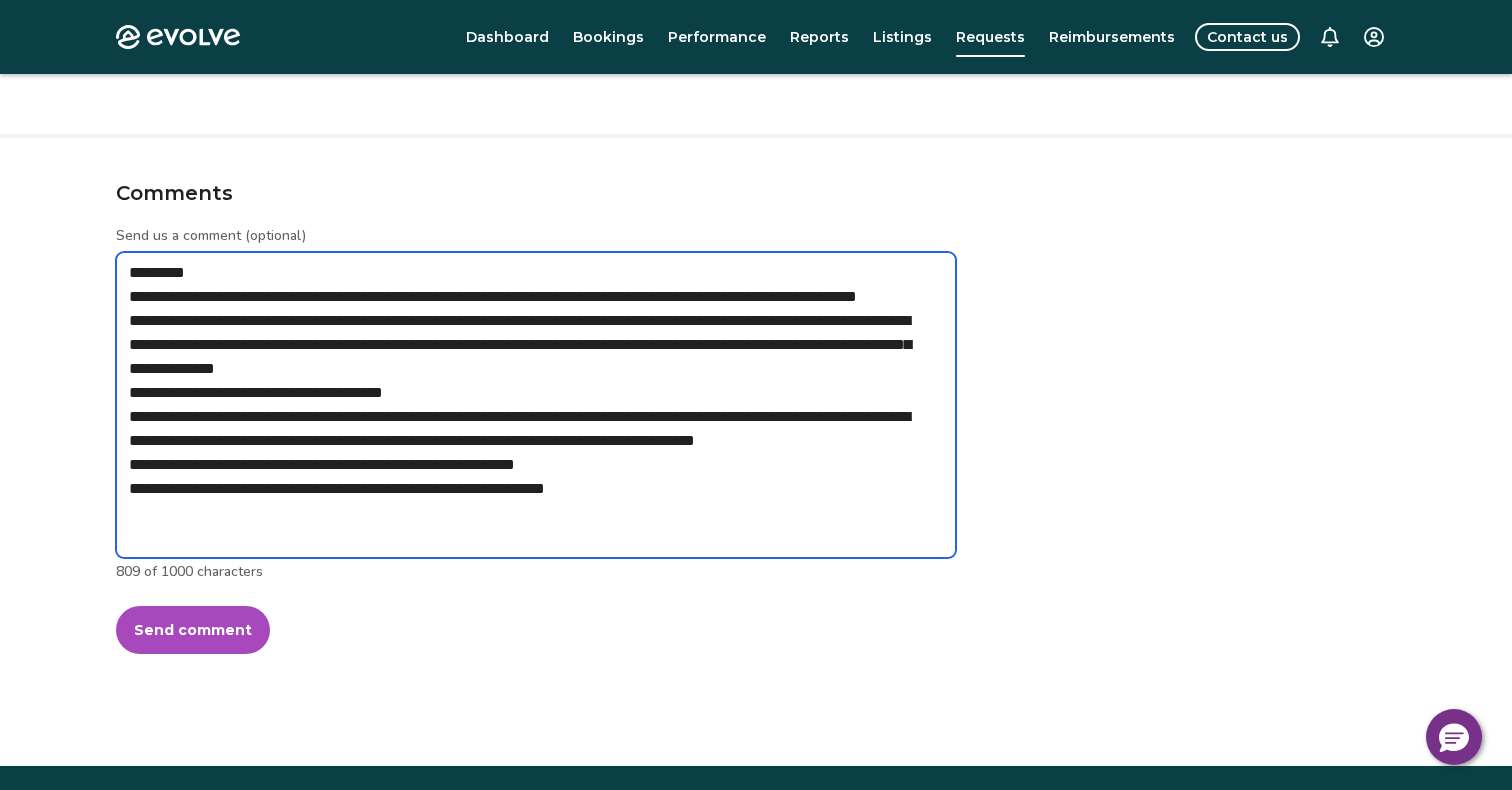 type on "*" 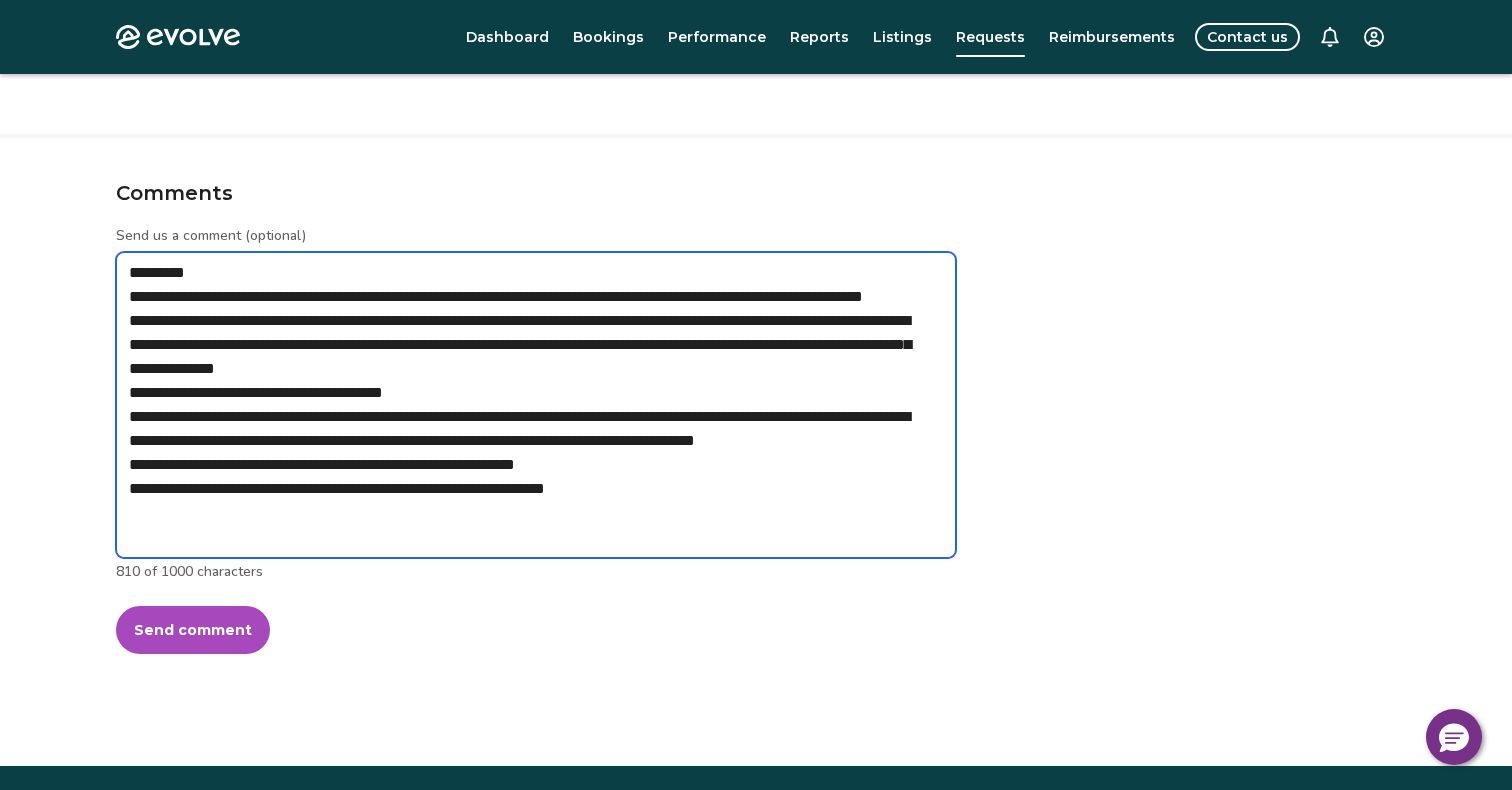 type on "*" 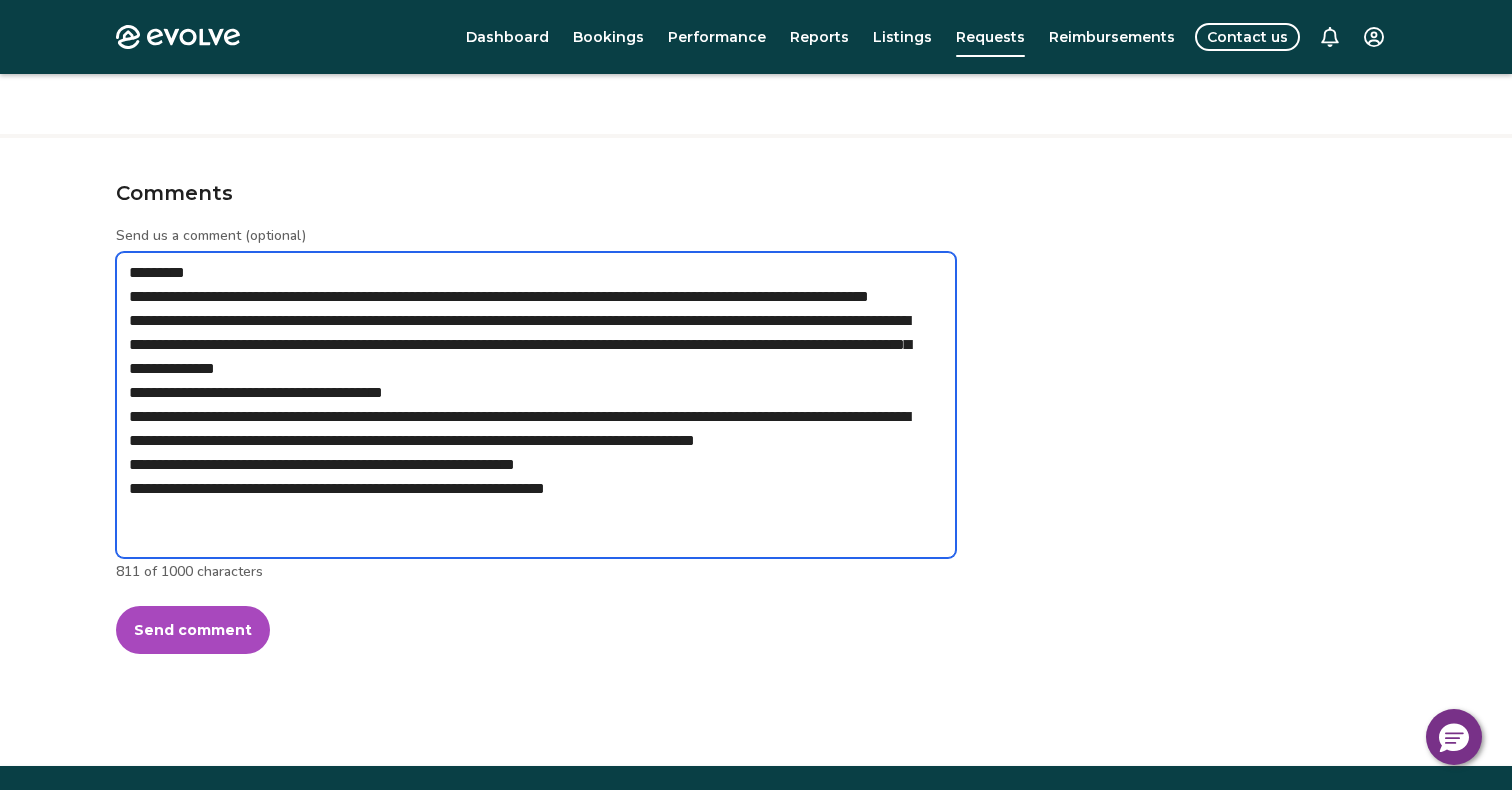 type on "*" 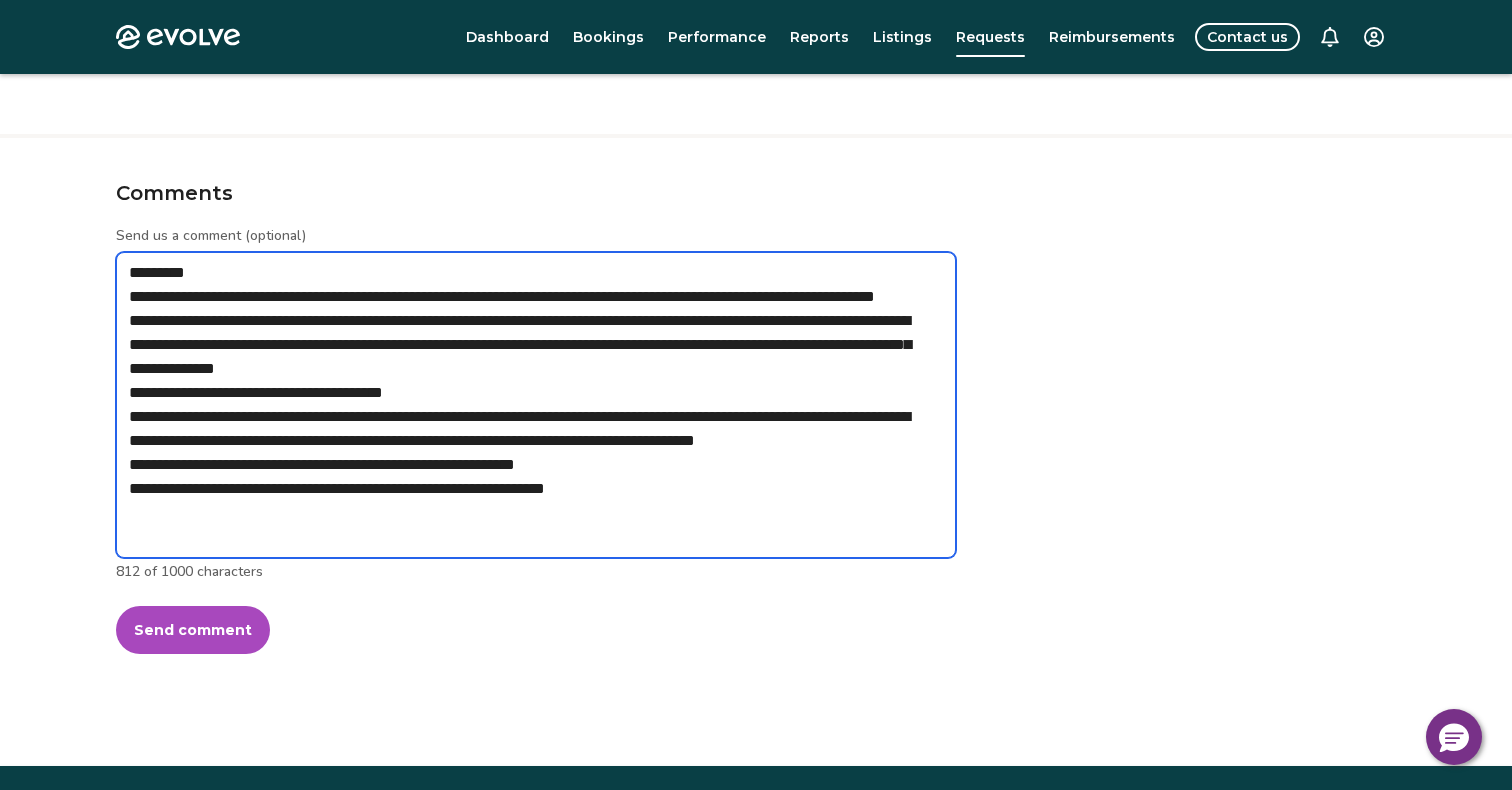 click on "**********" at bounding box center [536, 405] 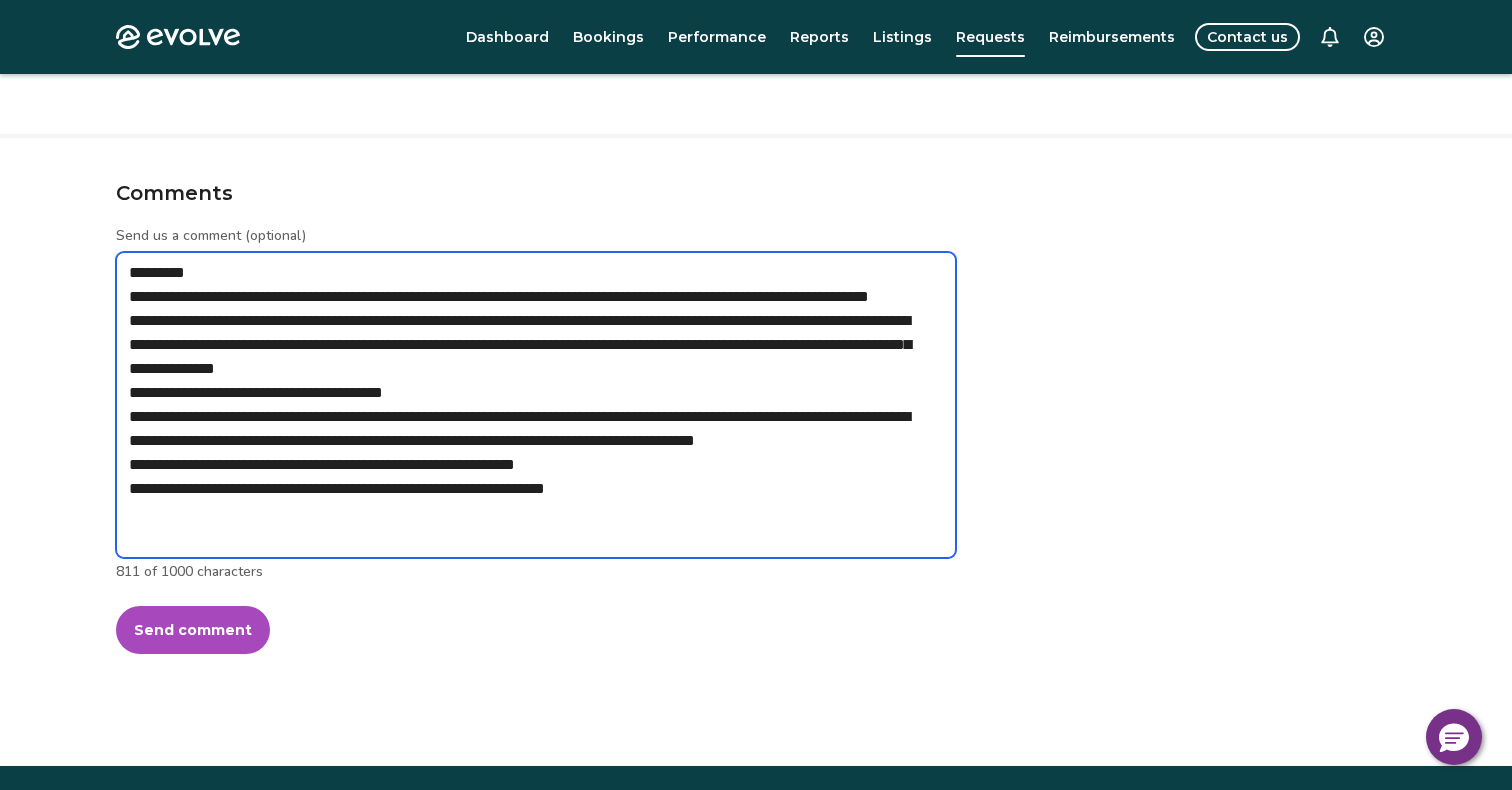 type on "*" 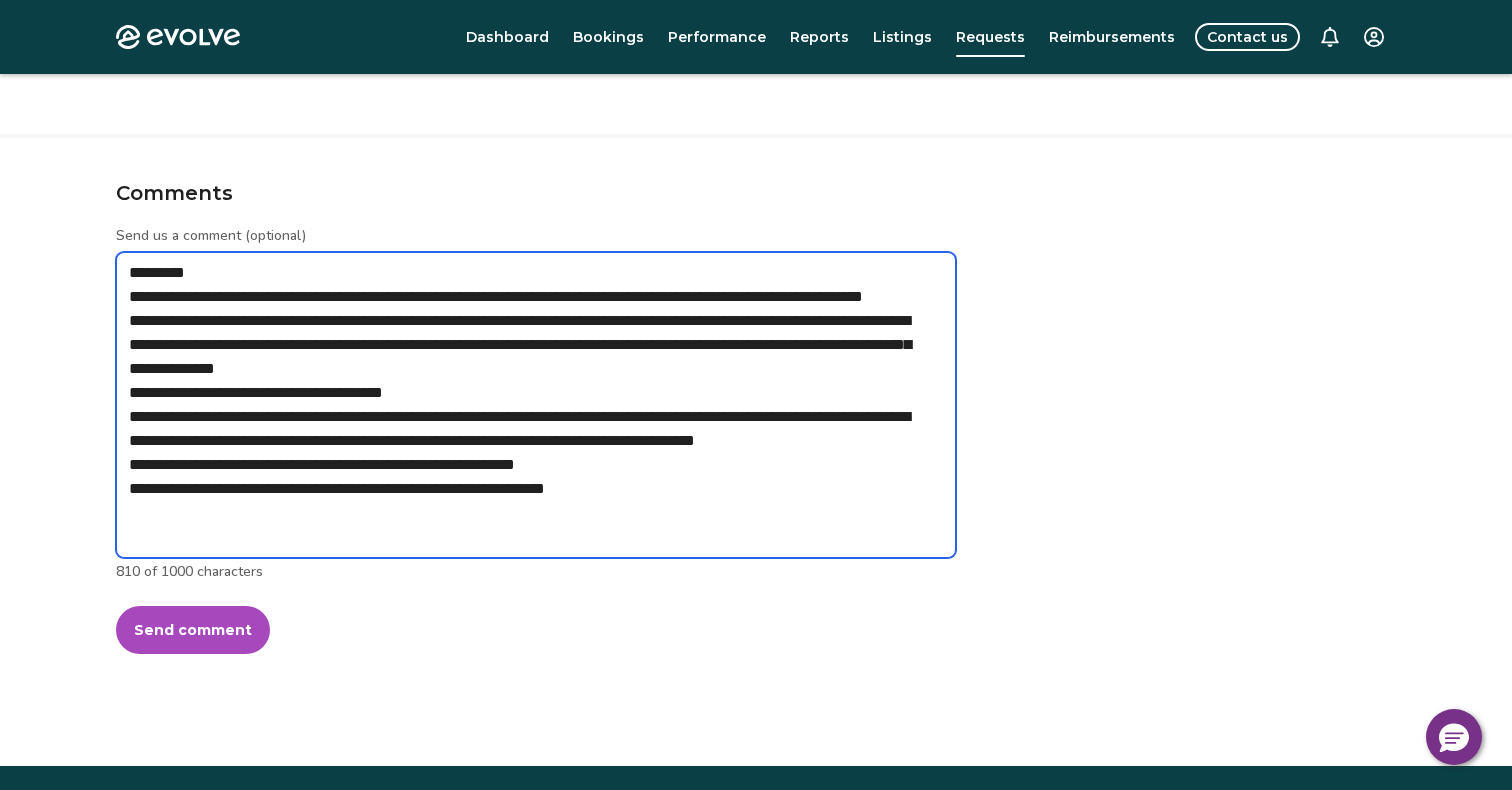 type on "*" 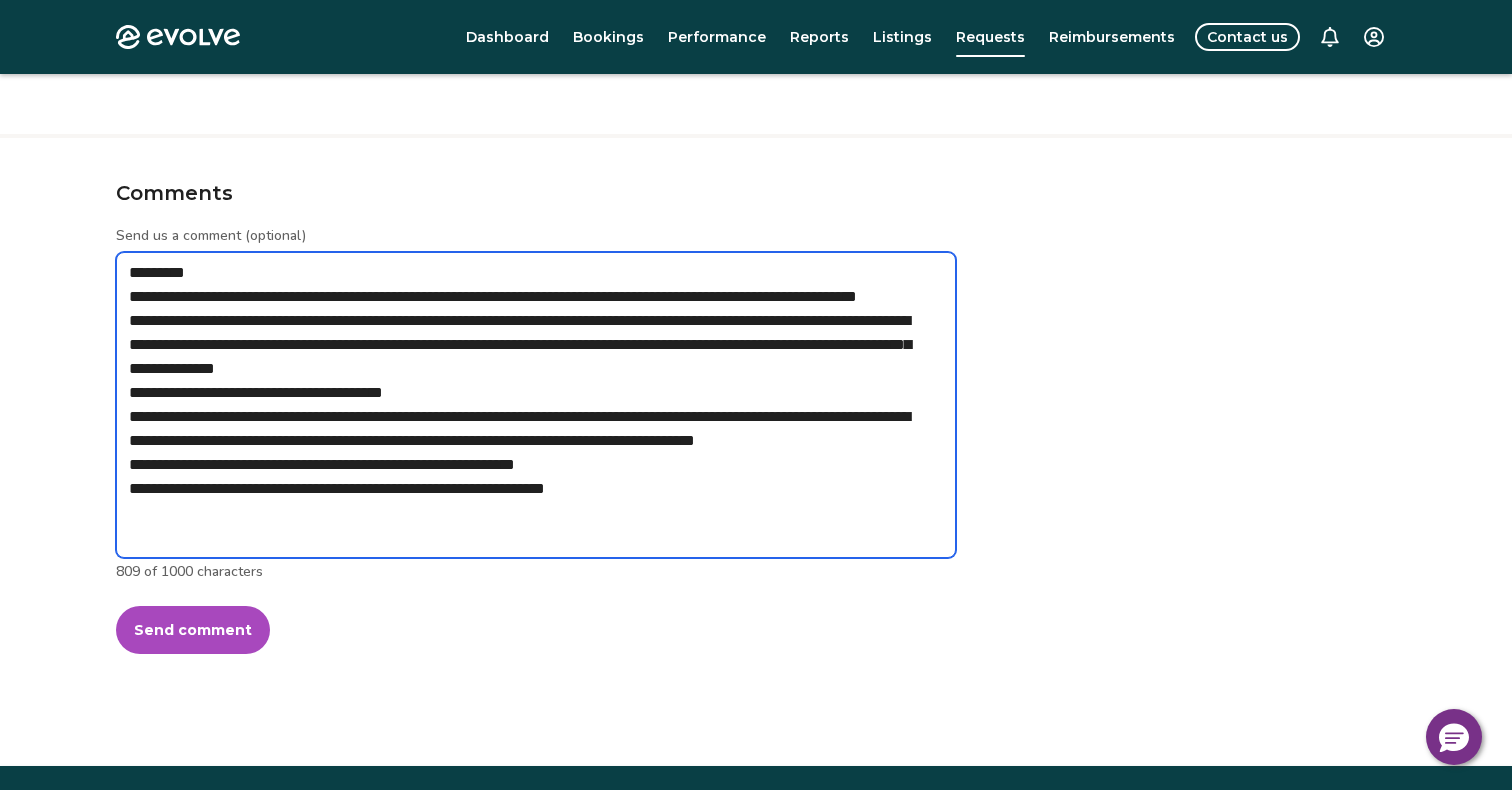 type on "*" 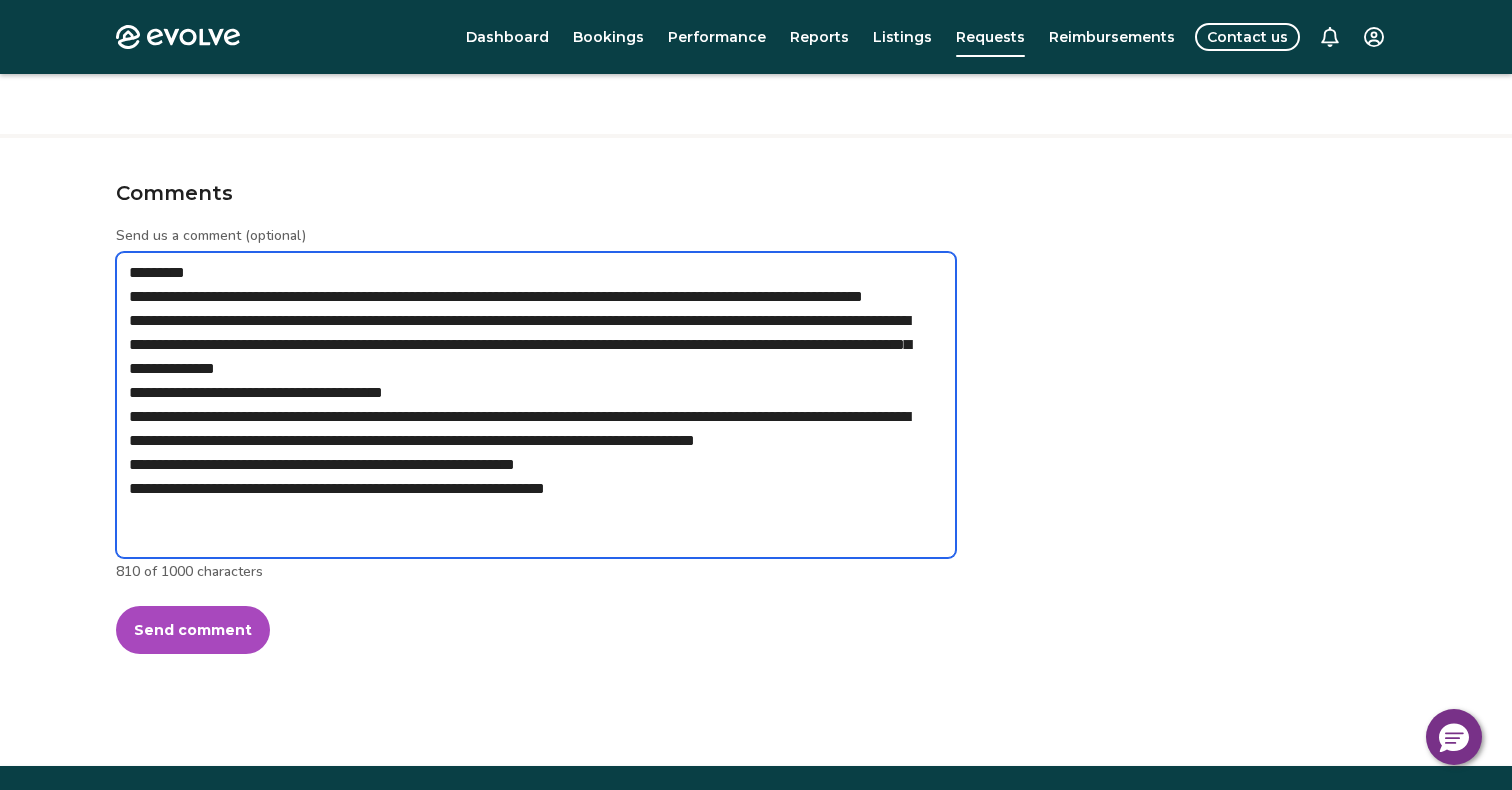 type on "*" 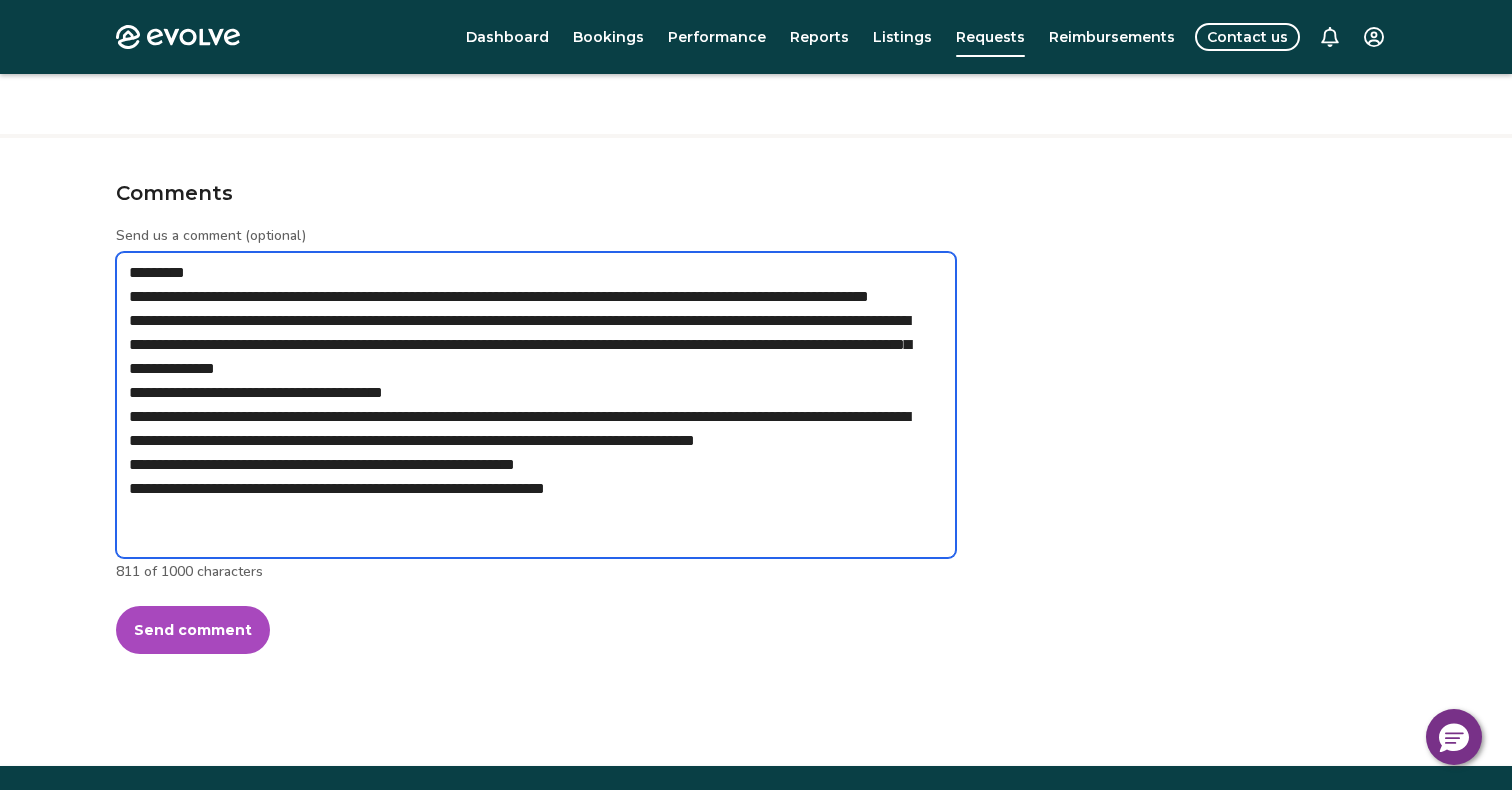 type on "*" 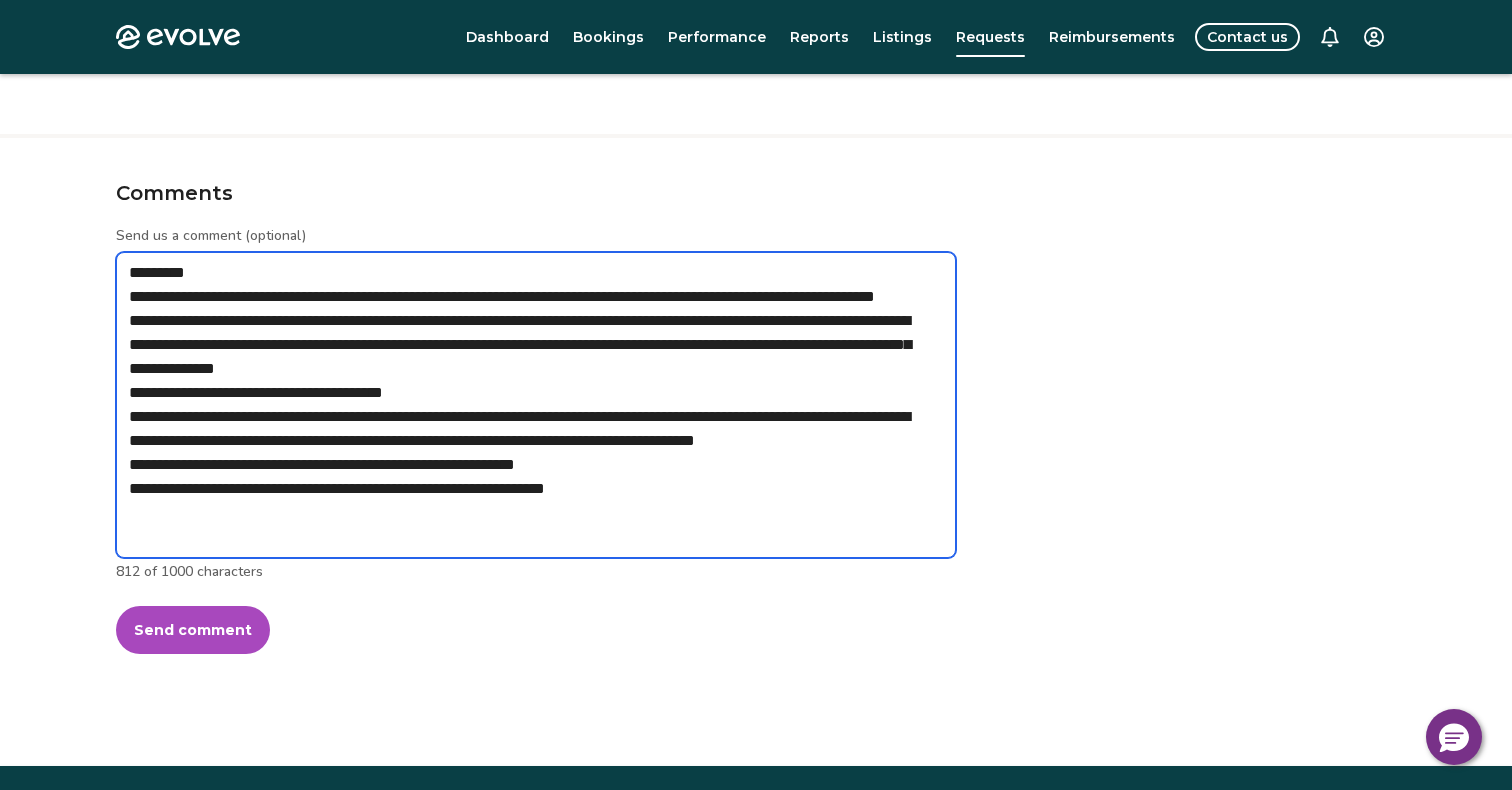 click on "**********" at bounding box center (536, 405) 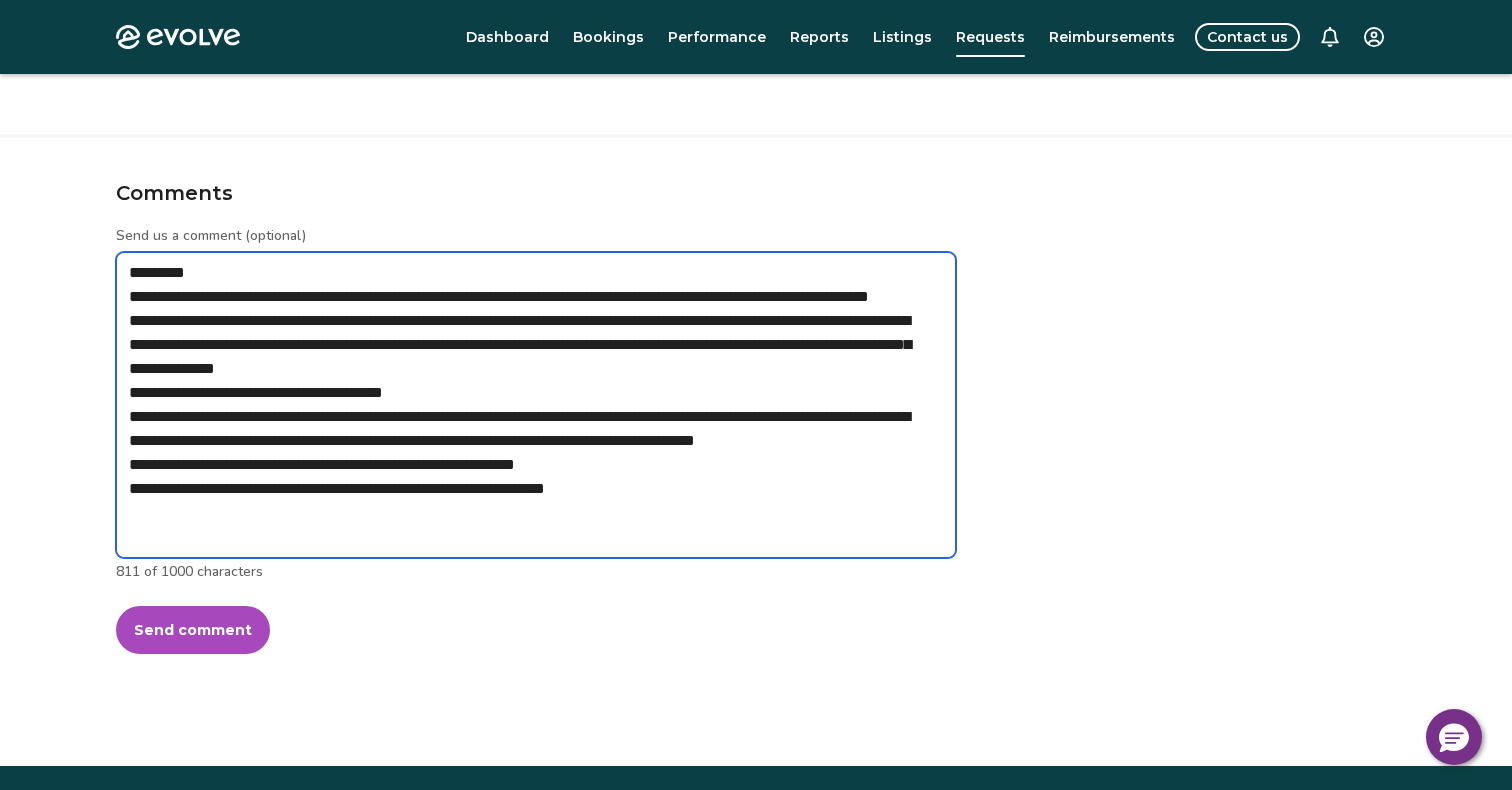 click on "**********" at bounding box center [536, 405] 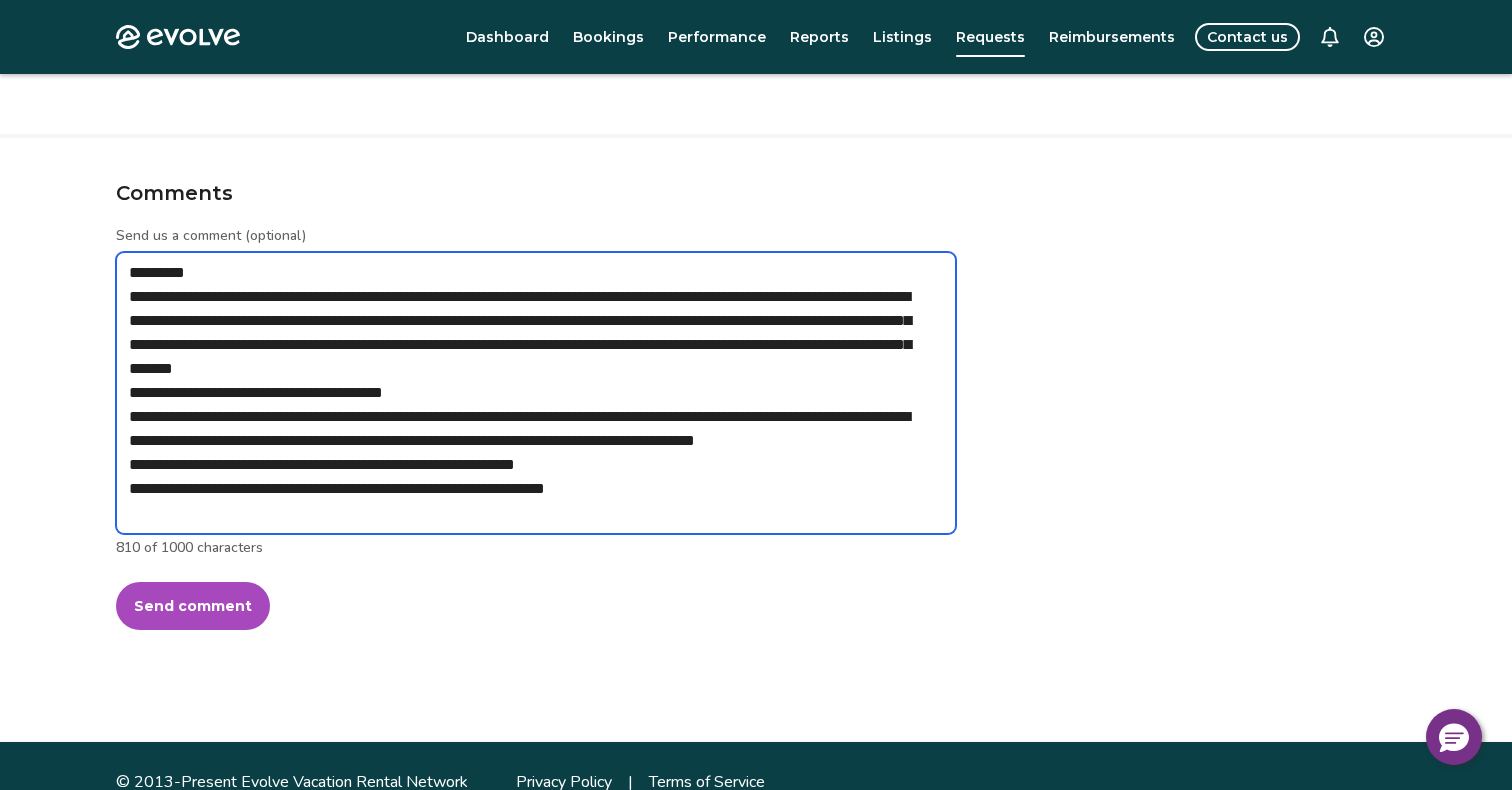 type on "*" 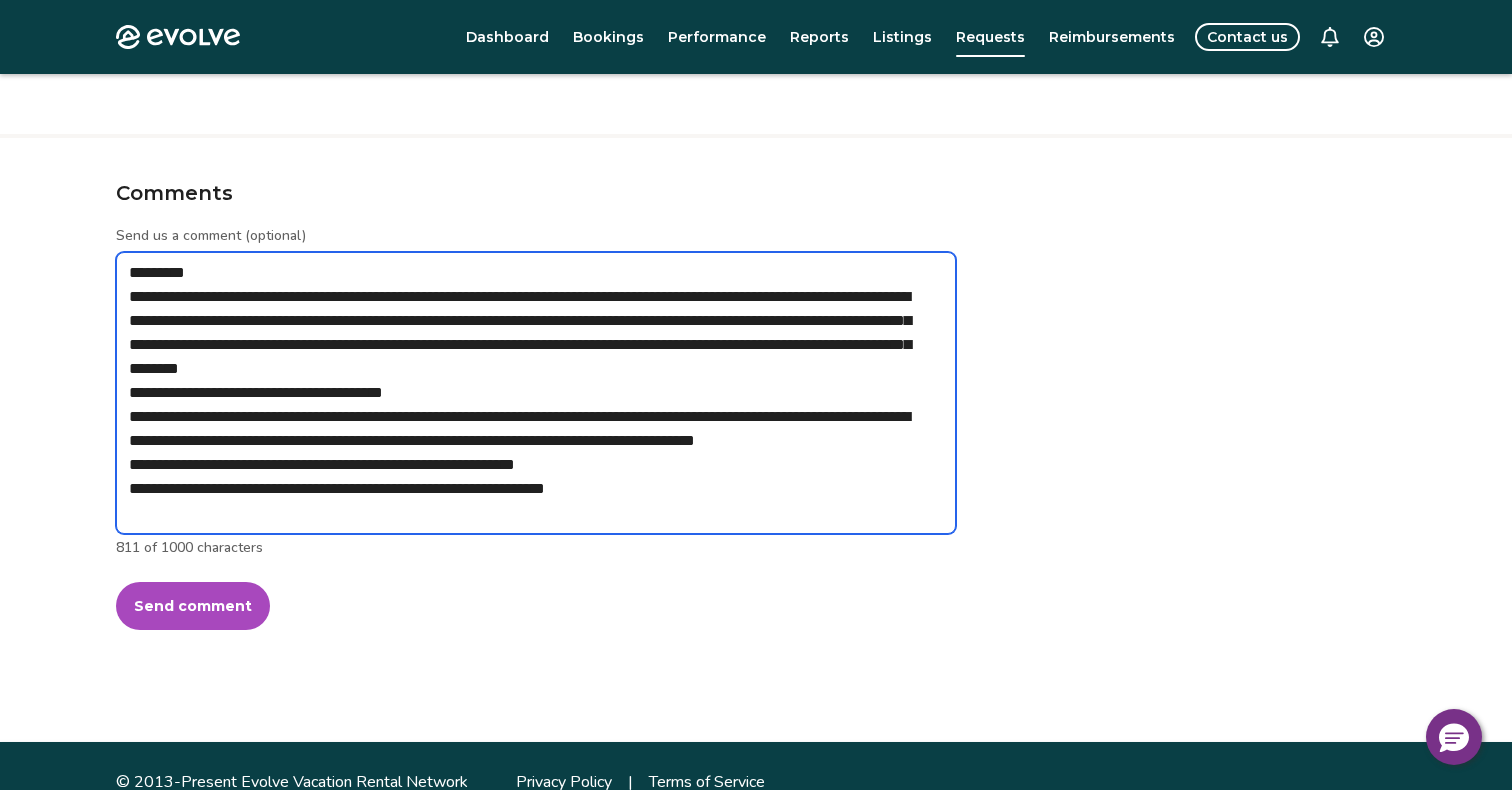 type on "*" 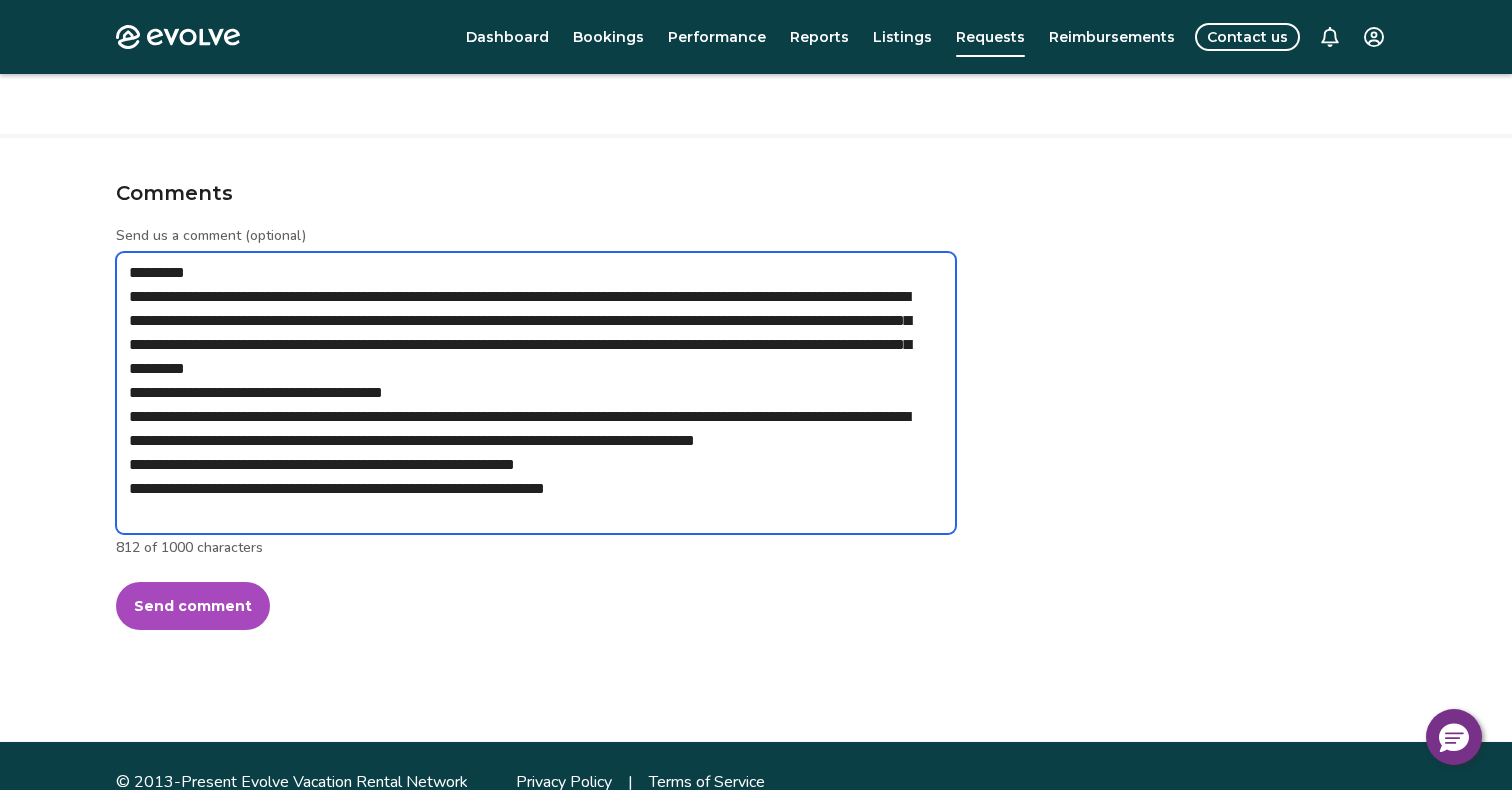 drag, startPoint x: 689, startPoint y: 323, endPoint x: 279, endPoint y: 319, distance: 410.0195 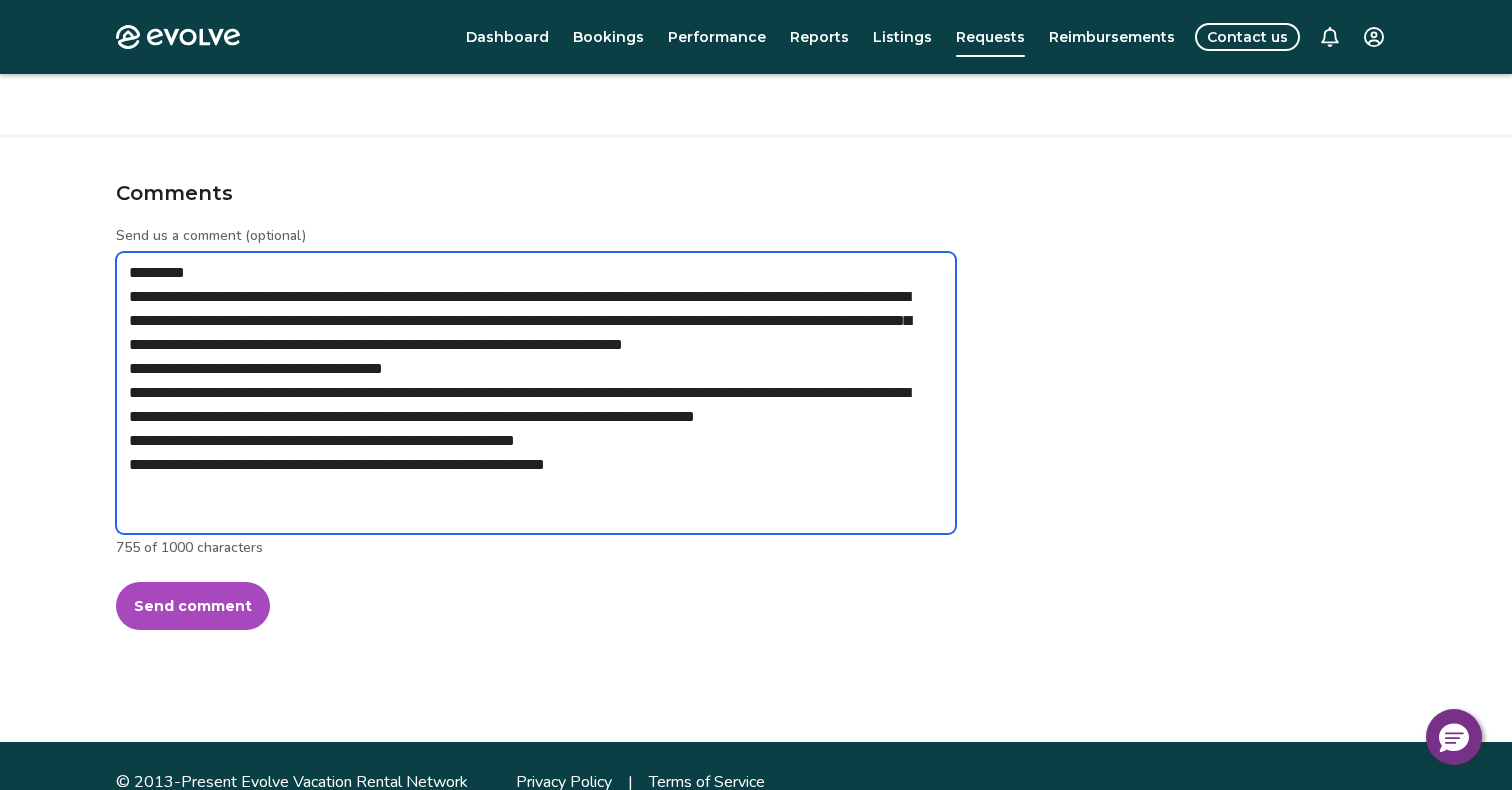 type on "*" 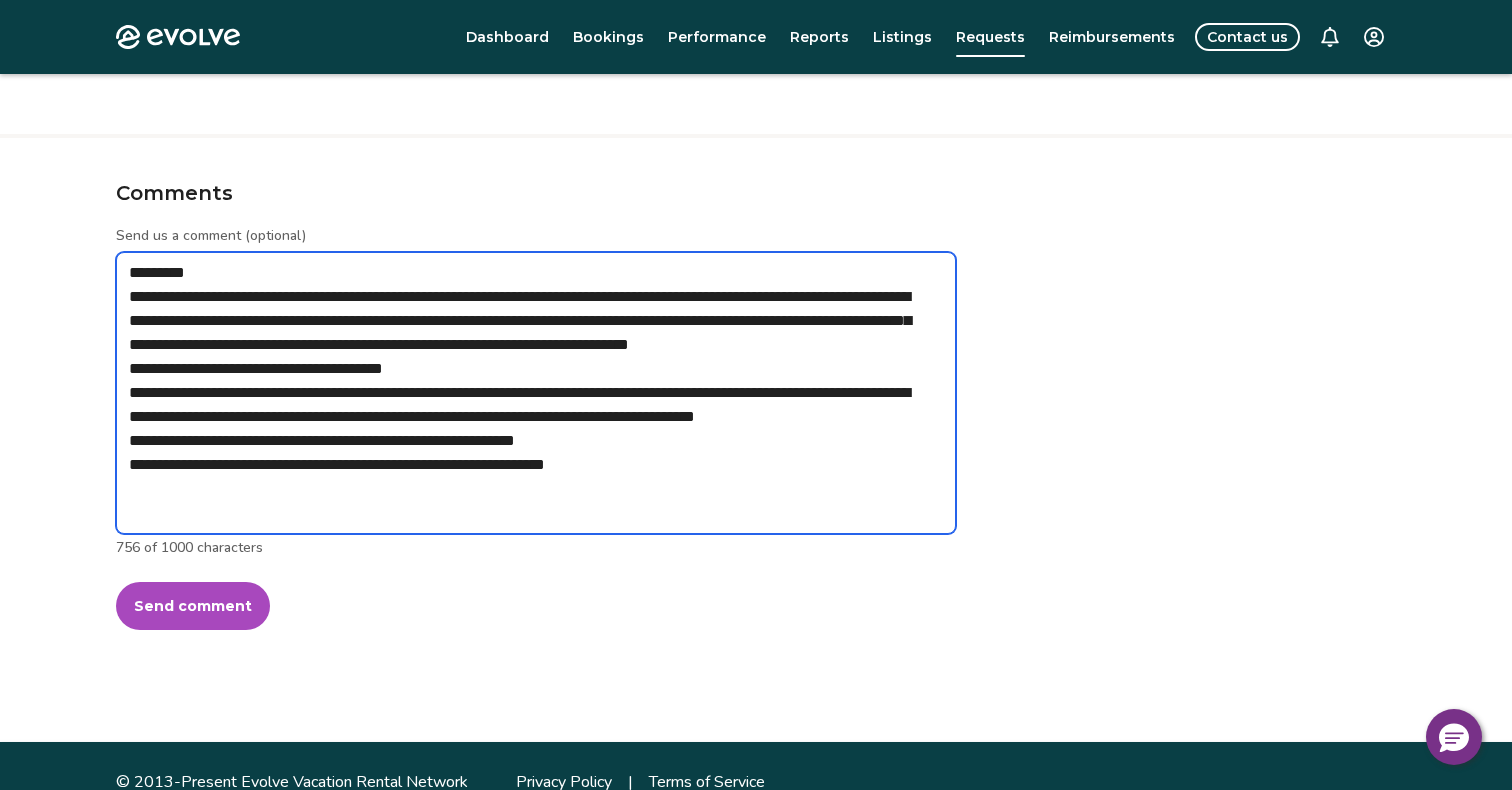 type on "*" 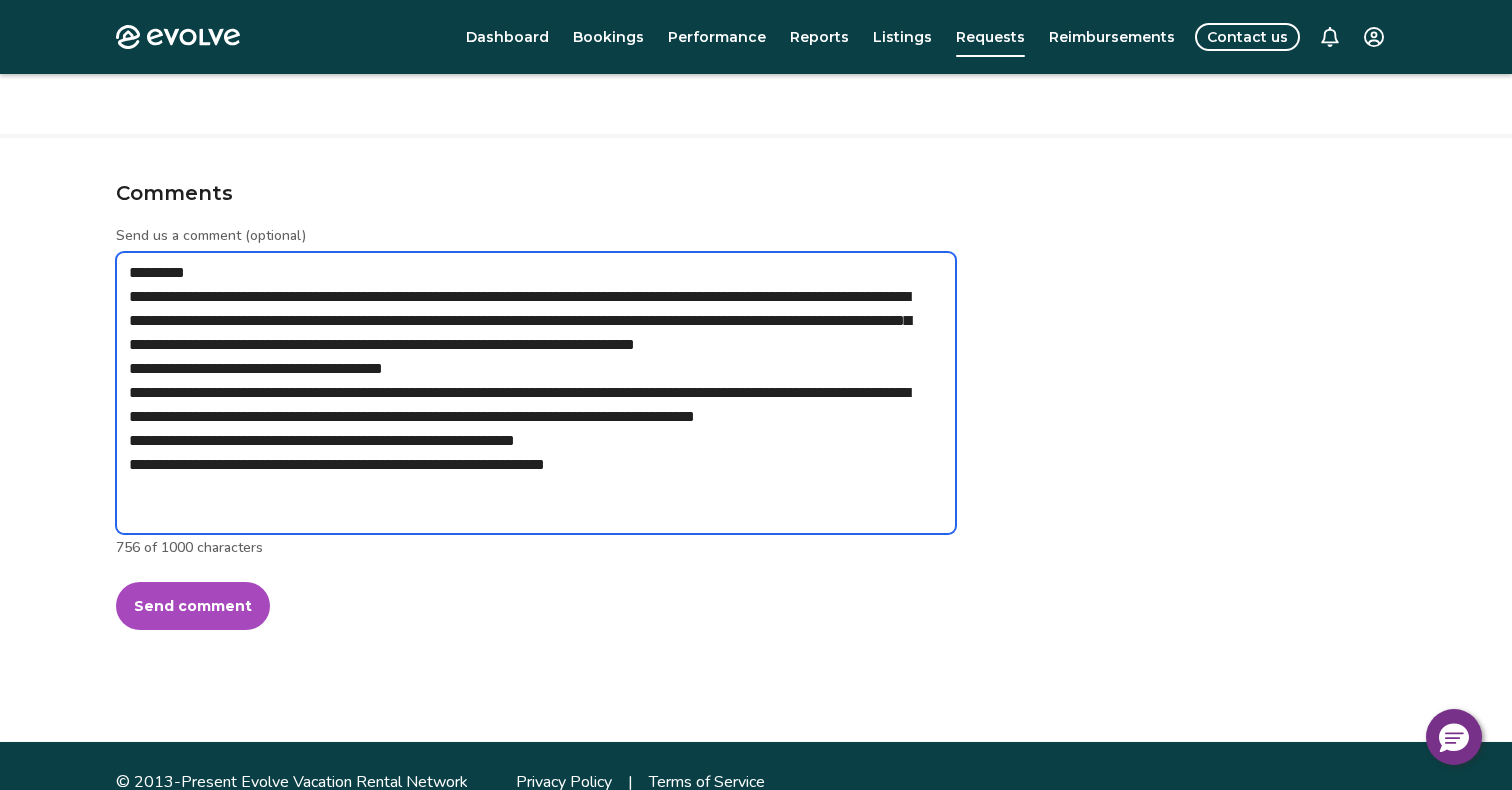 type on "*" 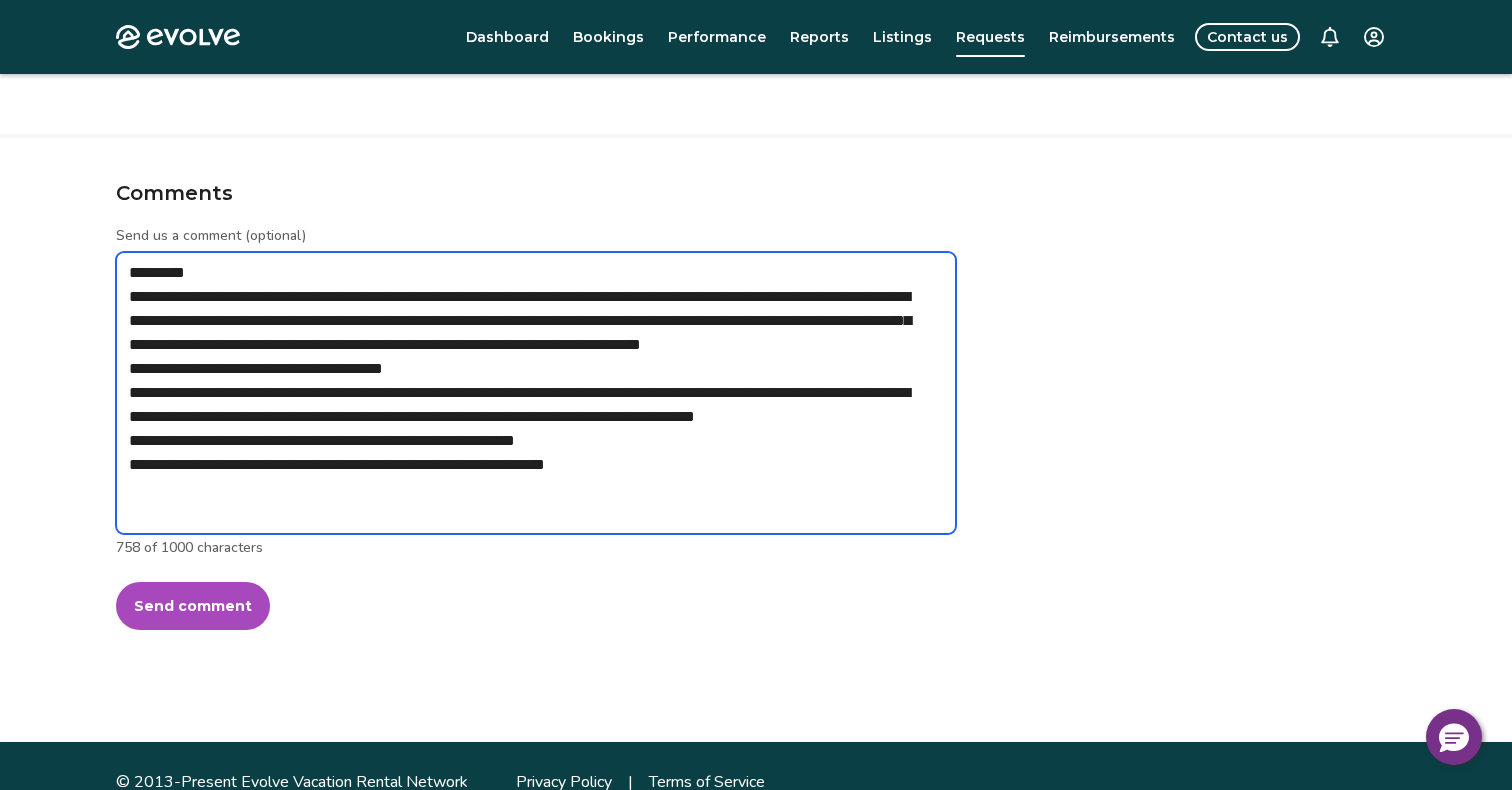 type on "*" 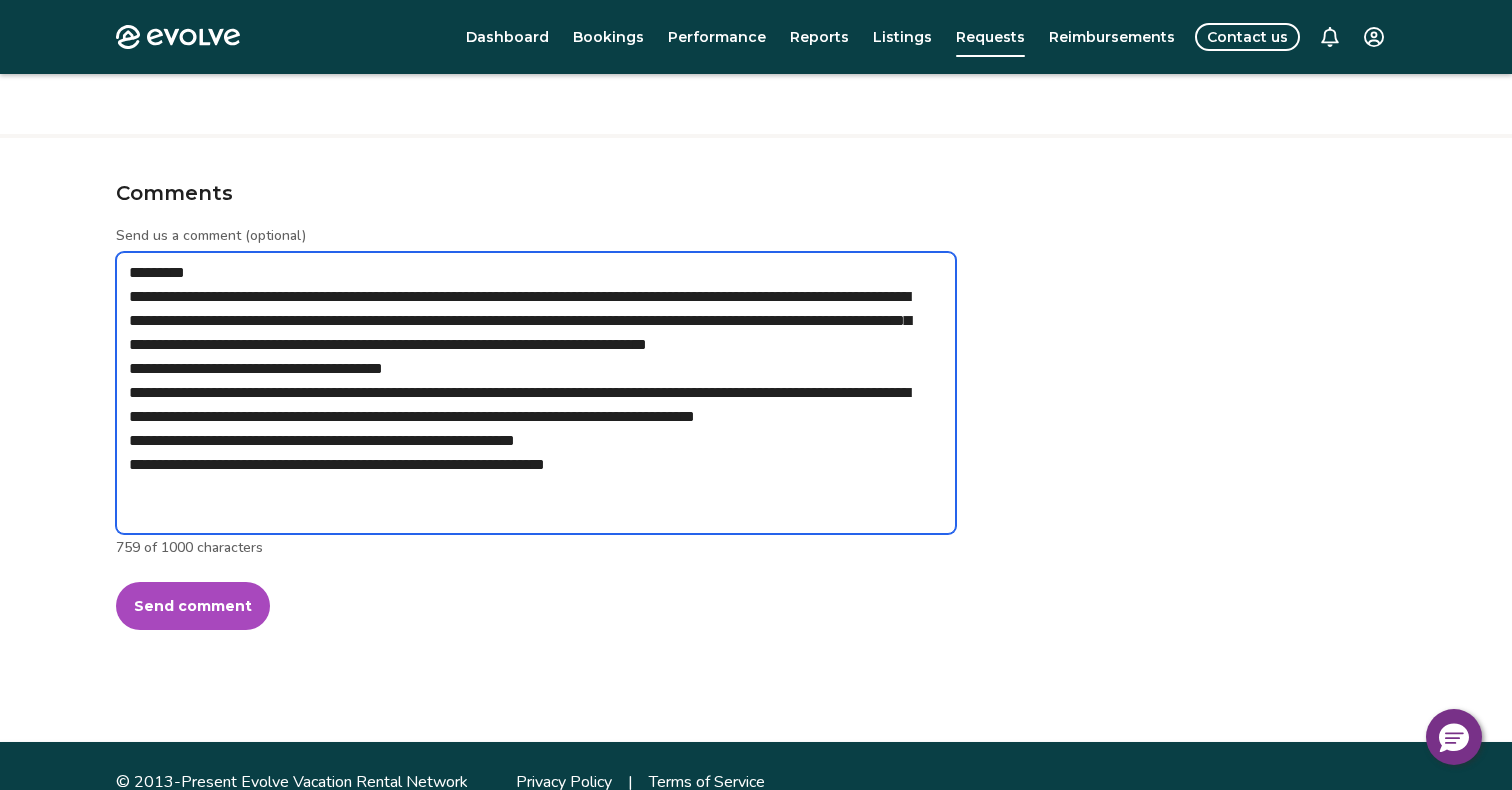 type on "*" 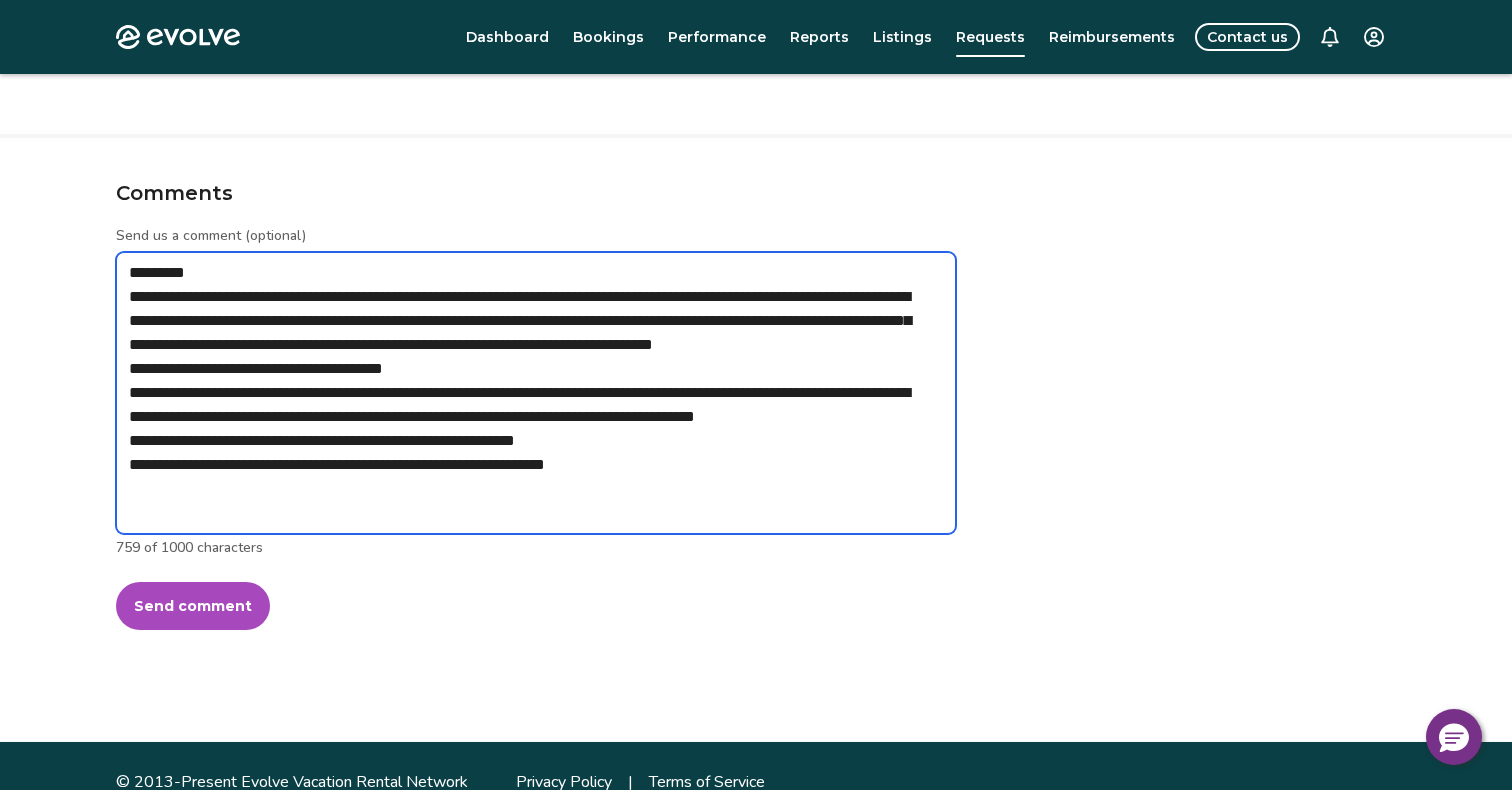 type on "*" 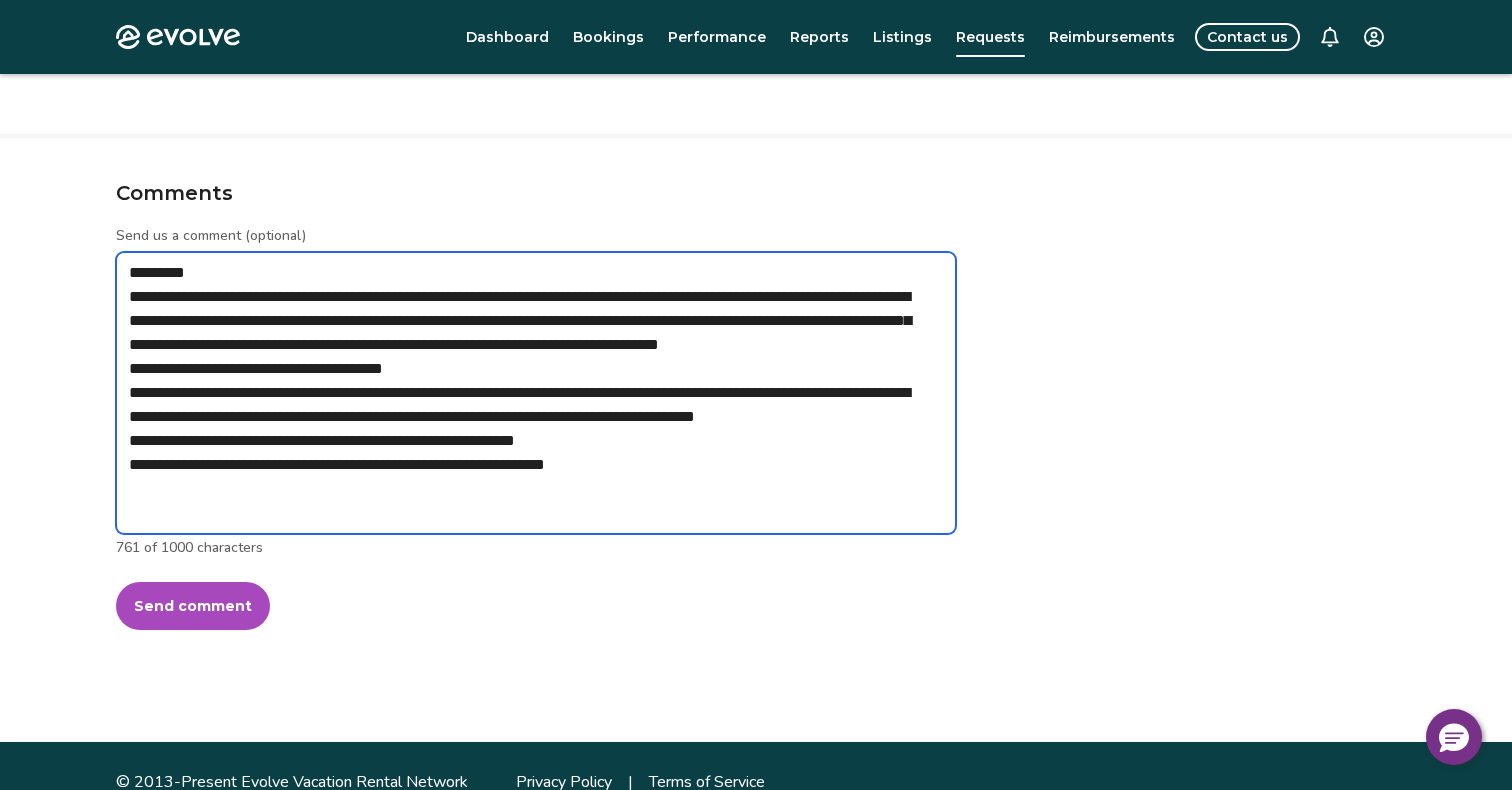 type on "*" 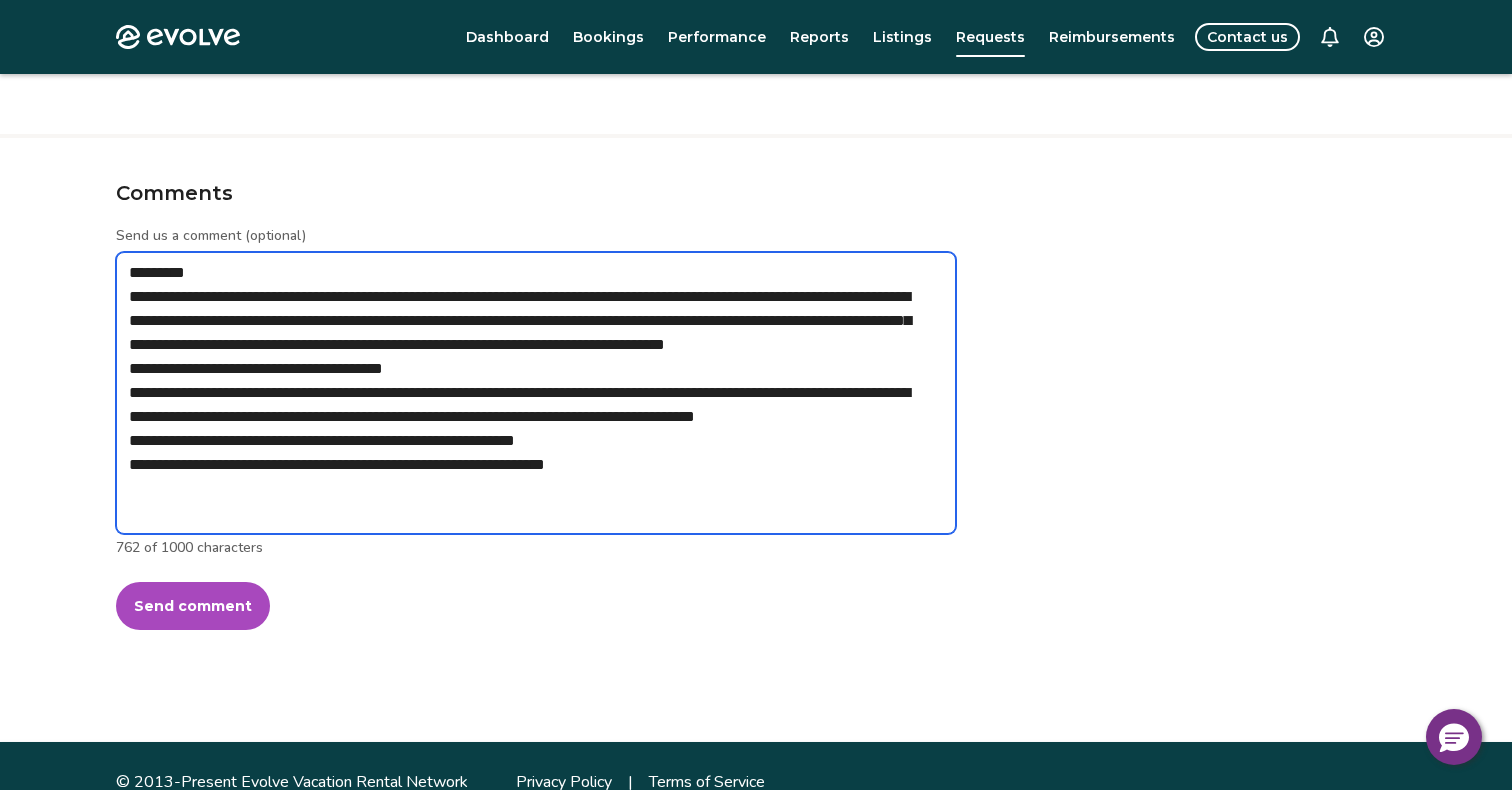 type on "*" 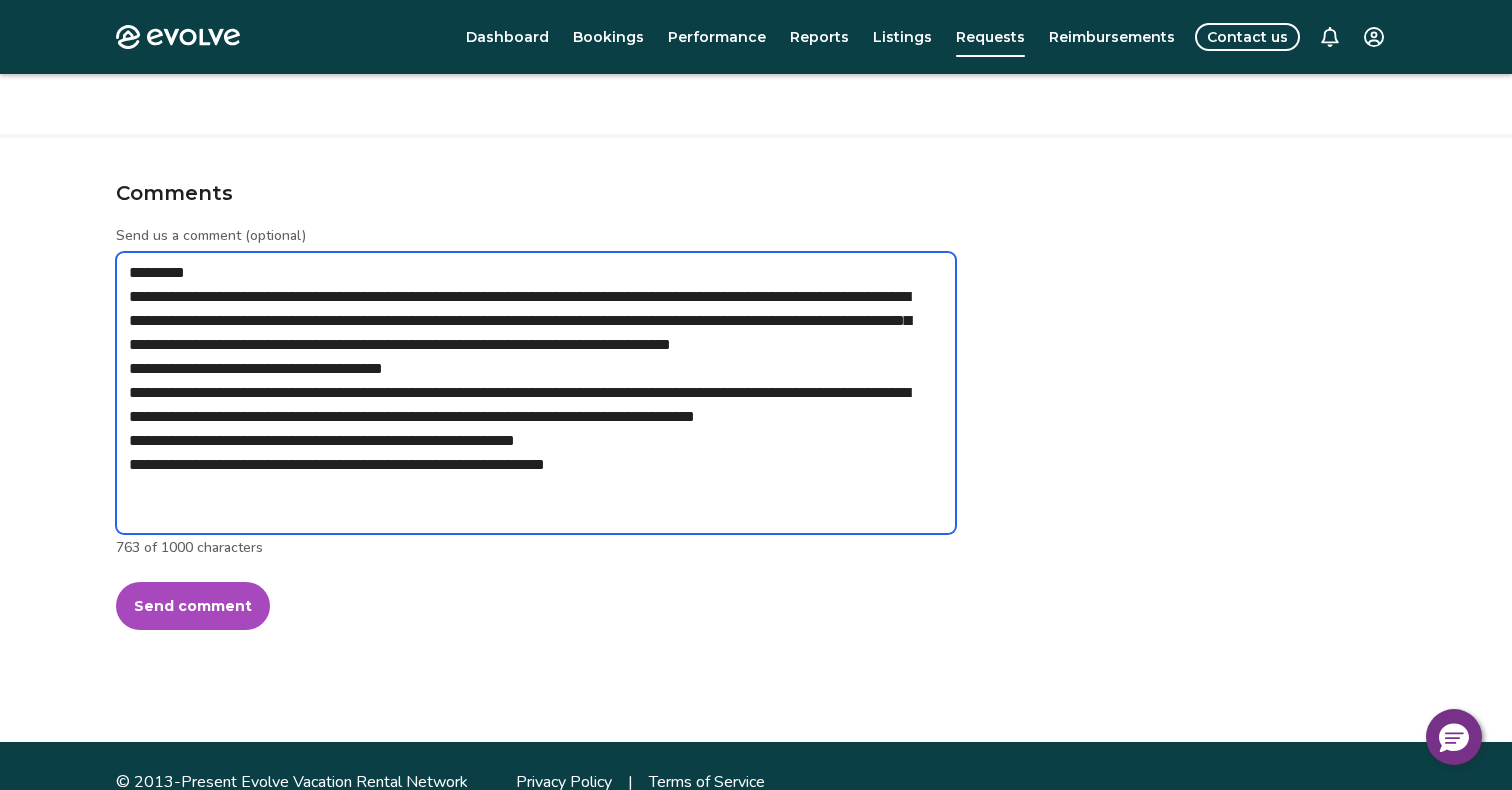 type on "*" 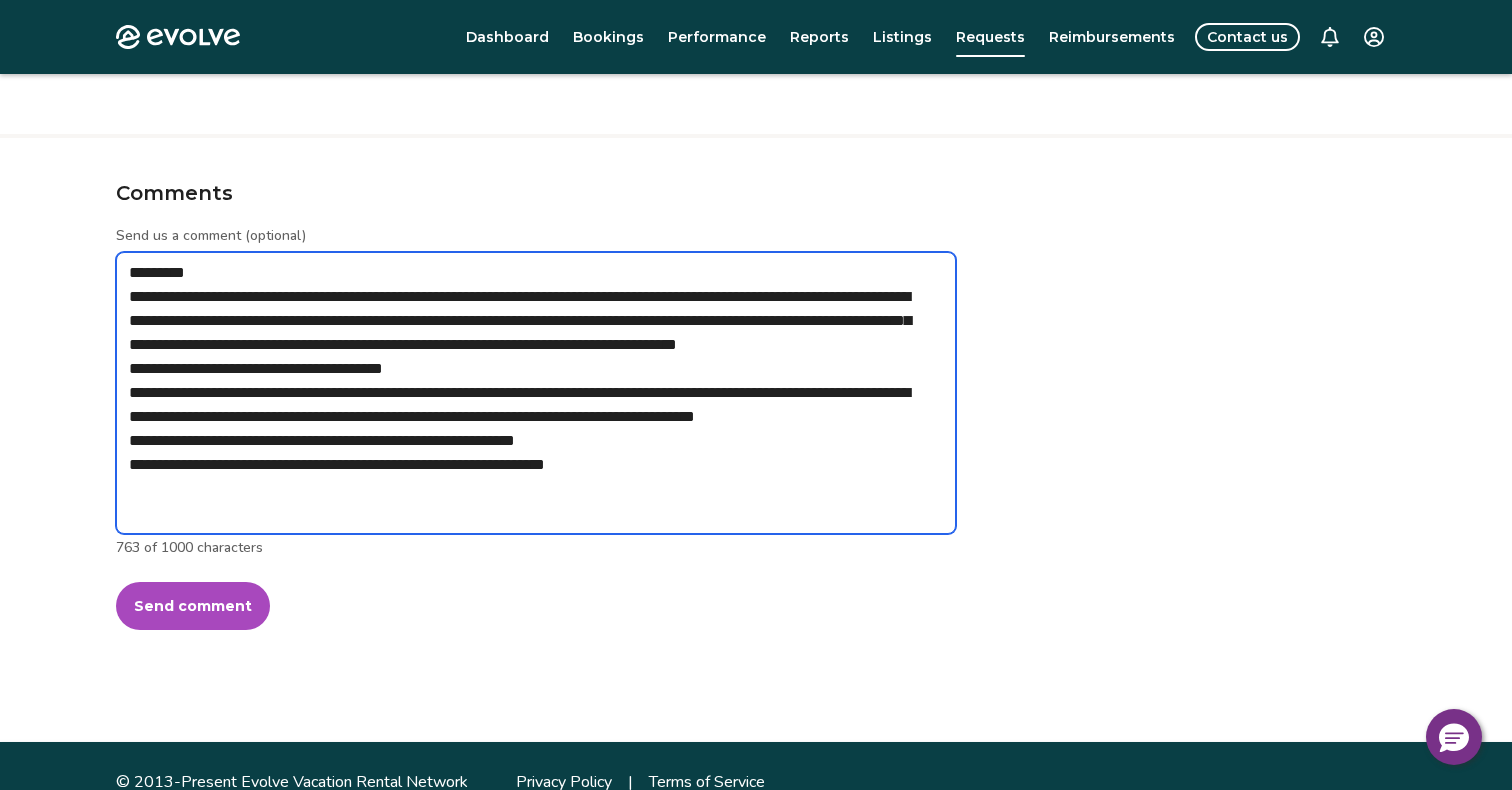 type on "*" 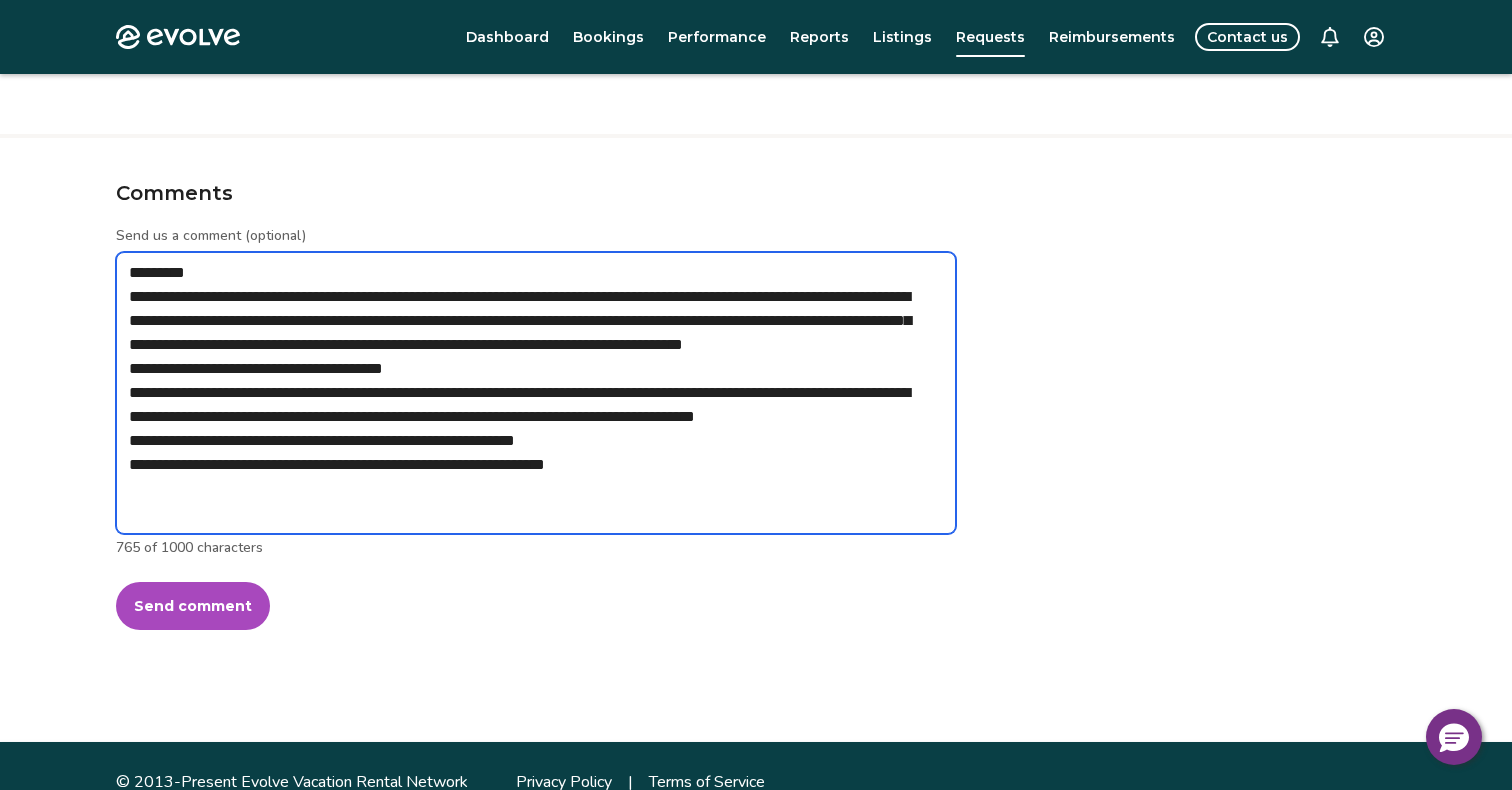 type on "*" 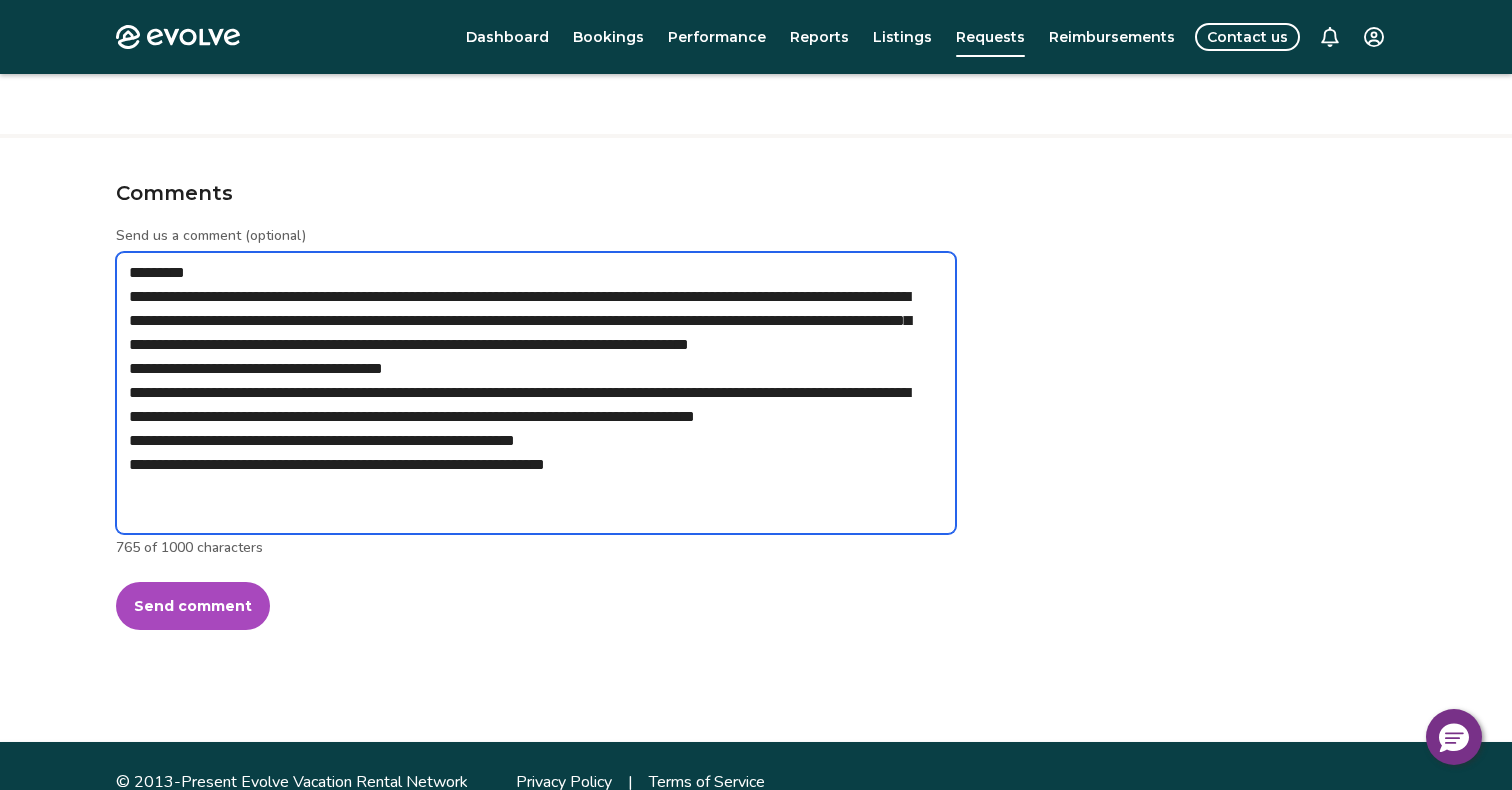 type on "*" 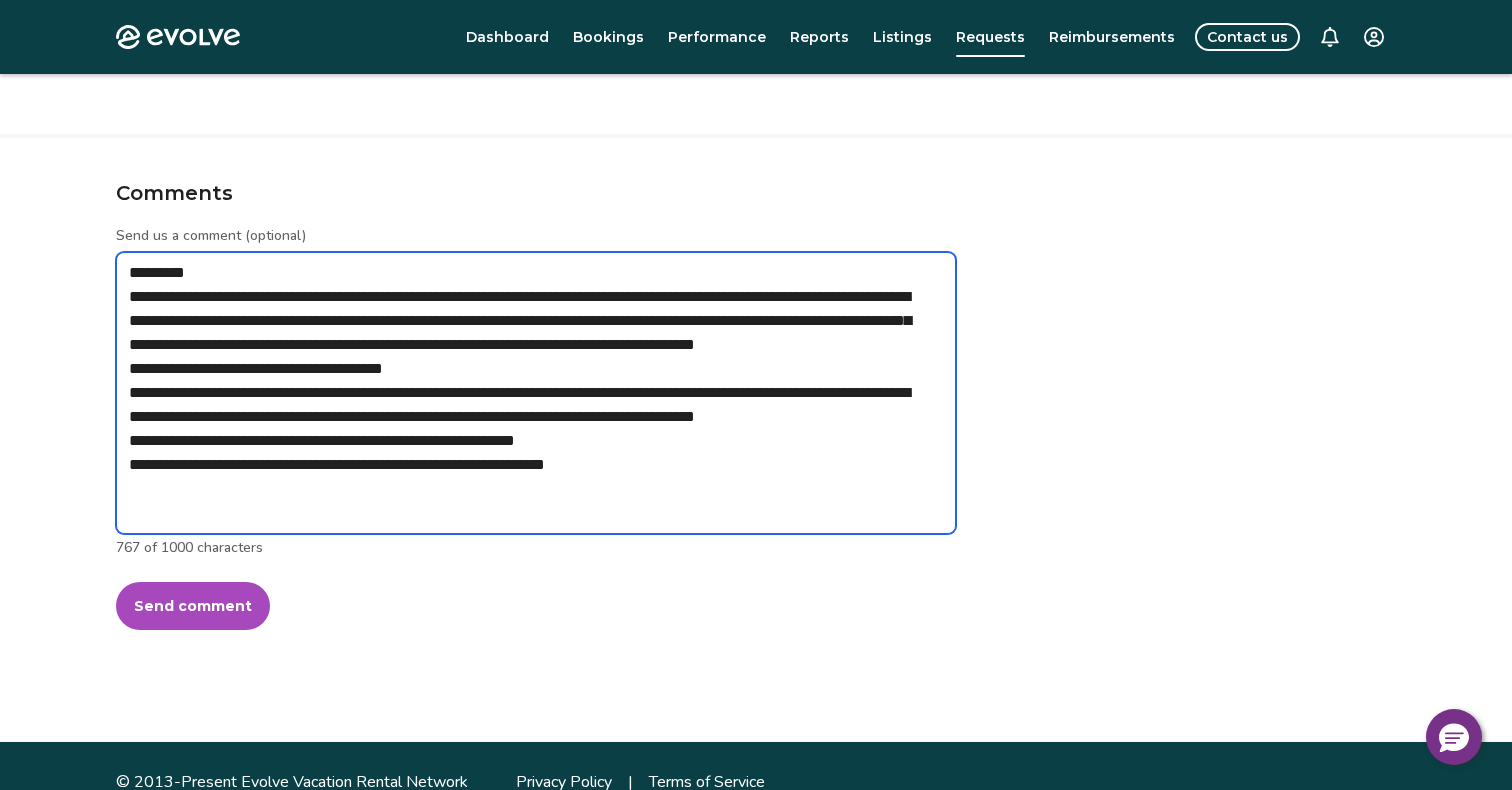 type on "*" 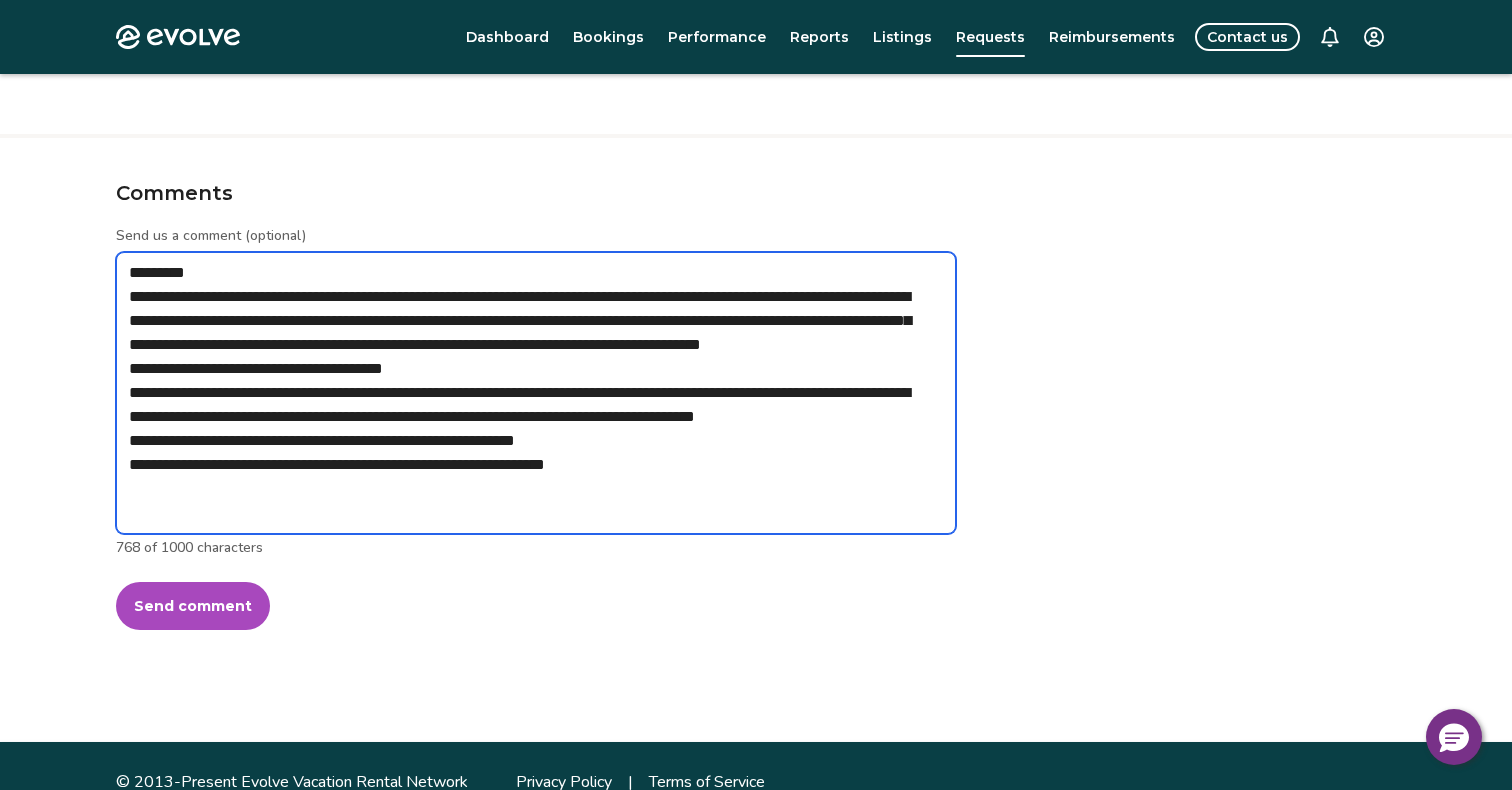 type on "*" 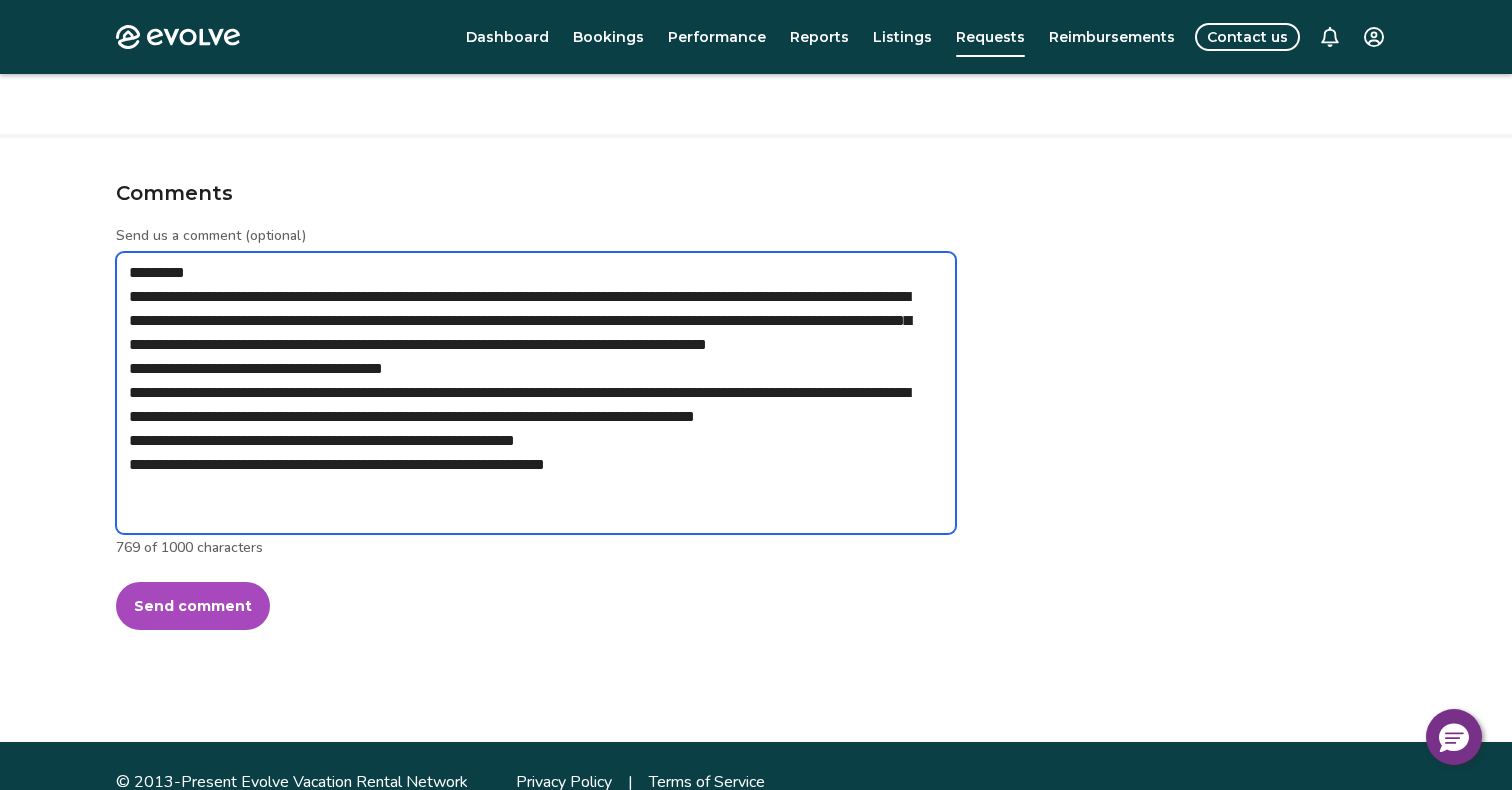 type on "*" 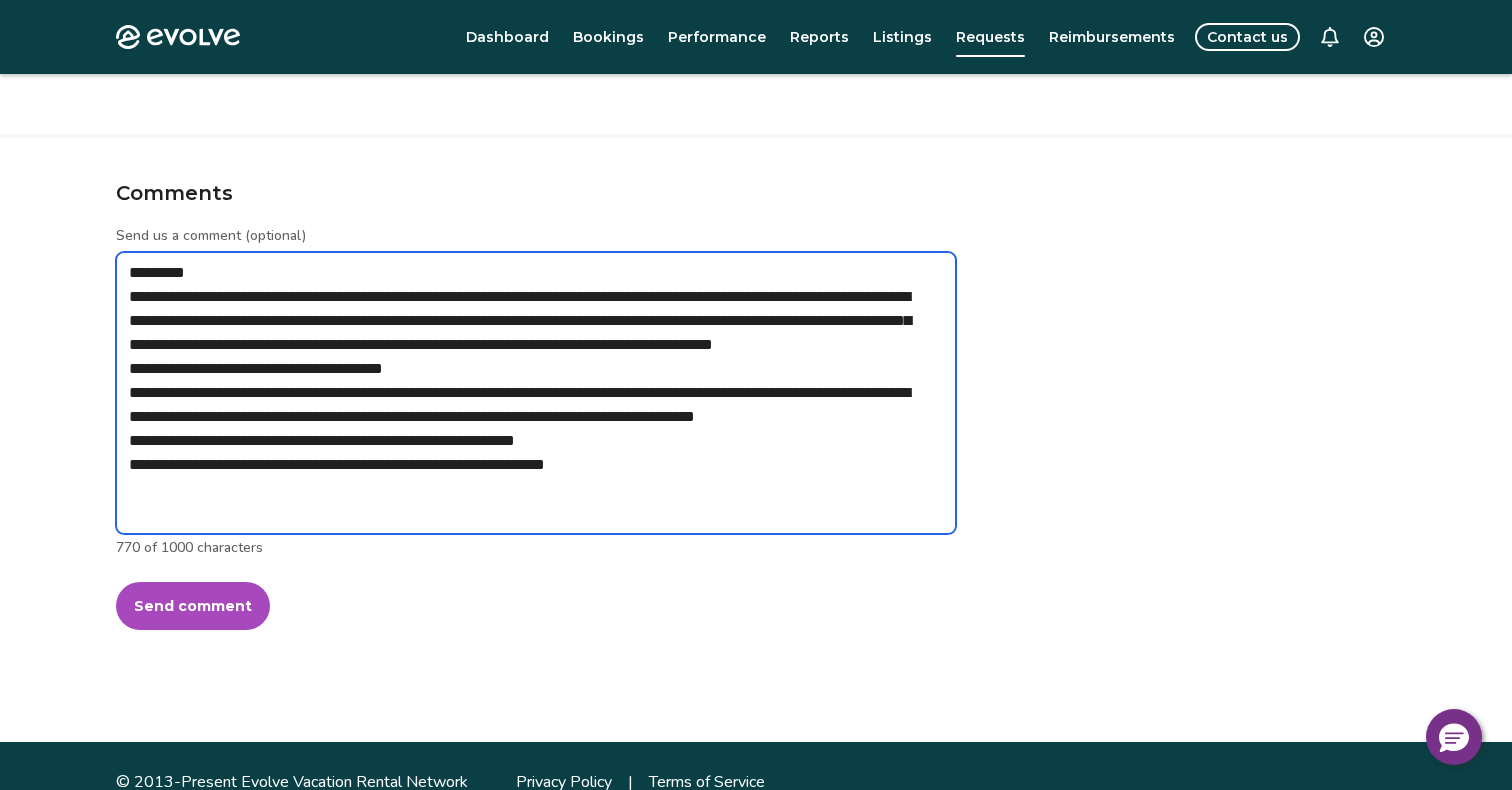 type on "*" 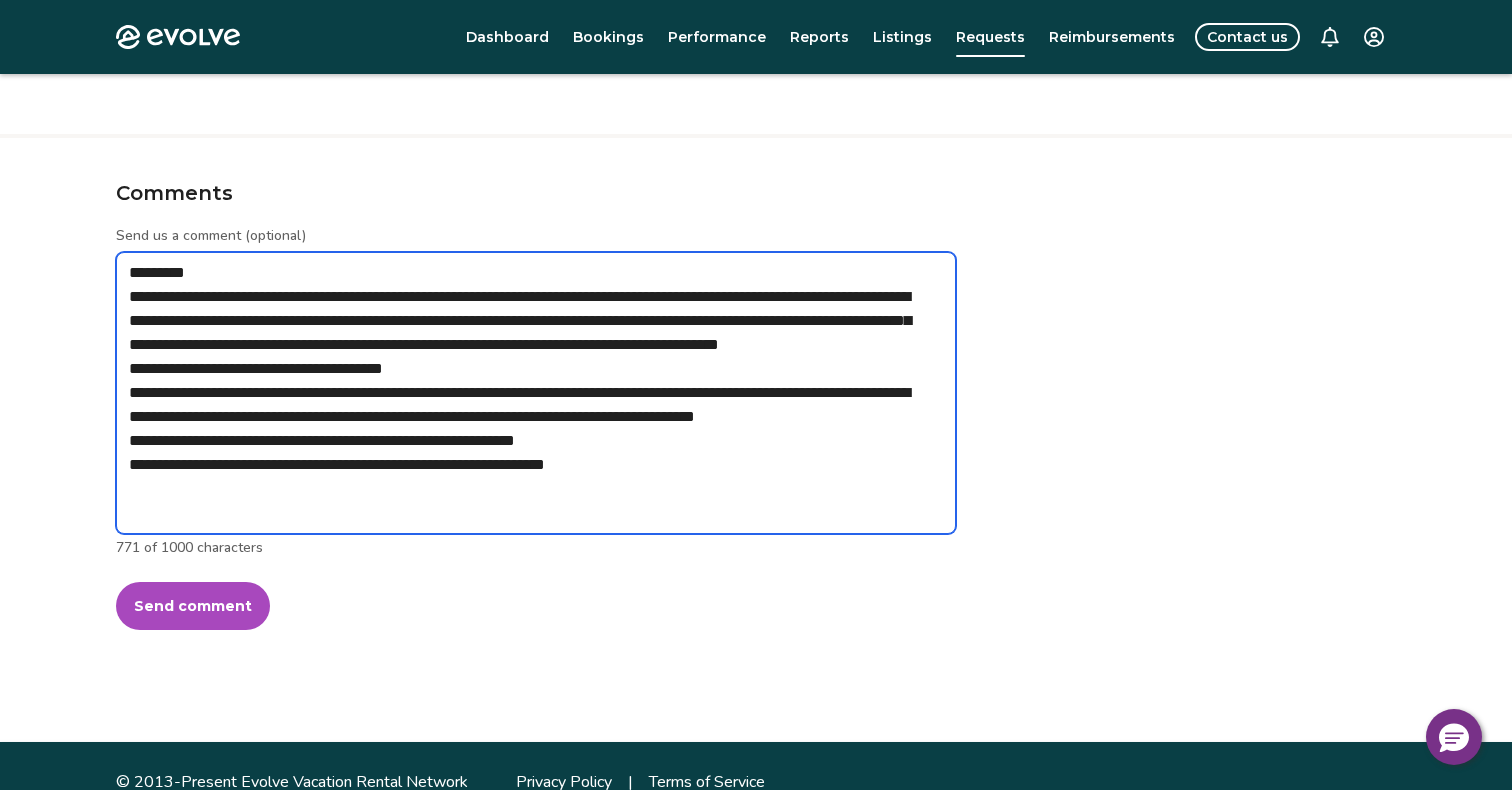 type on "*" 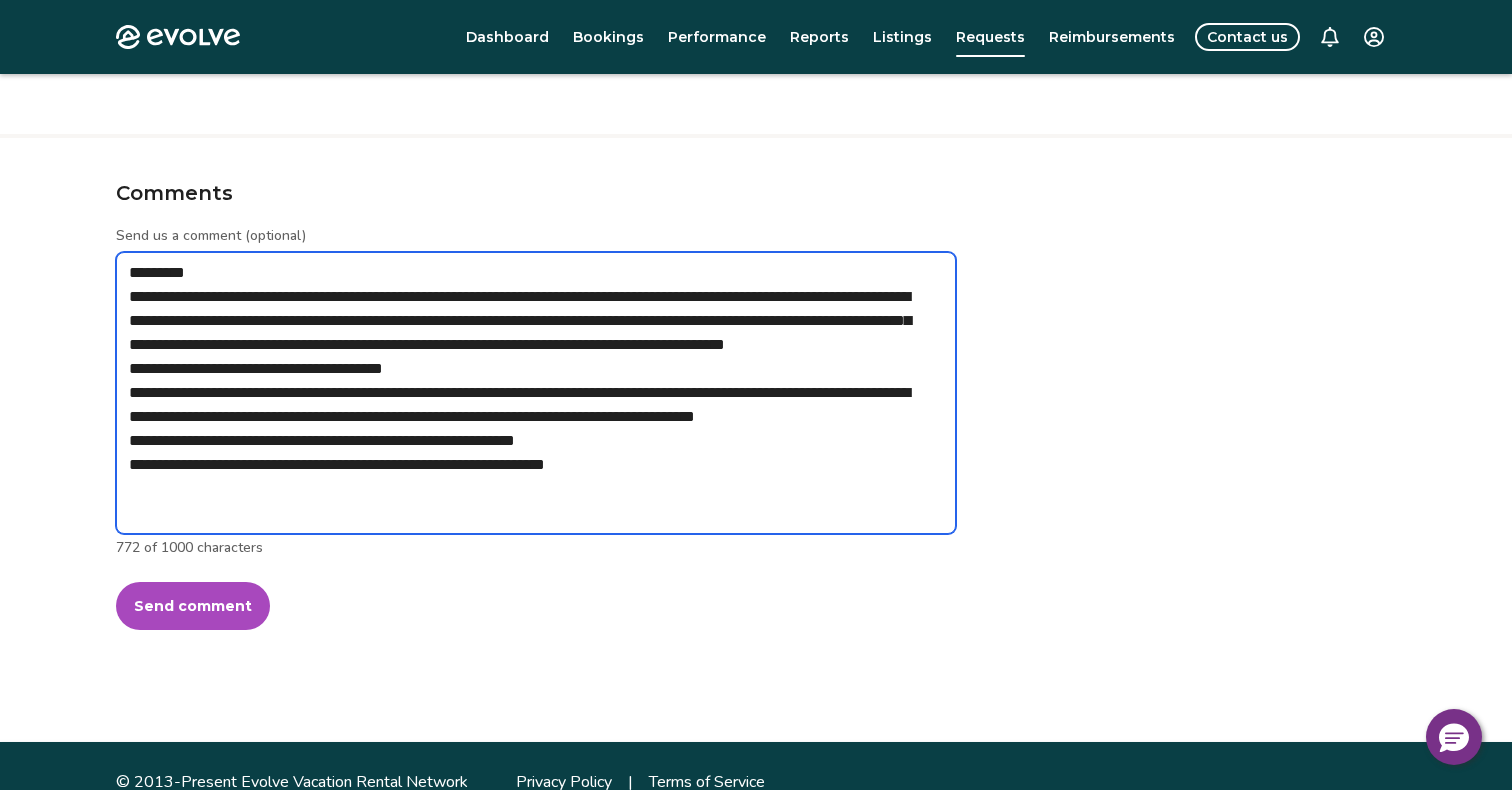 type on "*" 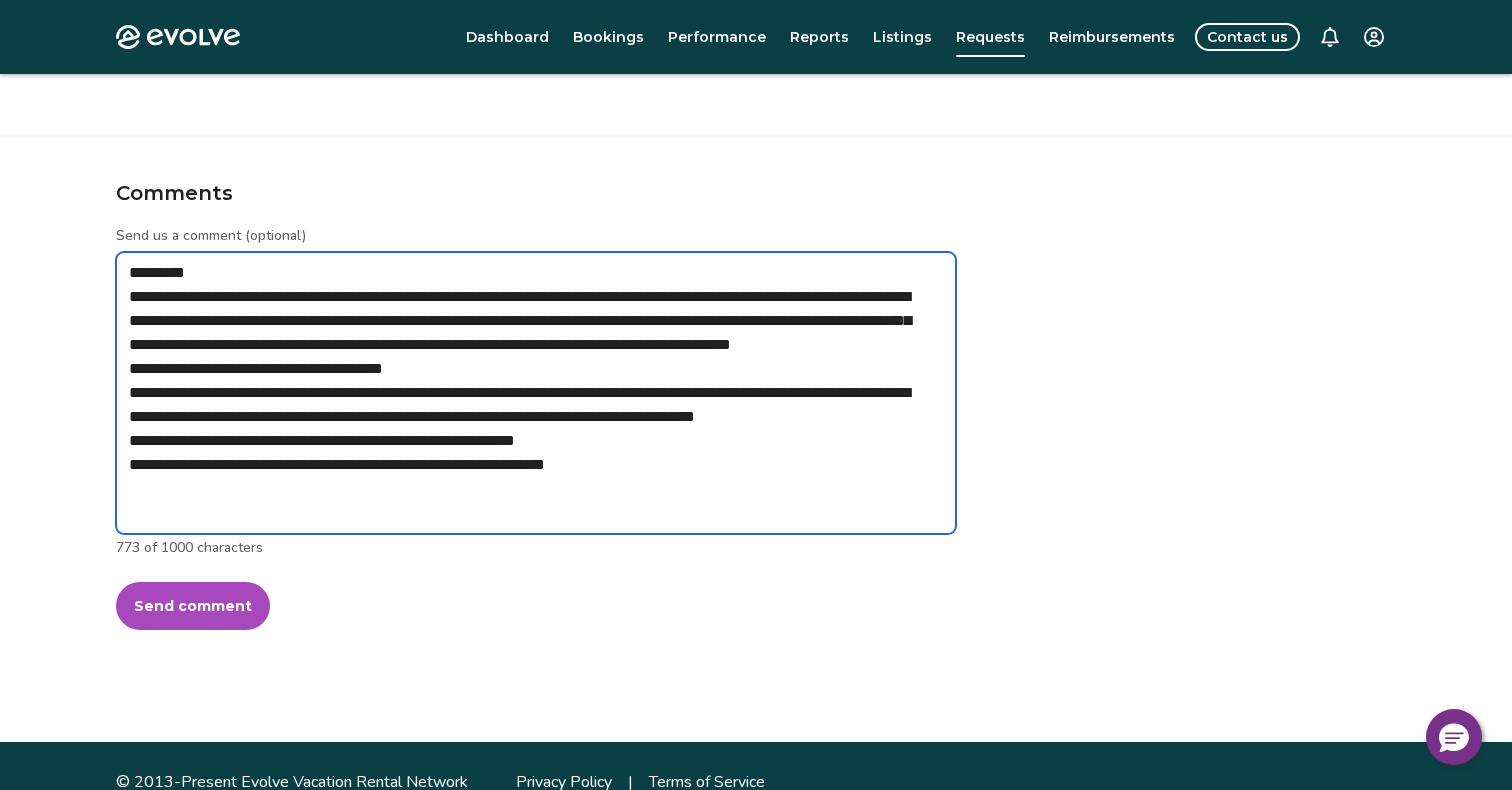 click on "**********" at bounding box center [536, 393] 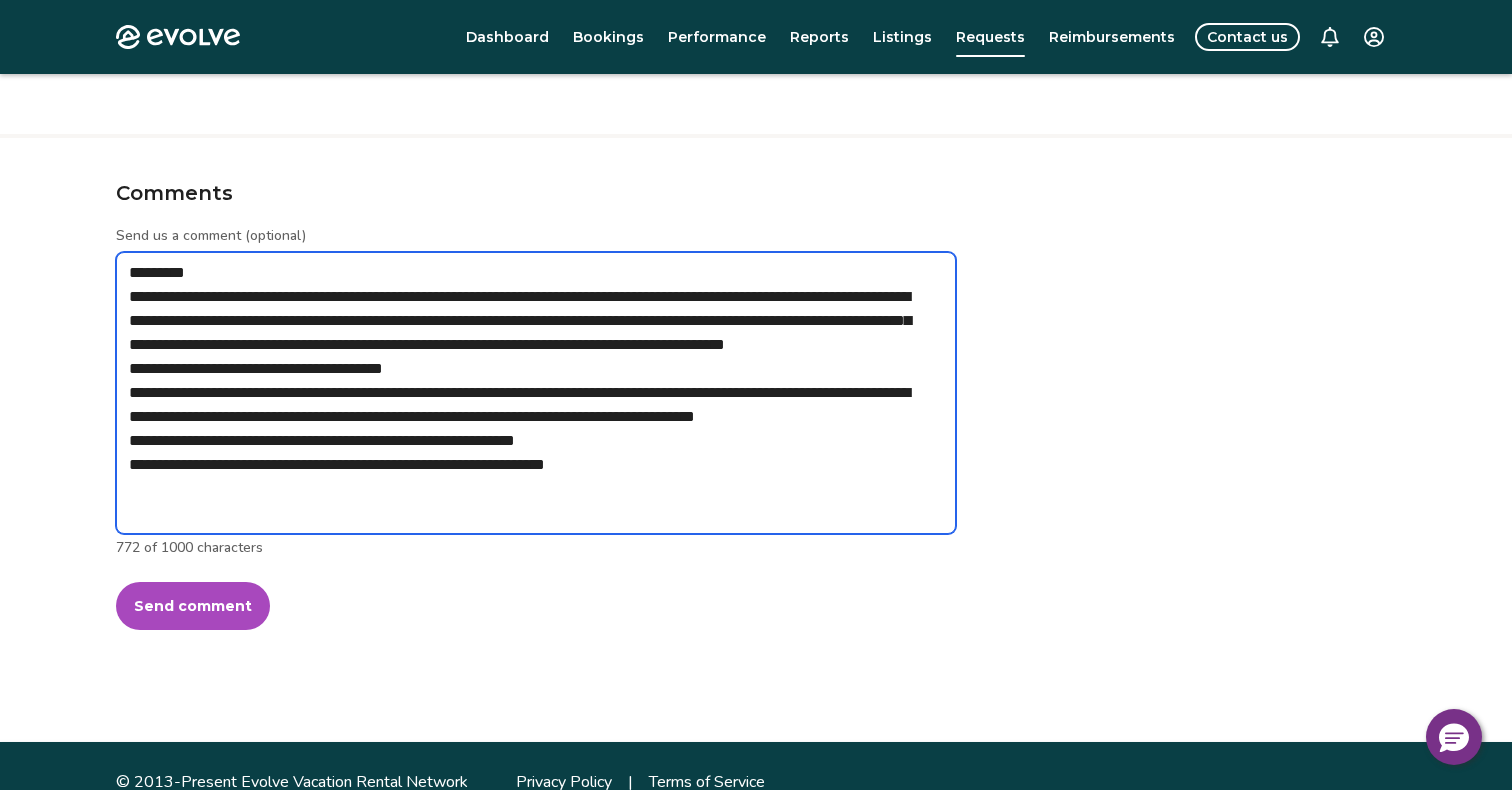 type on "*" 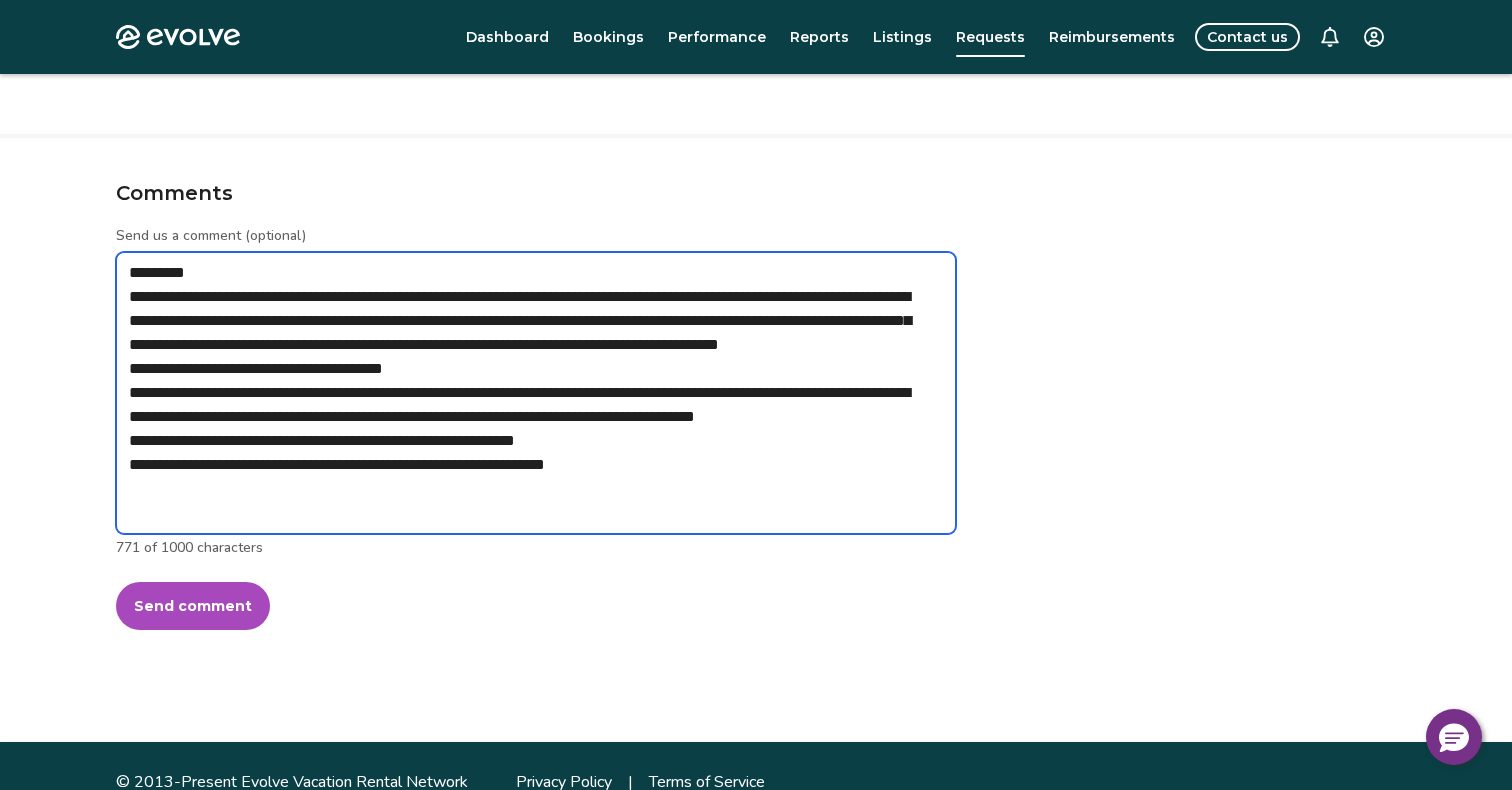type on "*" 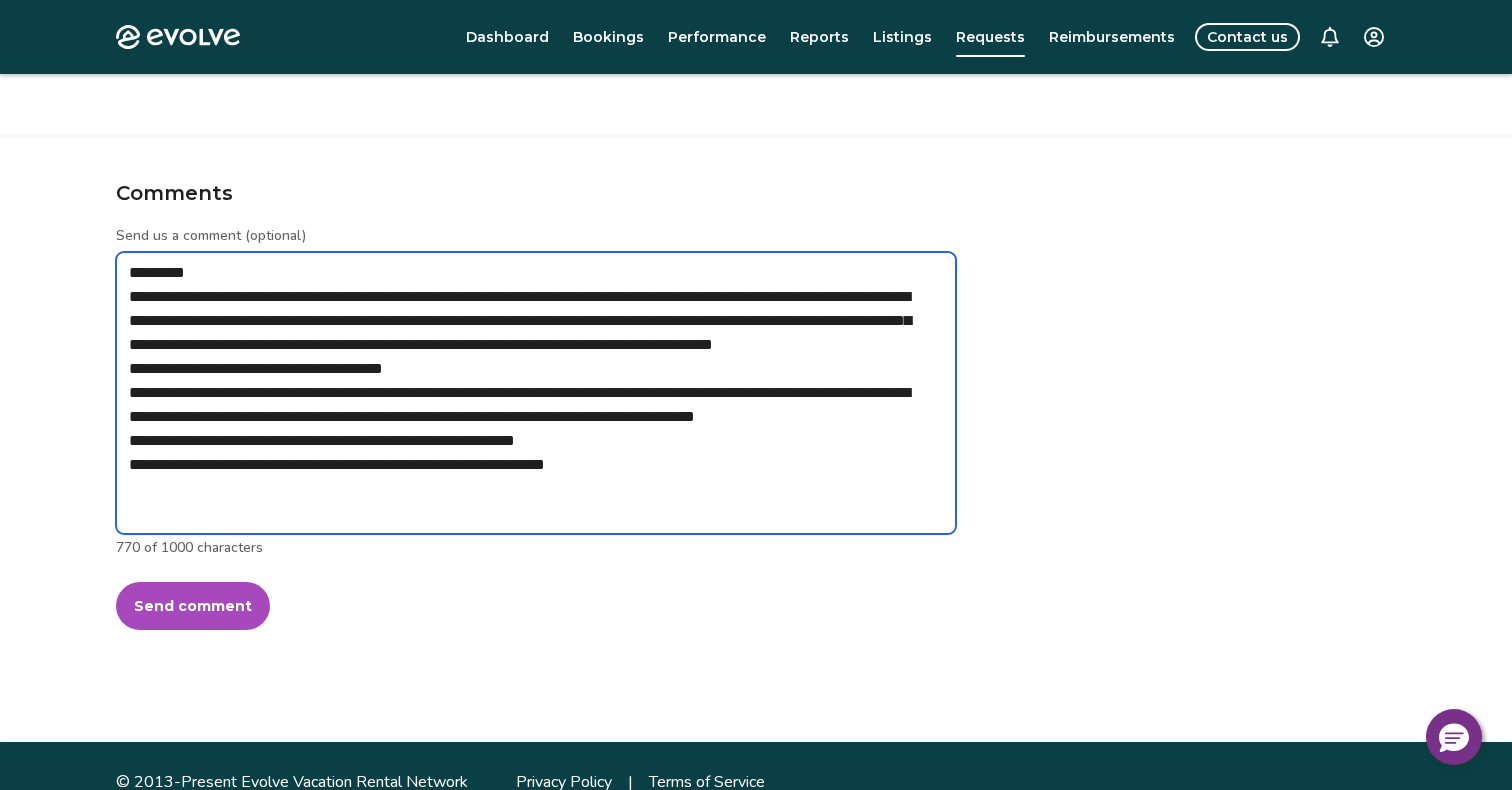 type on "*" 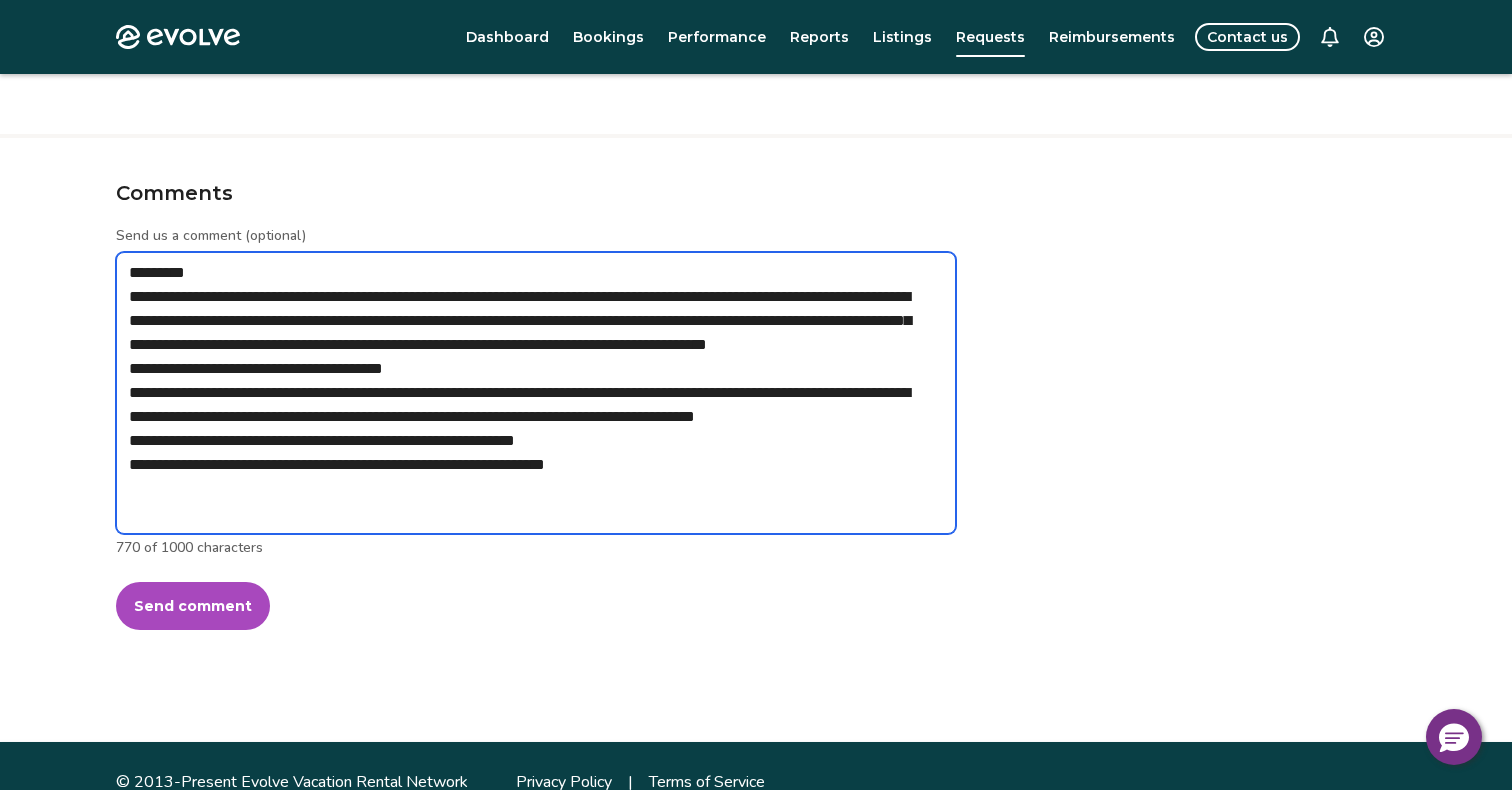 type on "*" 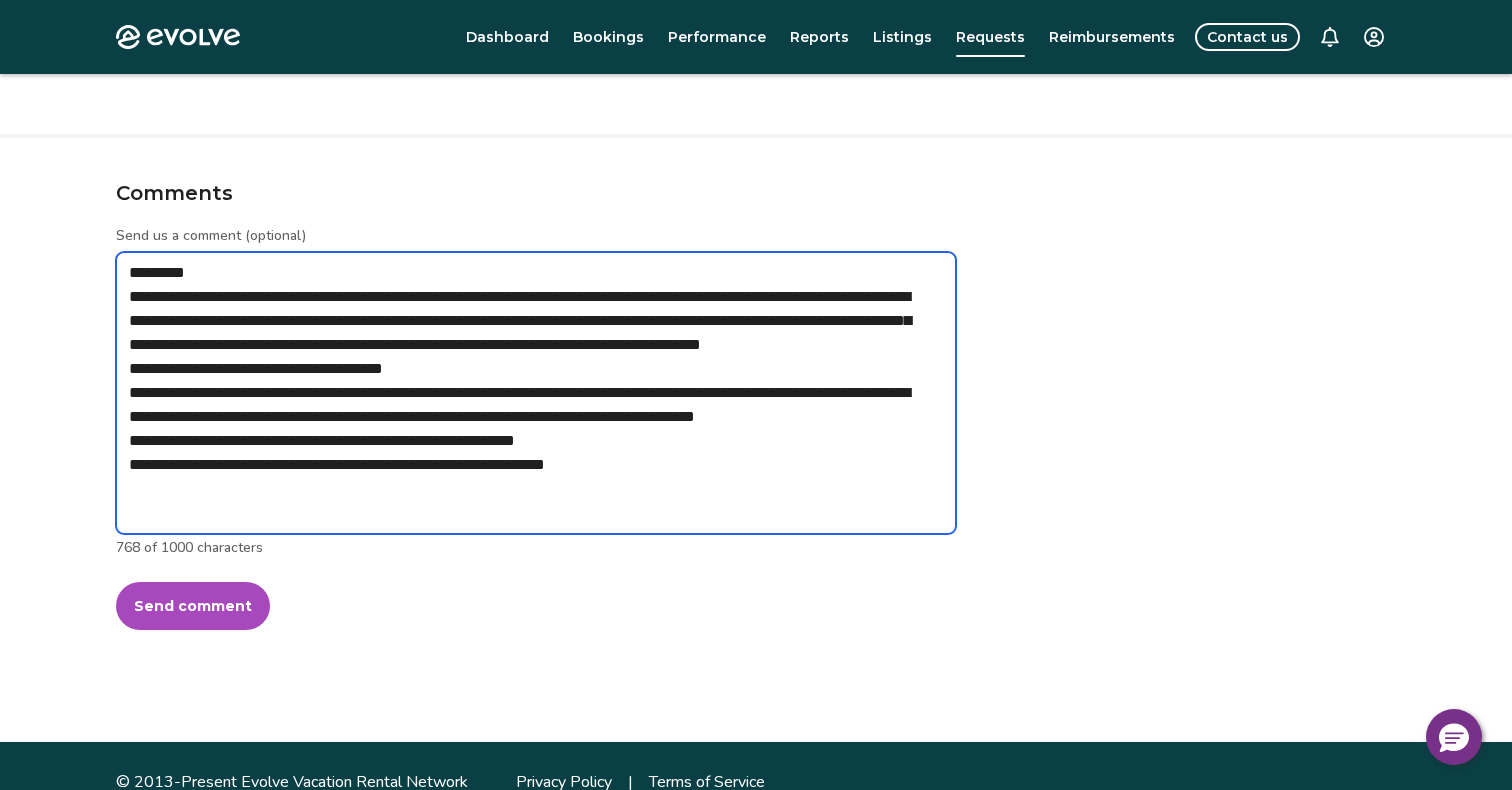 type on "*" 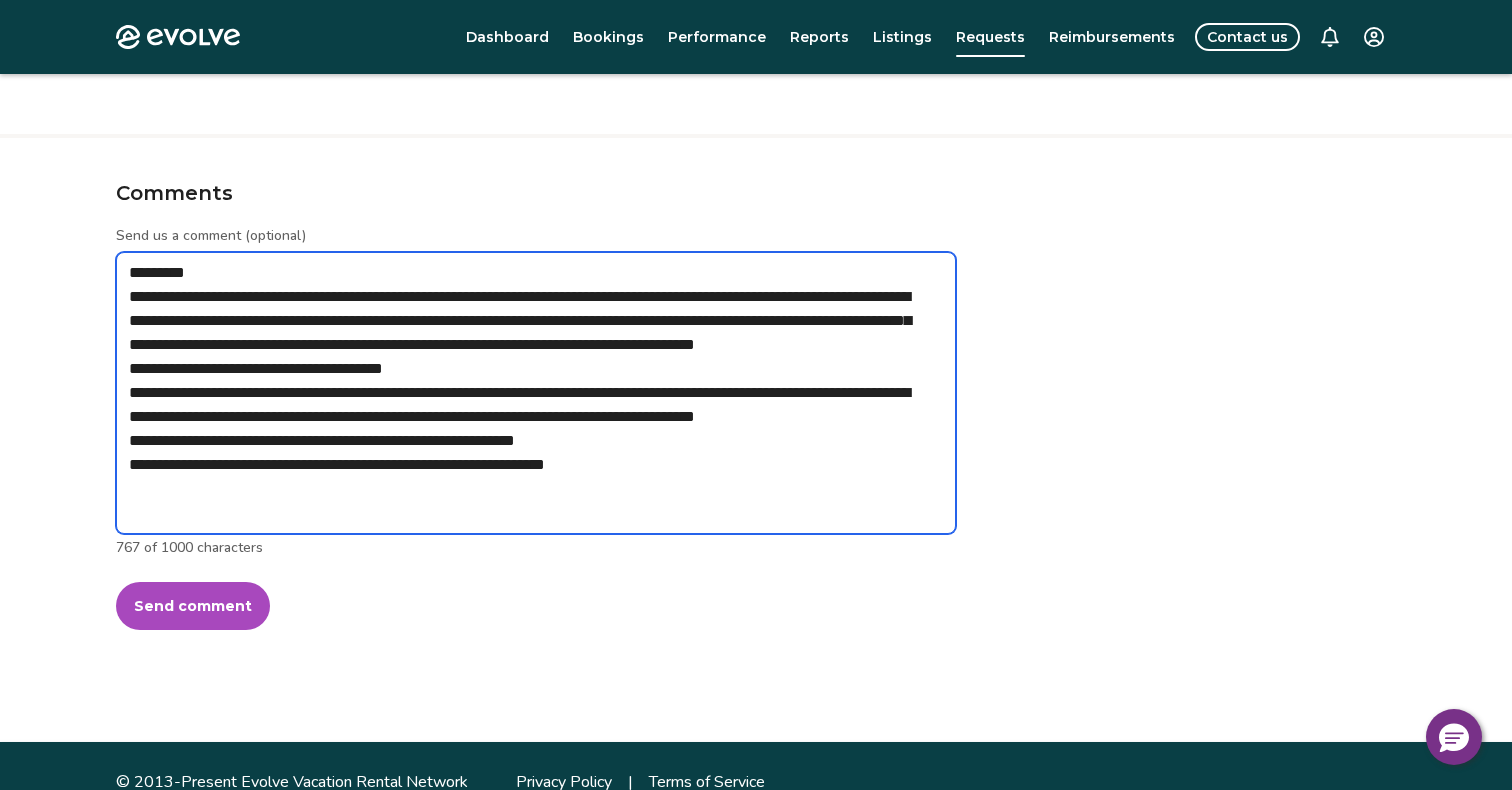 type on "*" 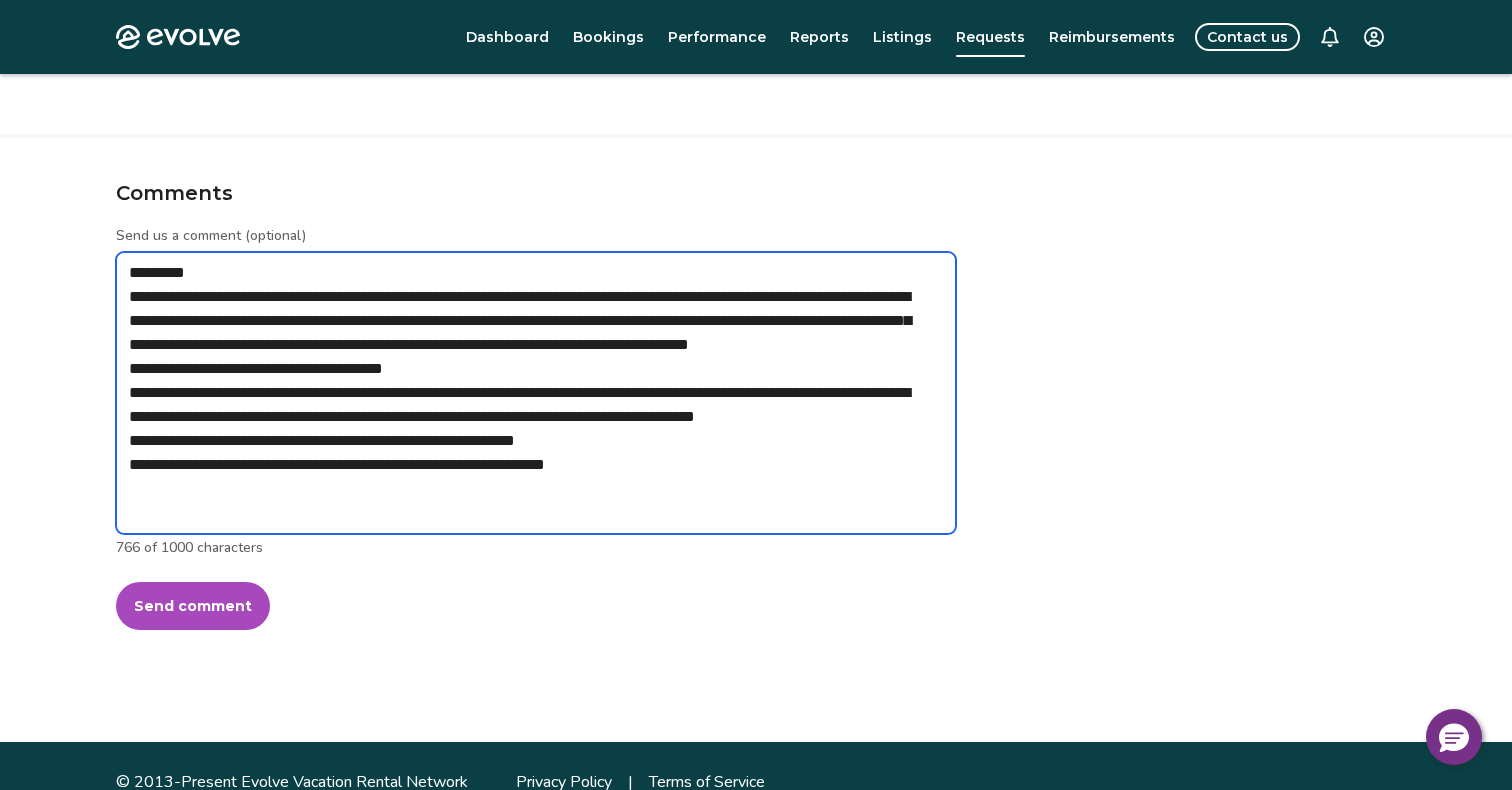 type on "*" 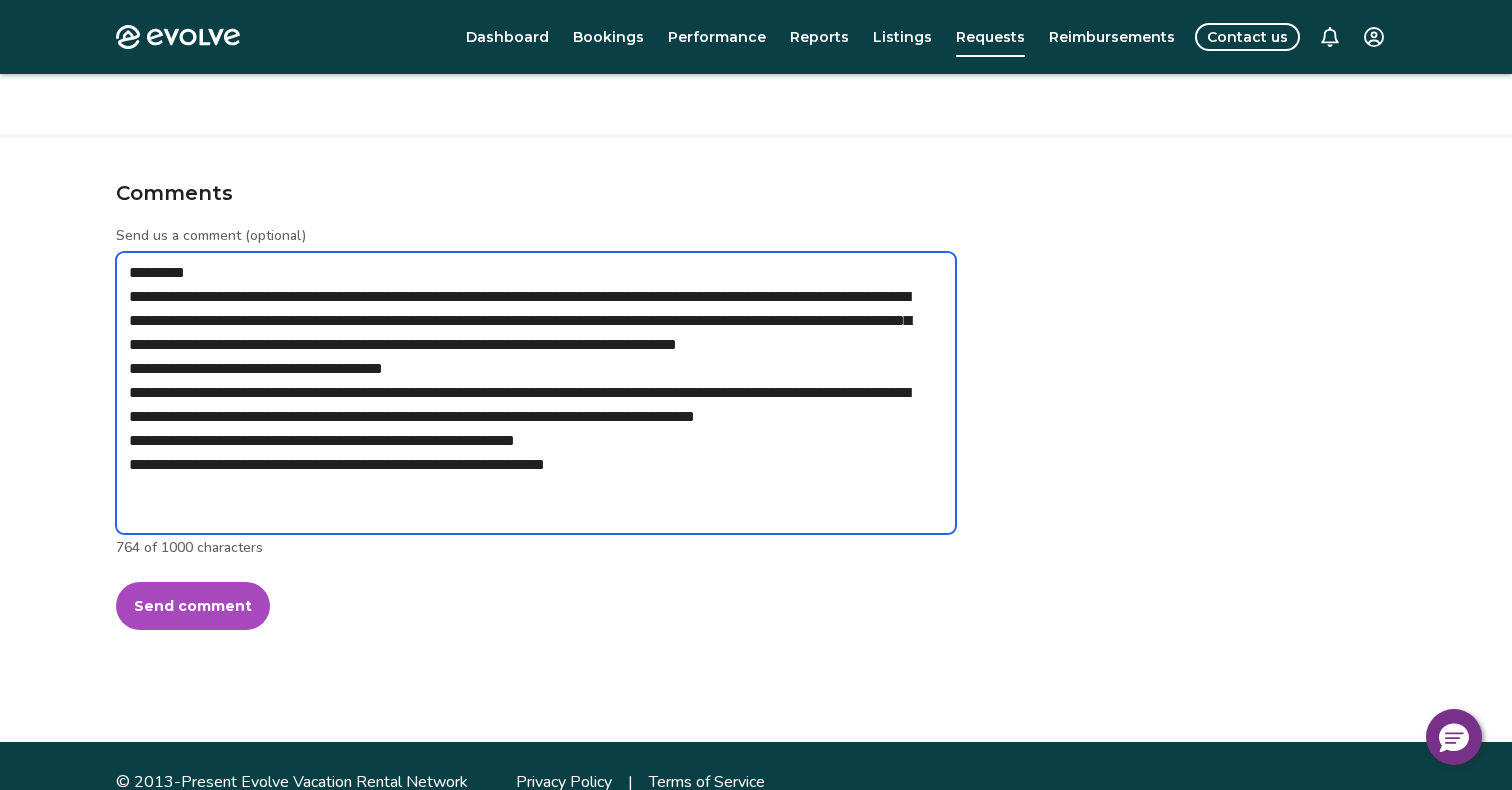 click on "**********" at bounding box center (536, 393) 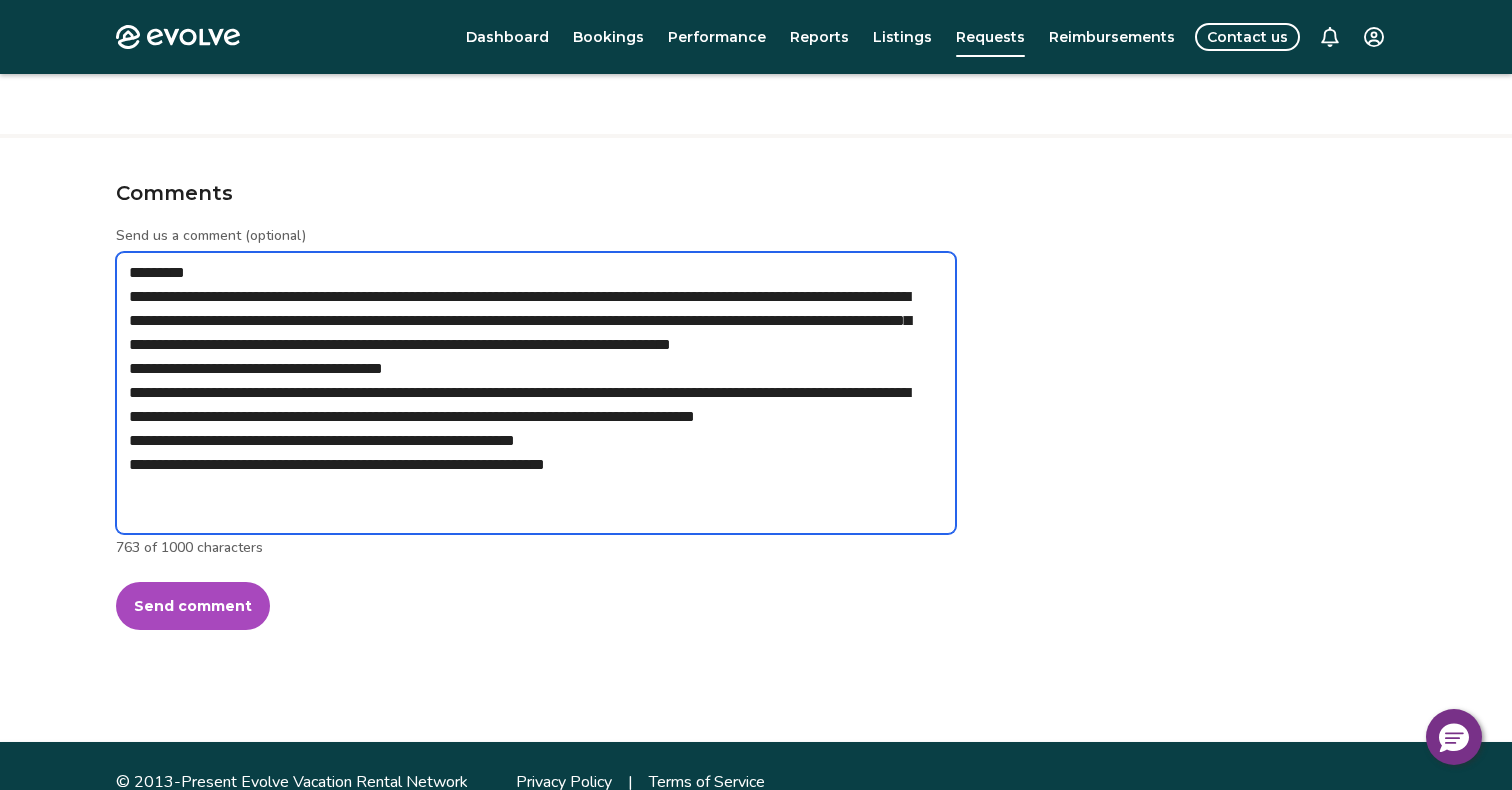 click on "**********" at bounding box center [536, 393] 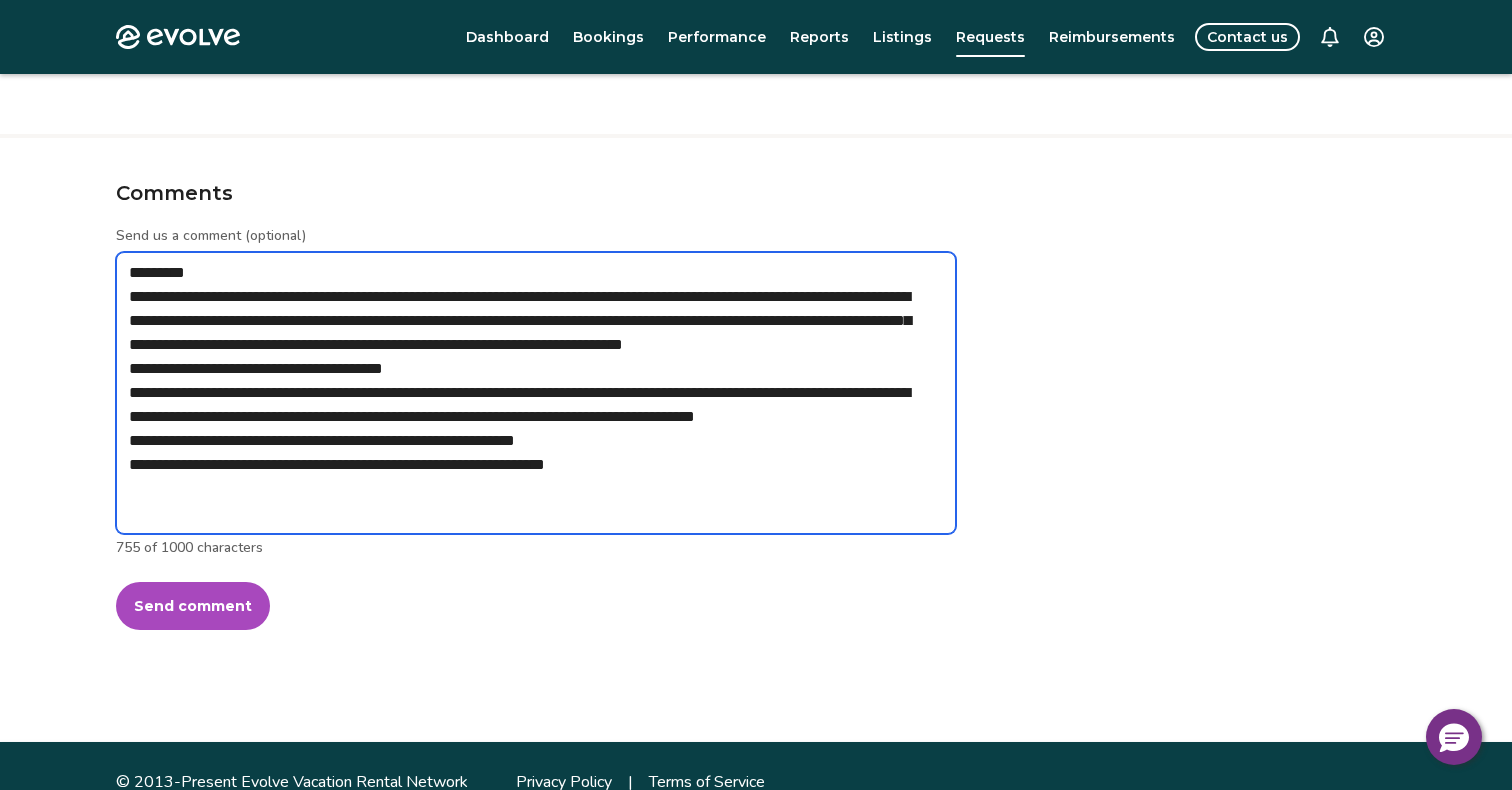 click on "**********" at bounding box center (536, 393) 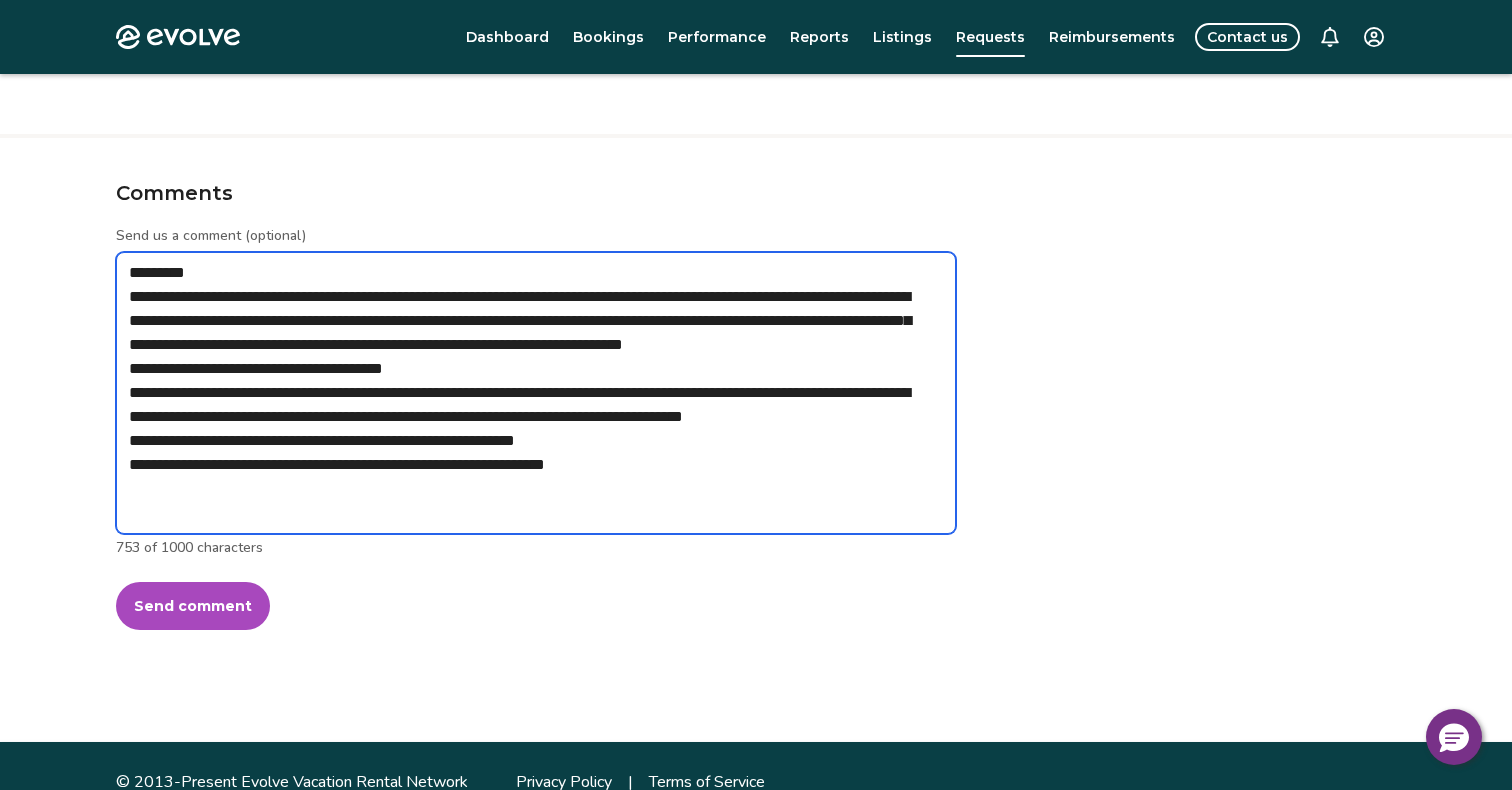 click on "**********" at bounding box center [536, 393] 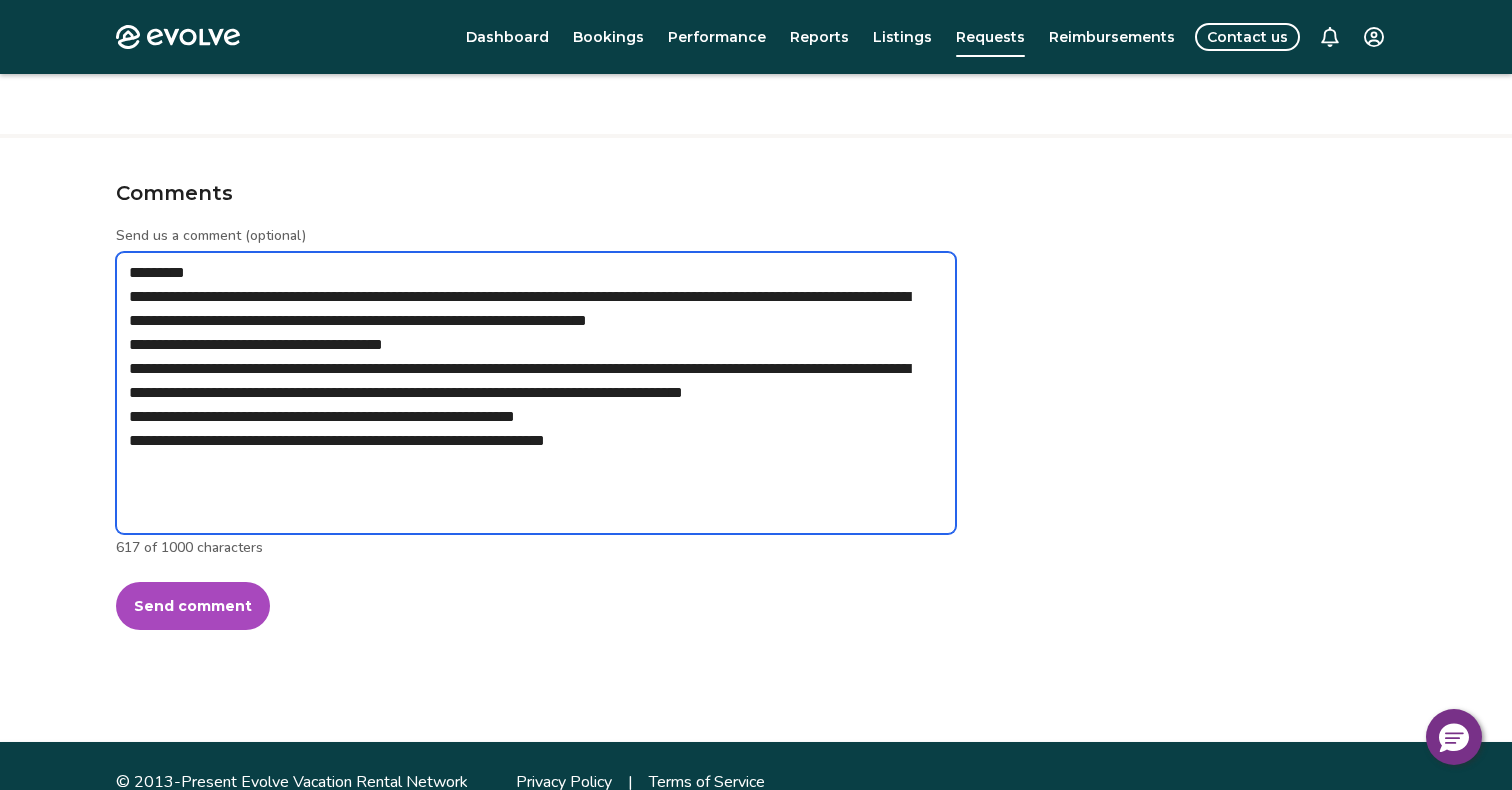 scroll, scrollTop: 632, scrollLeft: 0, axis: vertical 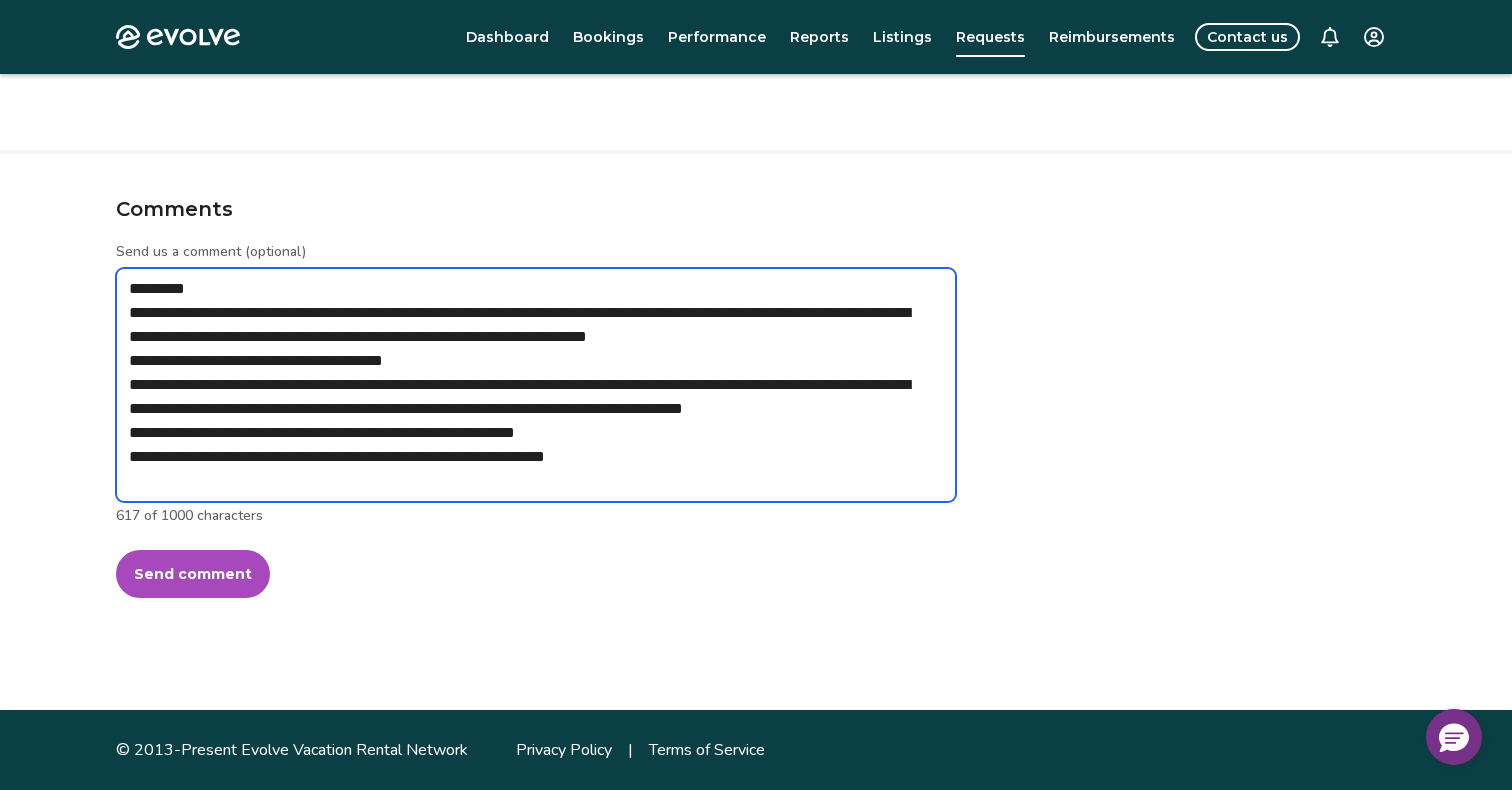 drag, startPoint x: 197, startPoint y: 355, endPoint x: 119, endPoint y: 364, distance: 78.51752 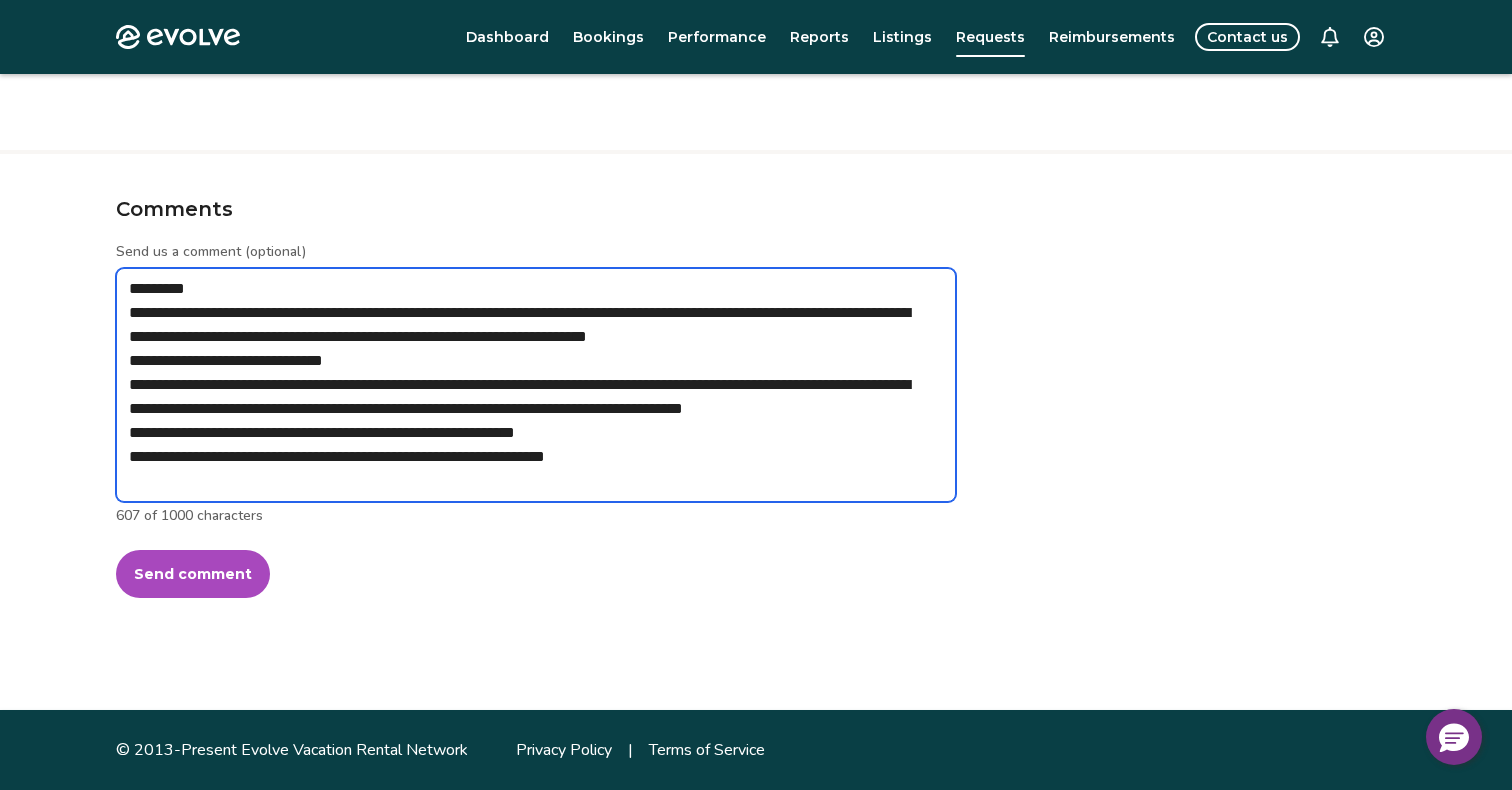 click on "**********" at bounding box center [536, 385] 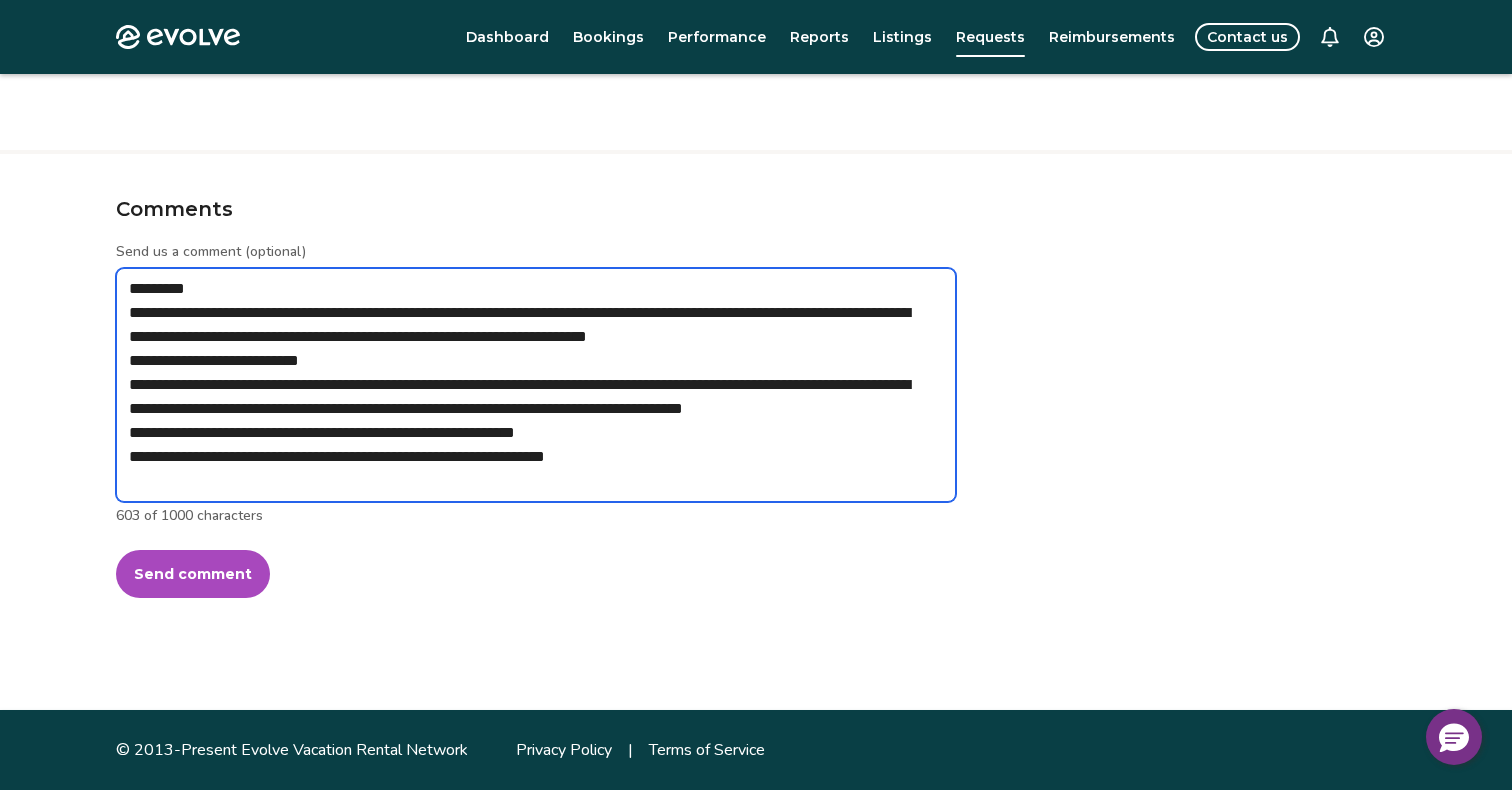 drag, startPoint x: 615, startPoint y: 457, endPoint x: 167, endPoint y: 455, distance: 448.00446 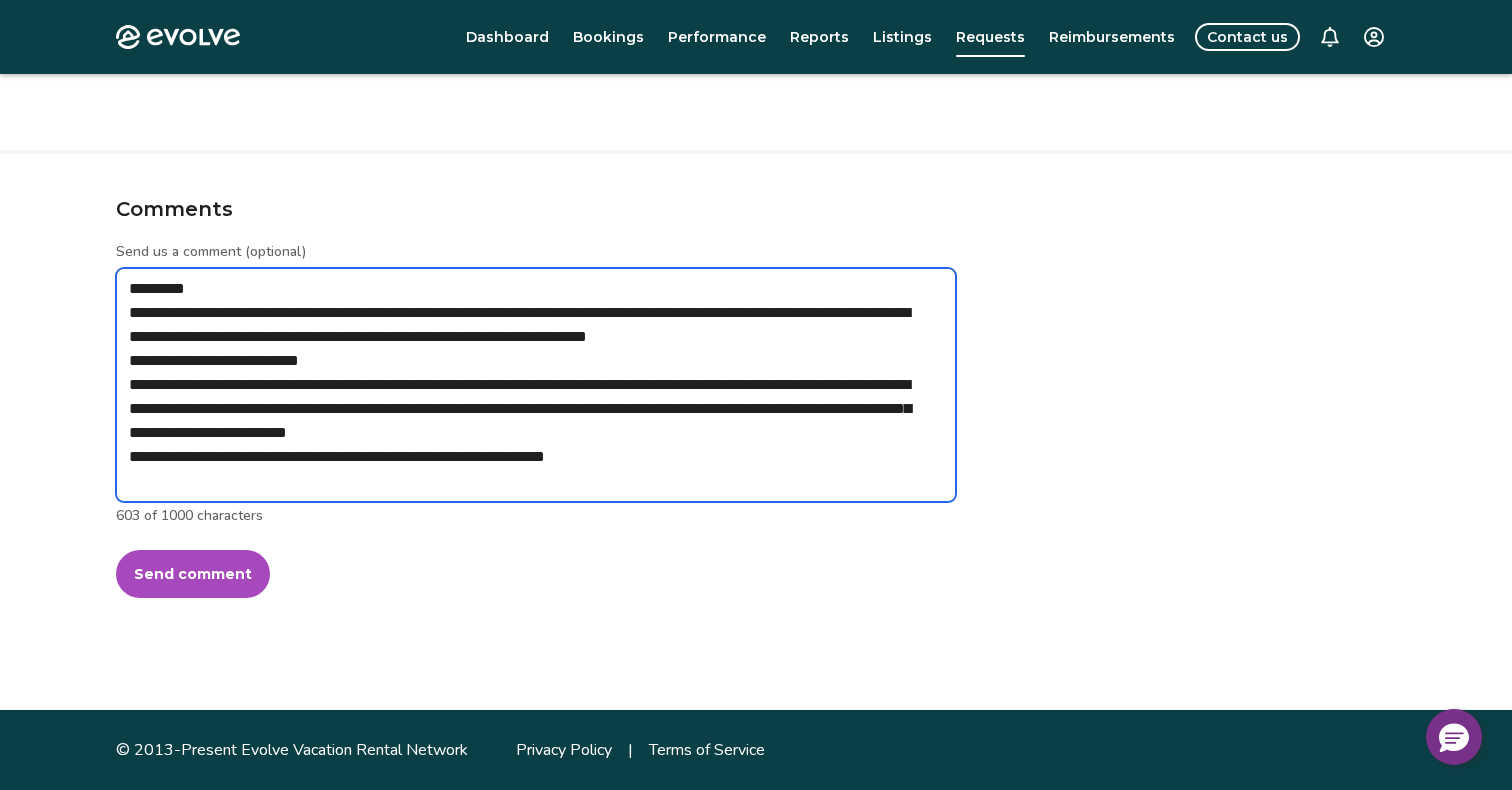 scroll, scrollTop: 608, scrollLeft: 0, axis: vertical 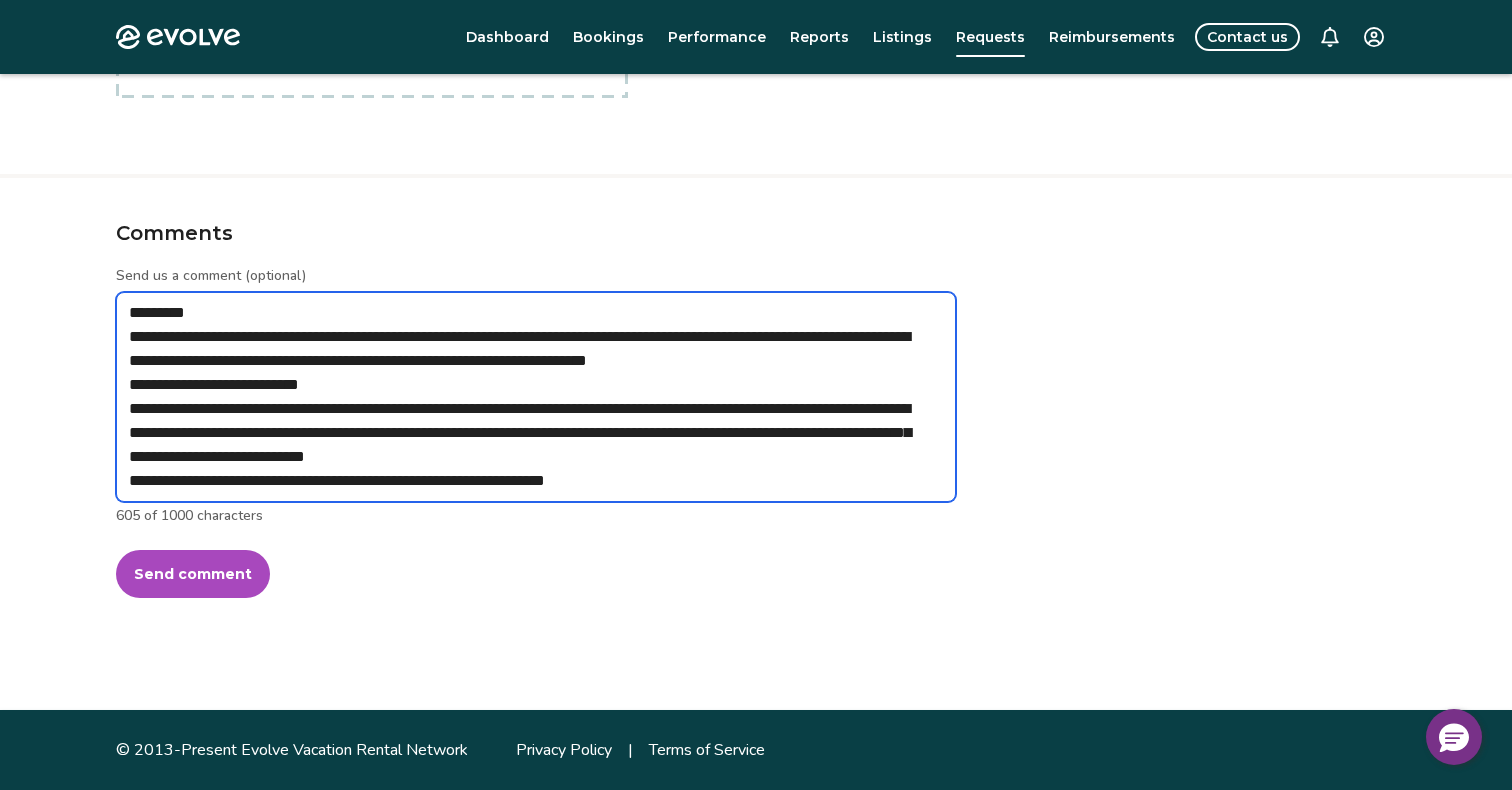 drag, startPoint x: 770, startPoint y: 457, endPoint x: 281, endPoint y: 456, distance: 489.00104 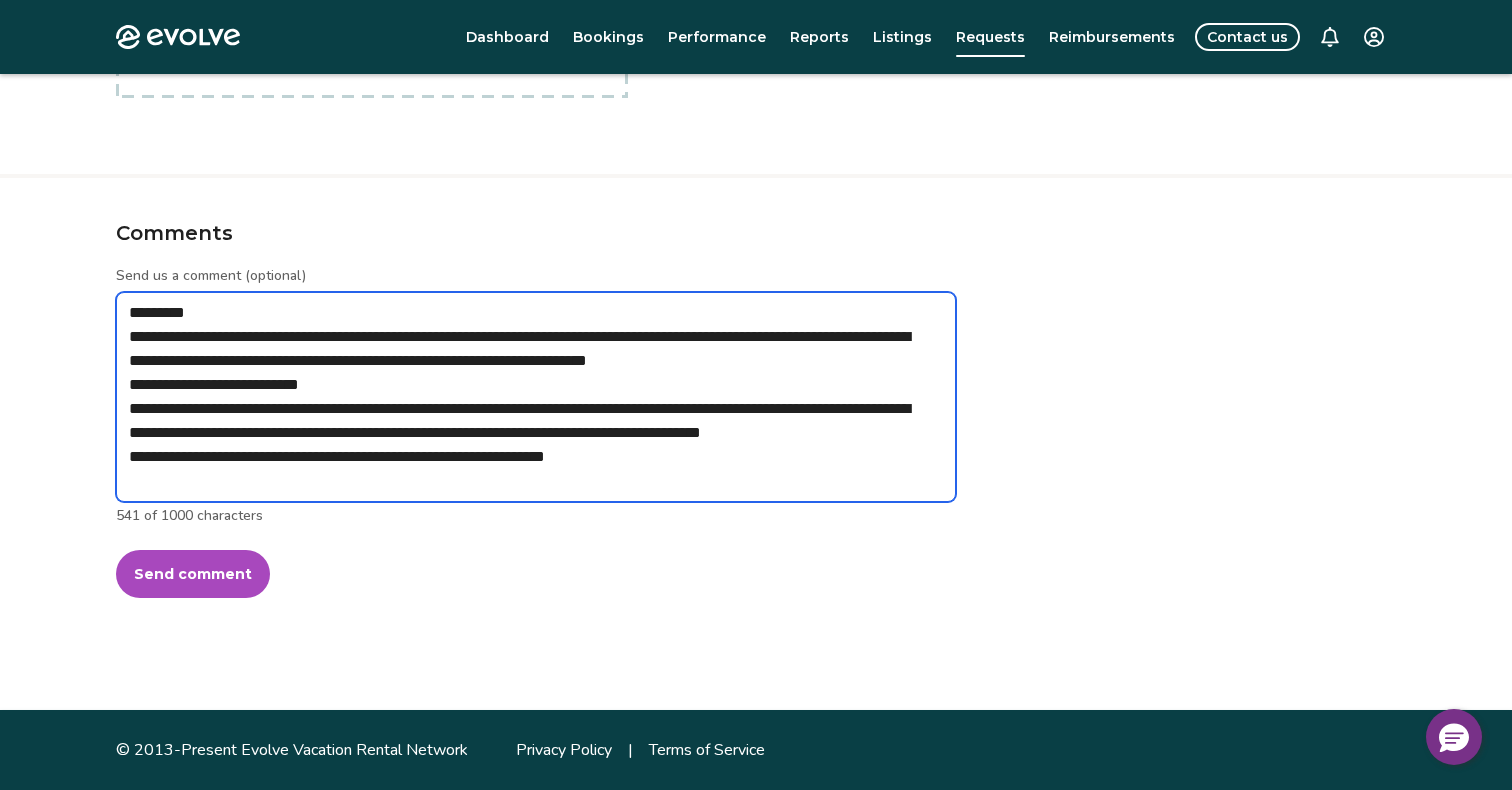 click on "**********" at bounding box center [536, 397] 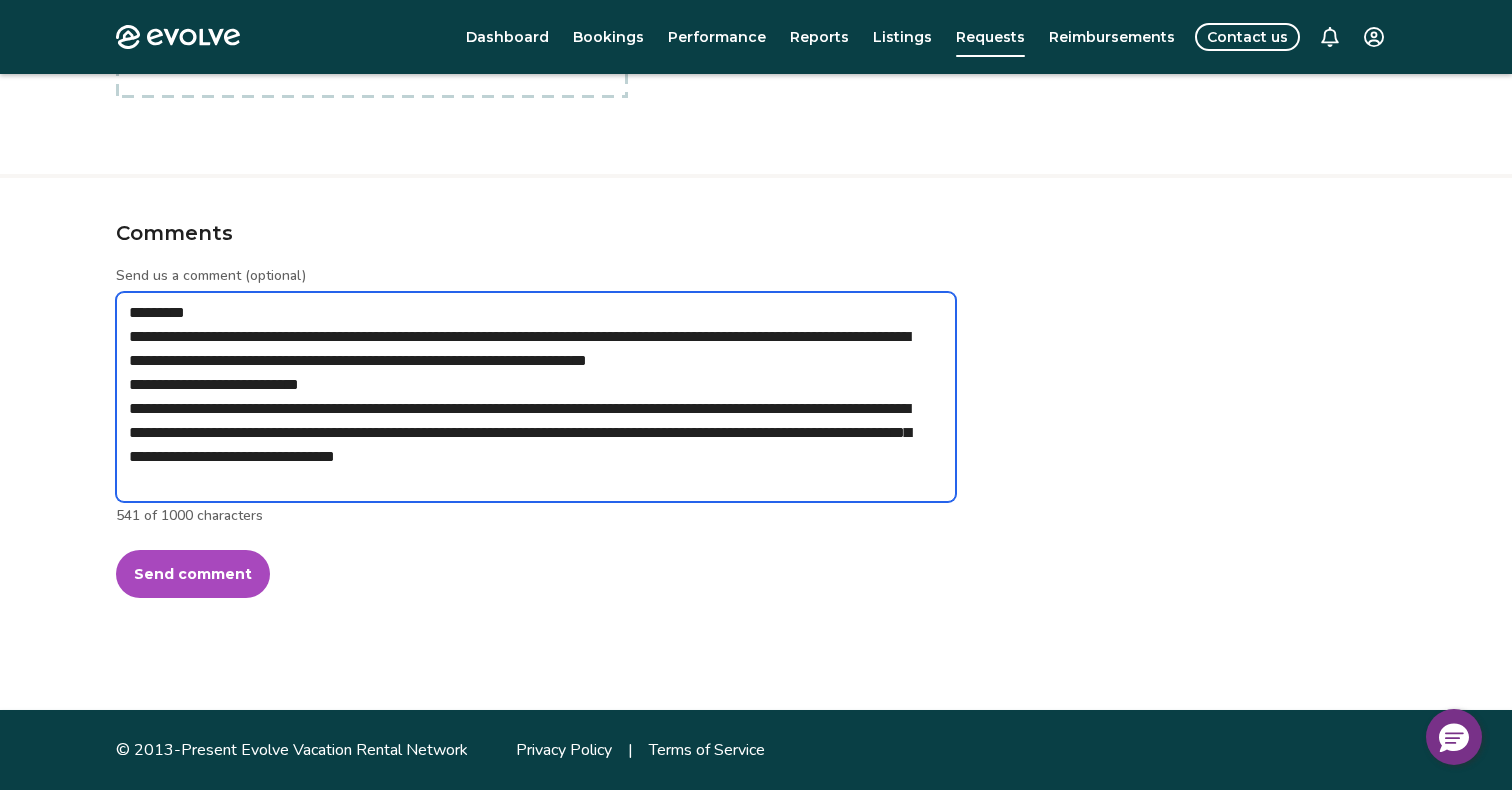 scroll, scrollTop: 584, scrollLeft: 0, axis: vertical 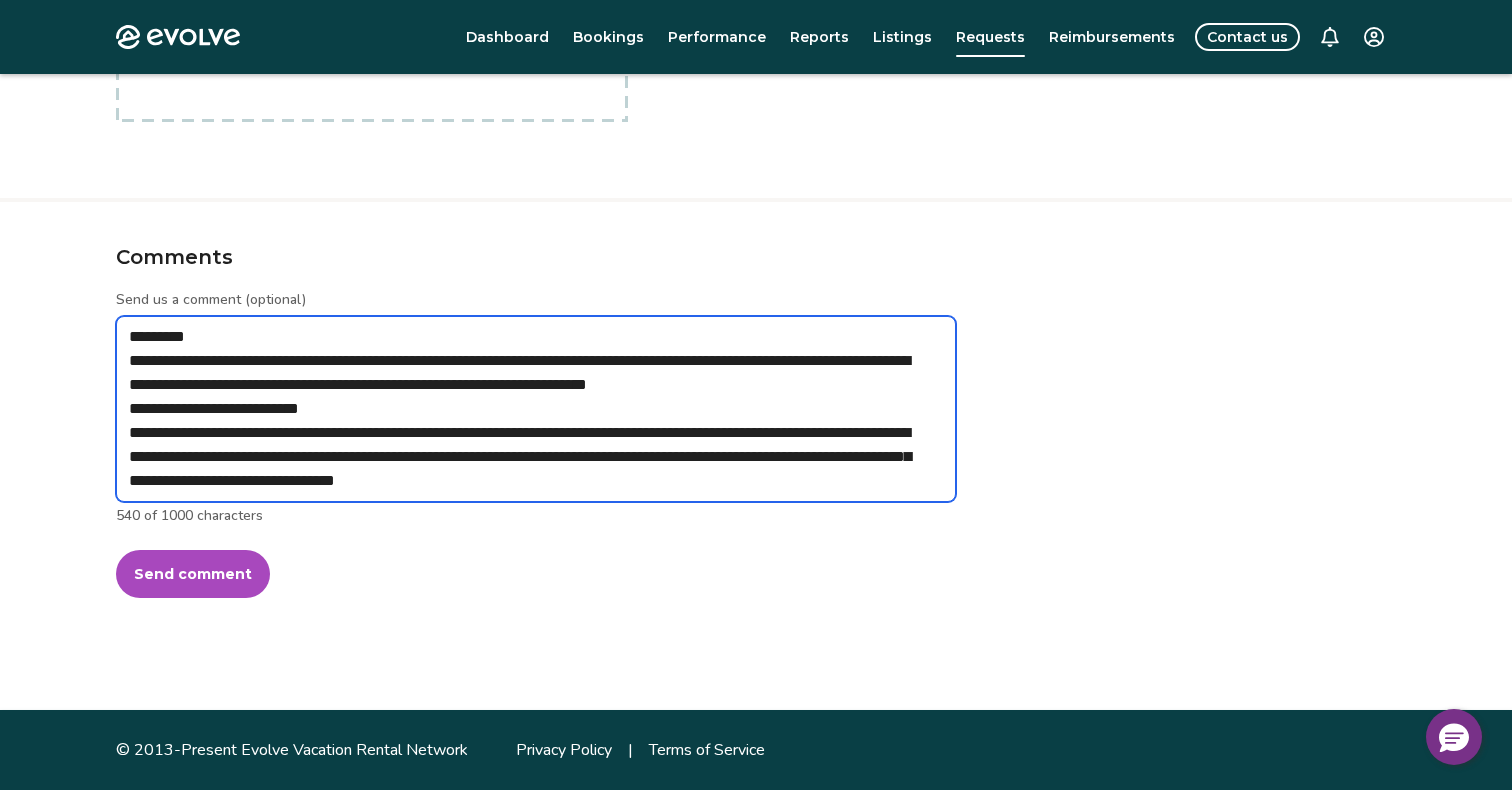 click on "**********" at bounding box center [536, 409] 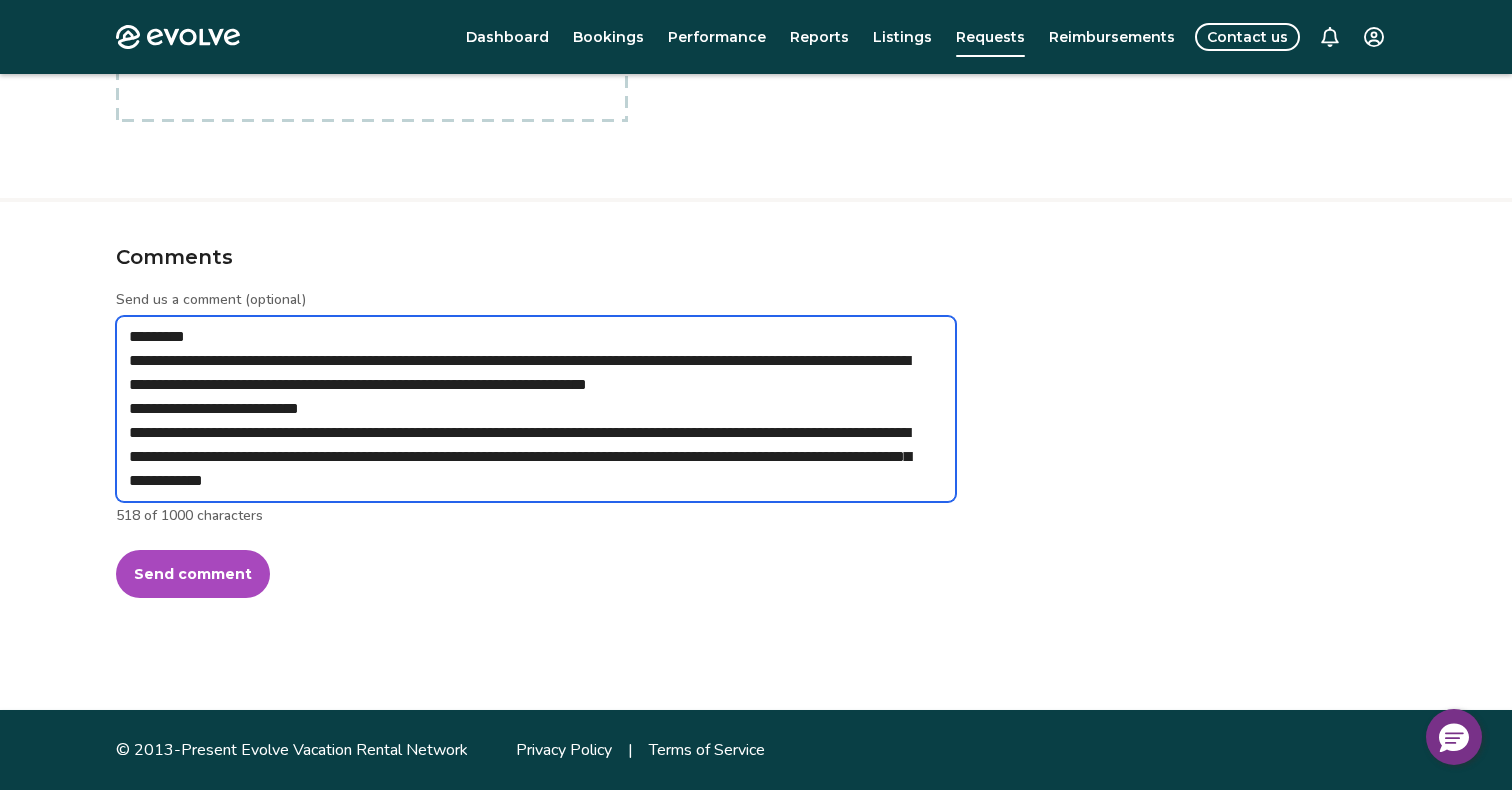 click on "**********" at bounding box center (536, 409) 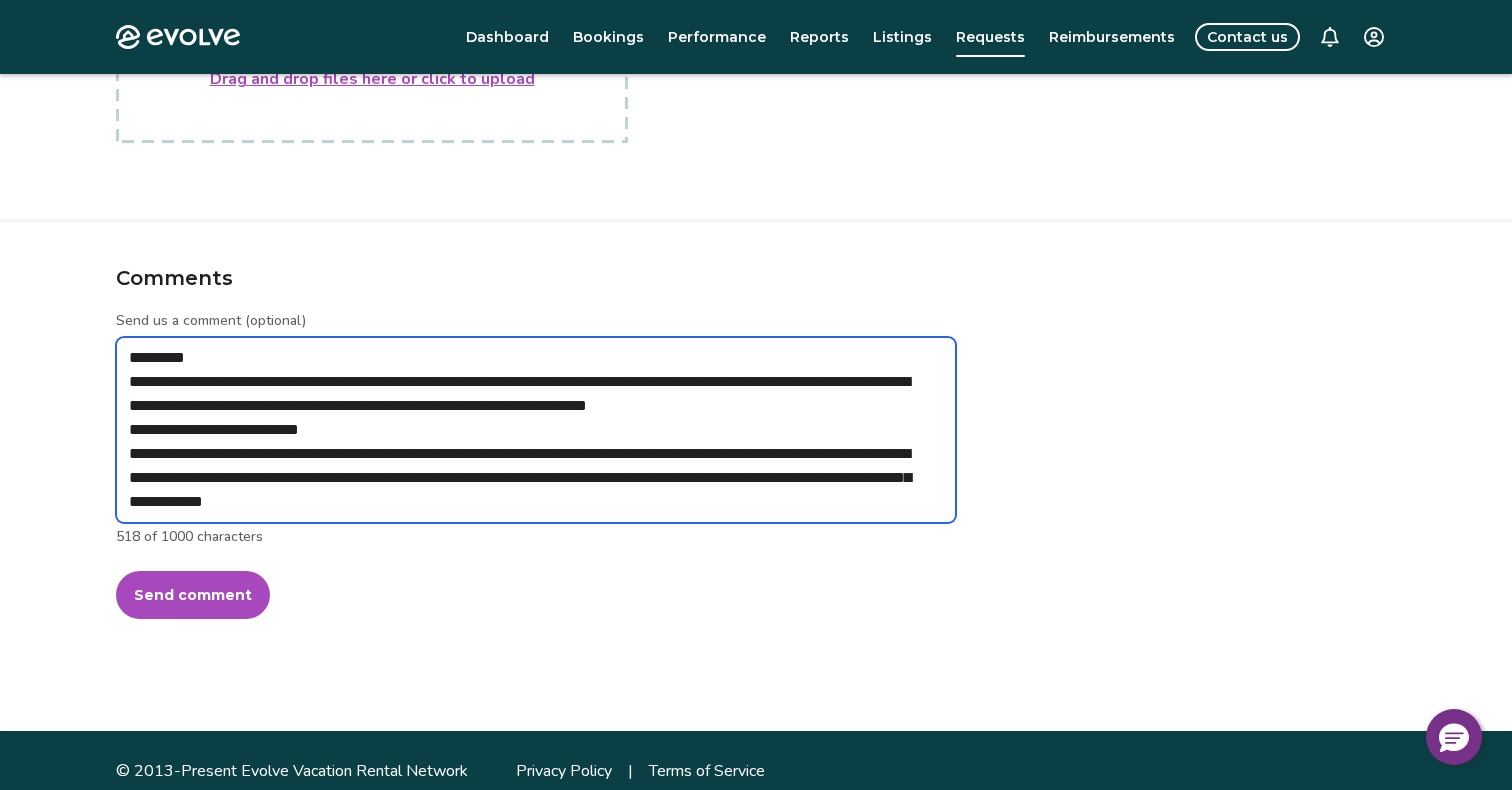 scroll, scrollTop: 584, scrollLeft: 0, axis: vertical 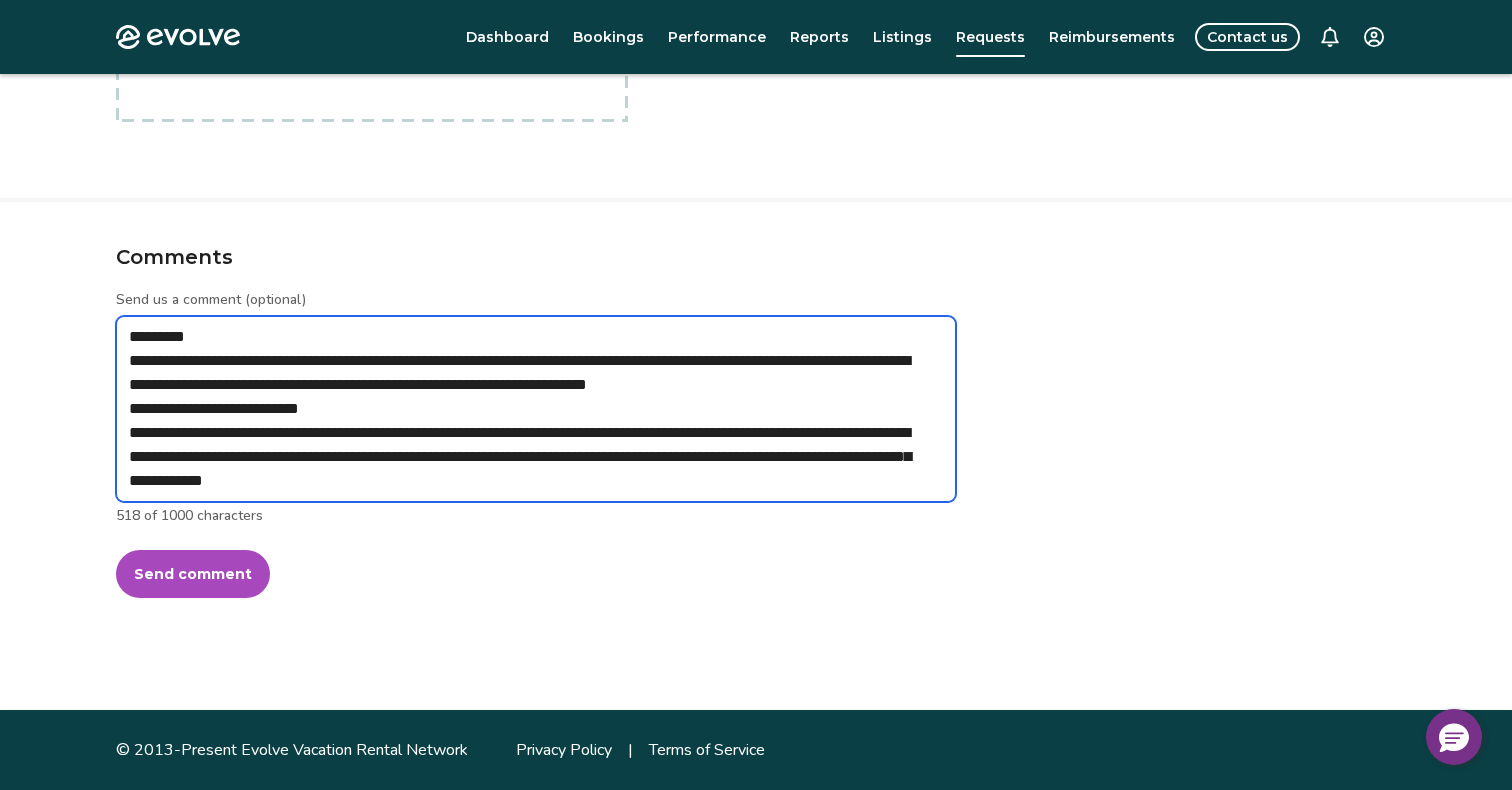 click on "**********" at bounding box center [536, 409] 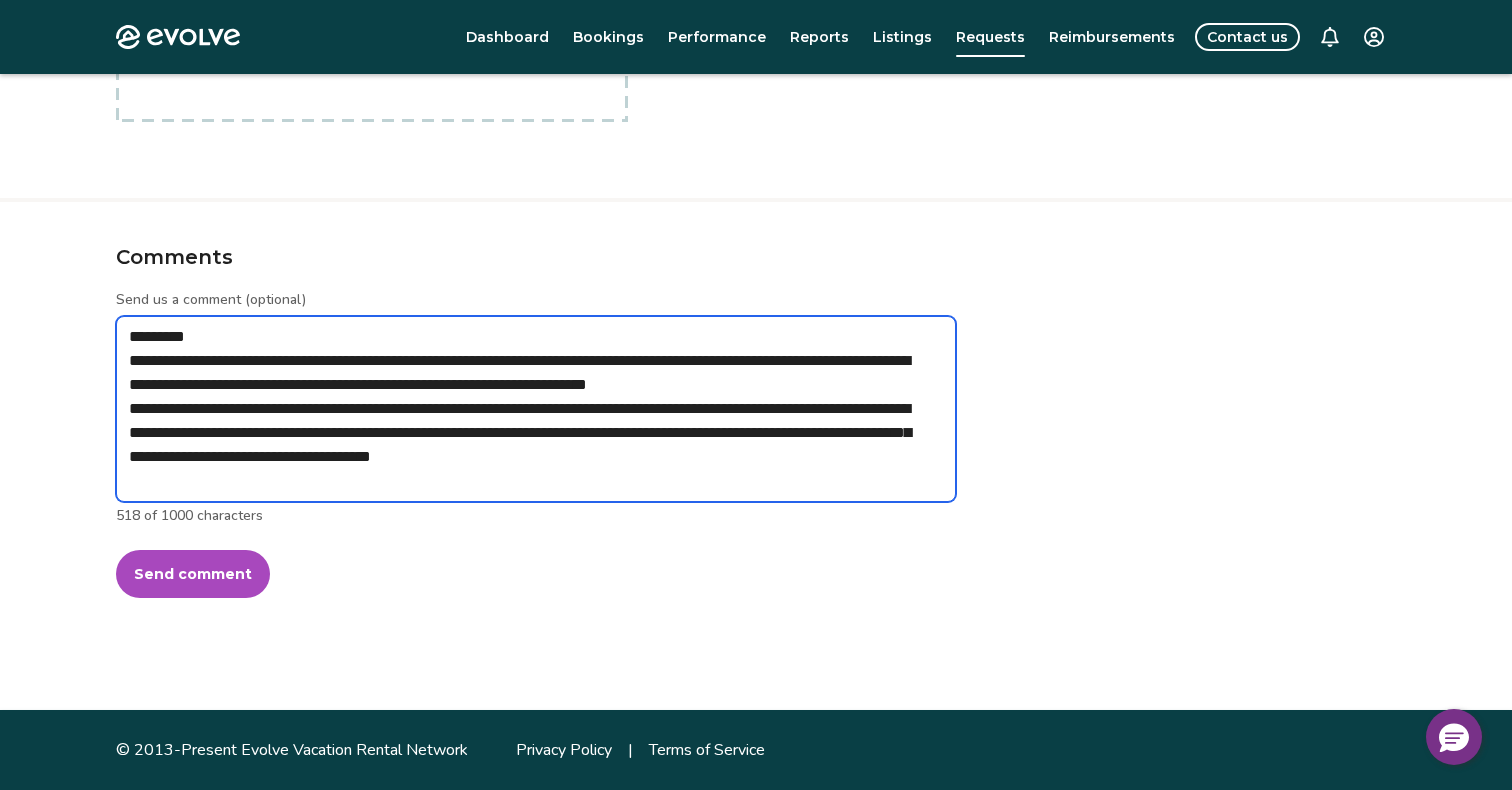 scroll, scrollTop: 560, scrollLeft: 0, axis: vertical 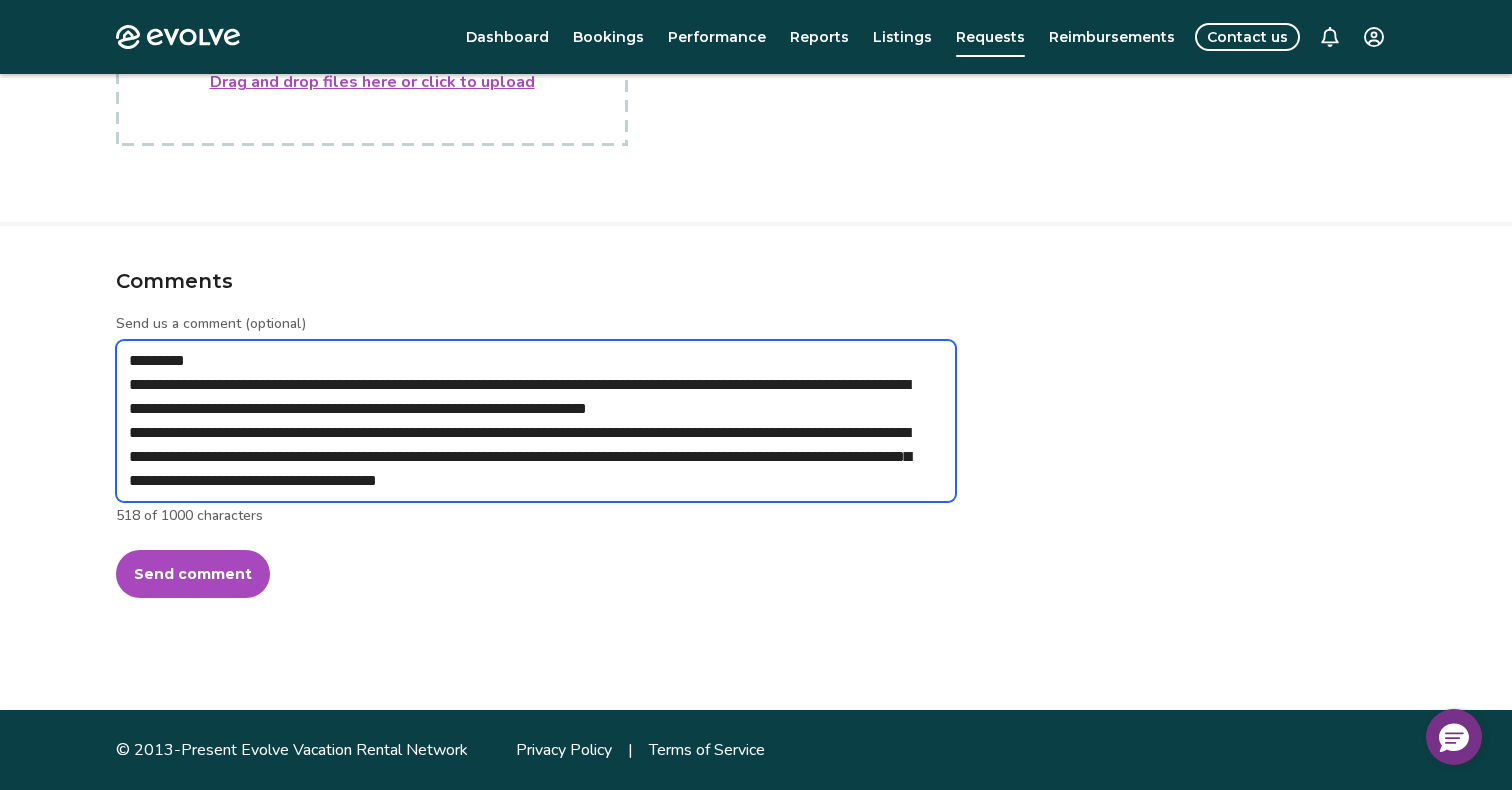 click on "**********" at bounding box center (536, 421) 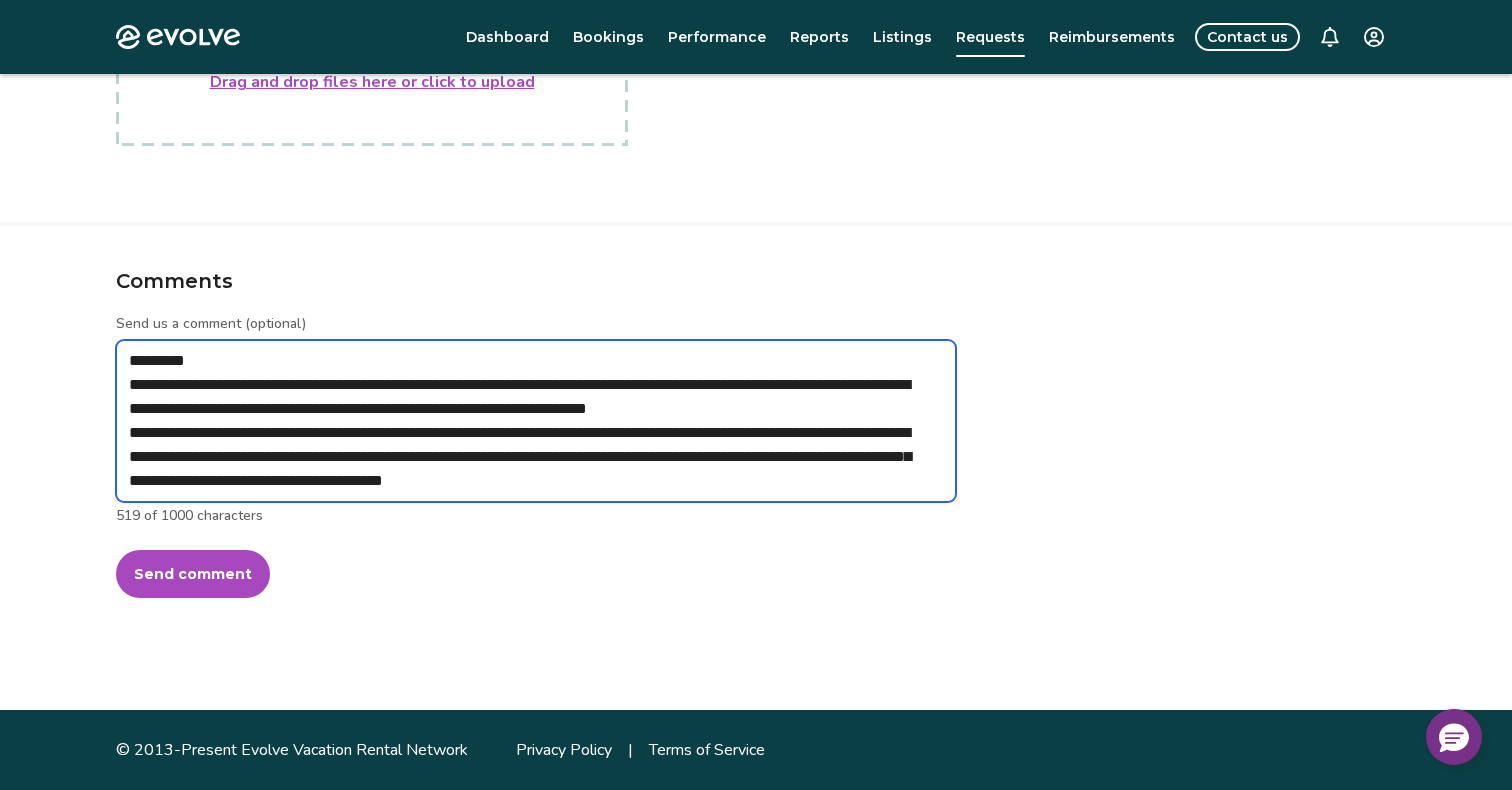 paste on "**********" 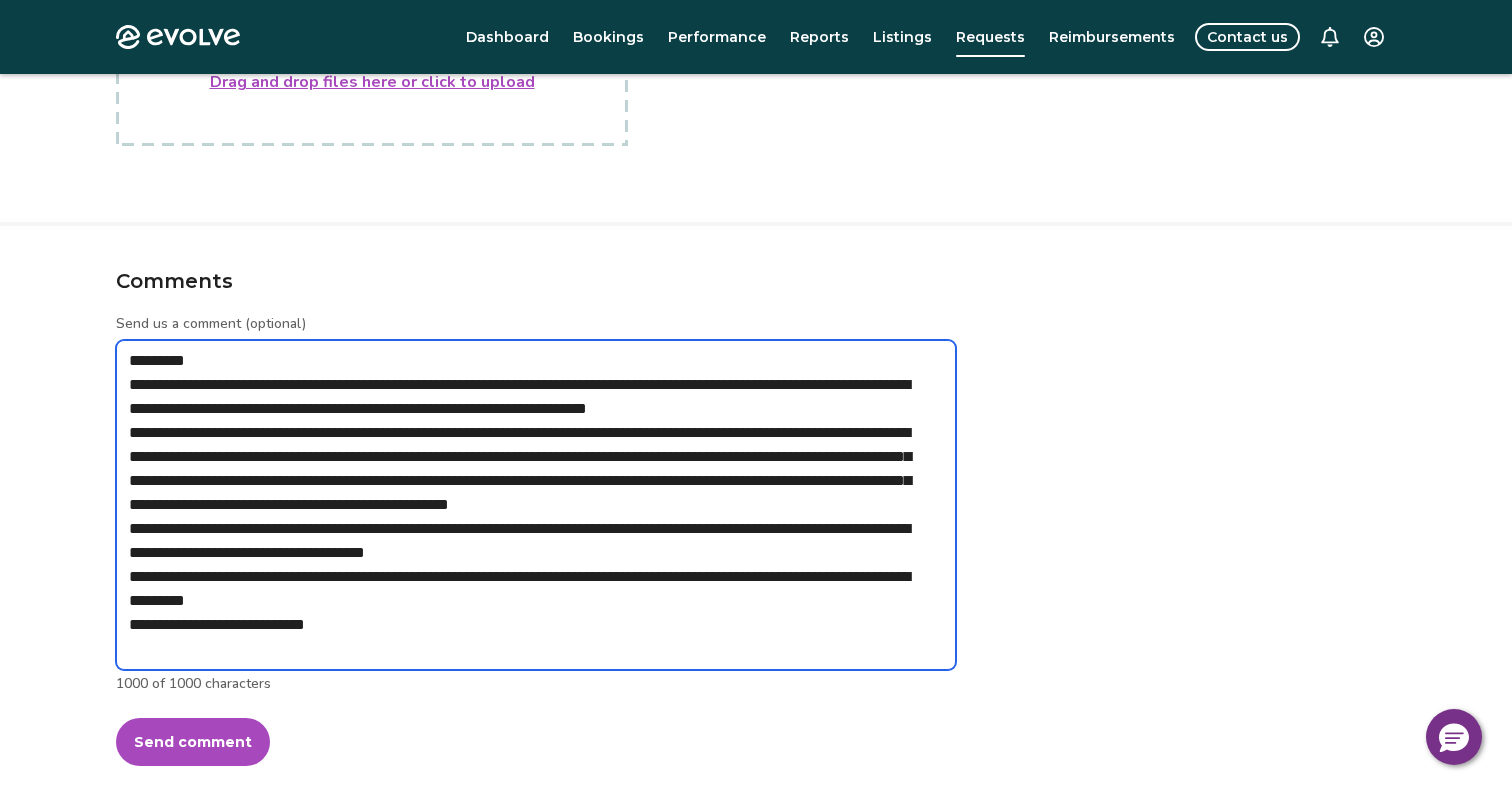 drag, startPoint x: 490, startPoint y: 506, endPoint x: 791, endPoint y: 471, distance: 303.02805 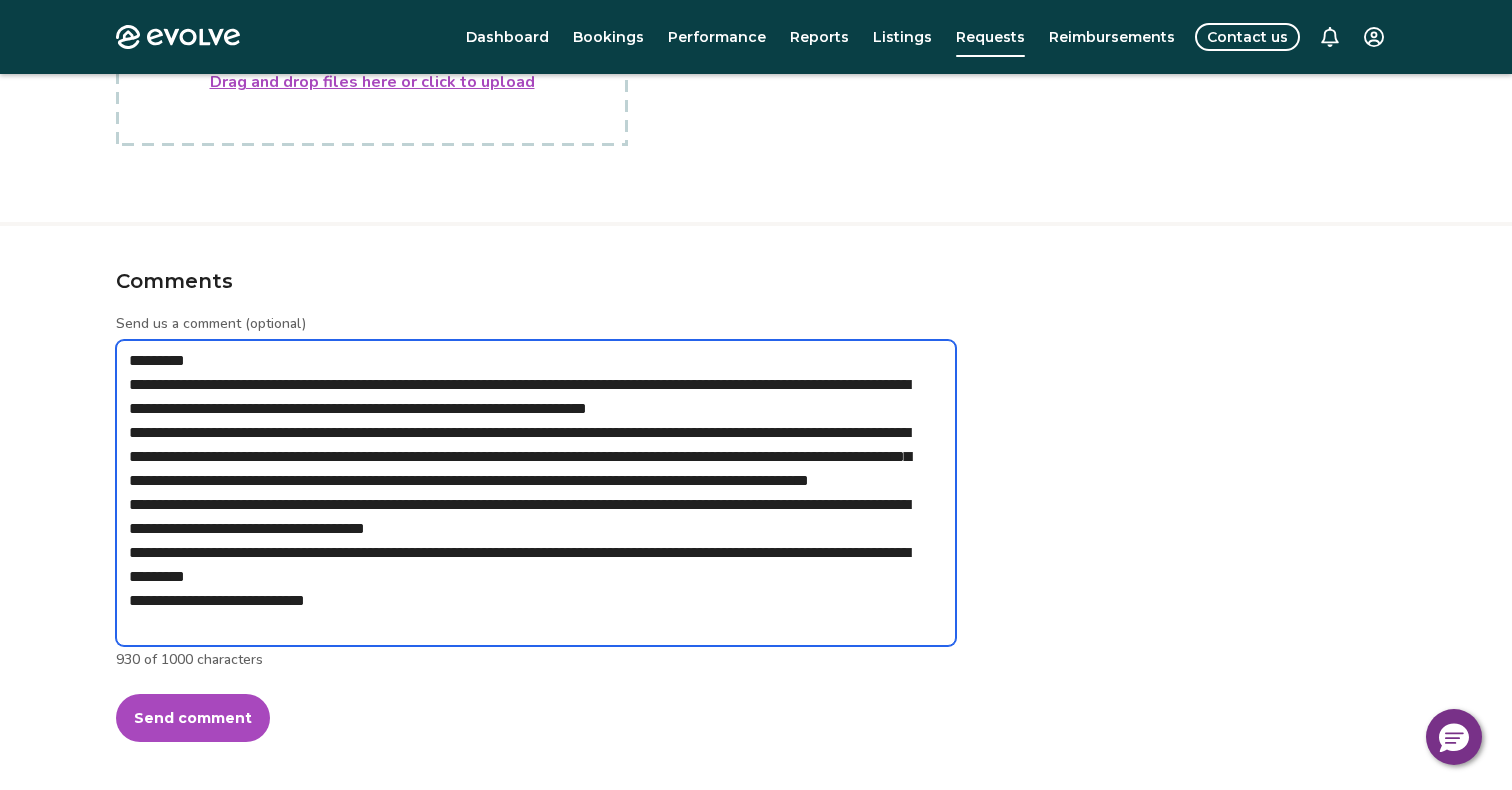 click on "**********" at bounding box center [536, 493] 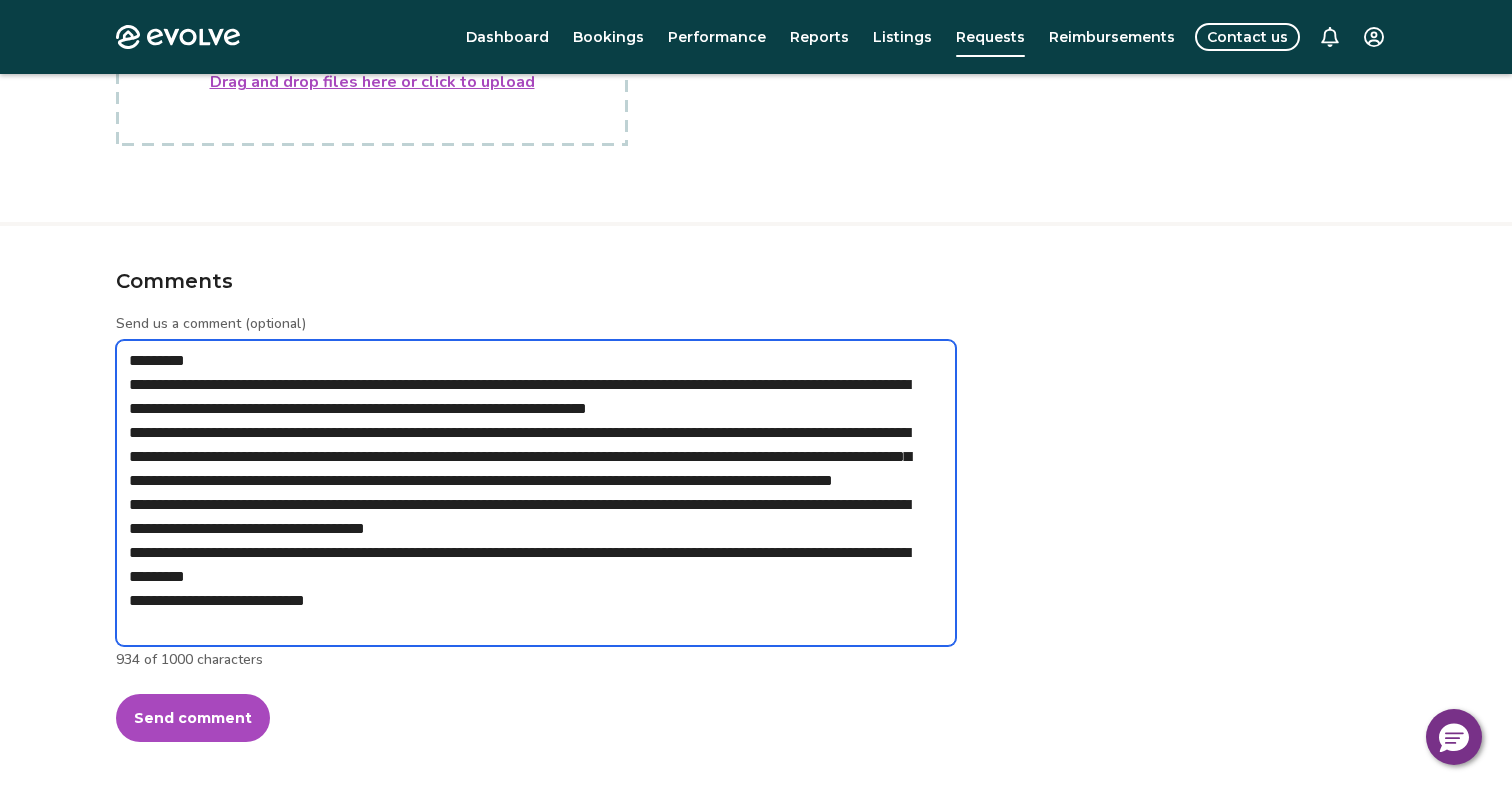 click on "**********" at bounding box center [536, 493] 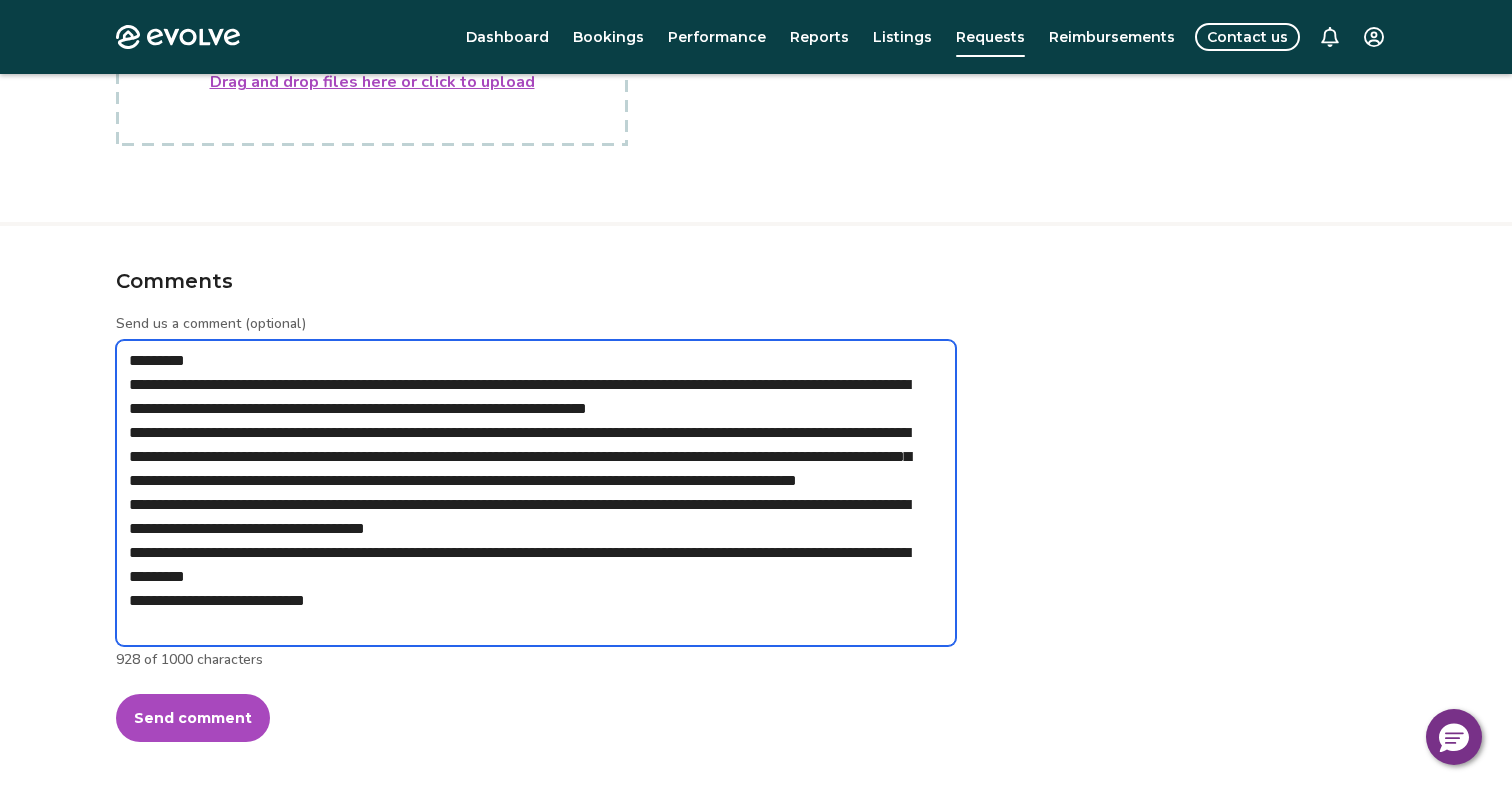 click on "**********" at bounding box center [536, 493] 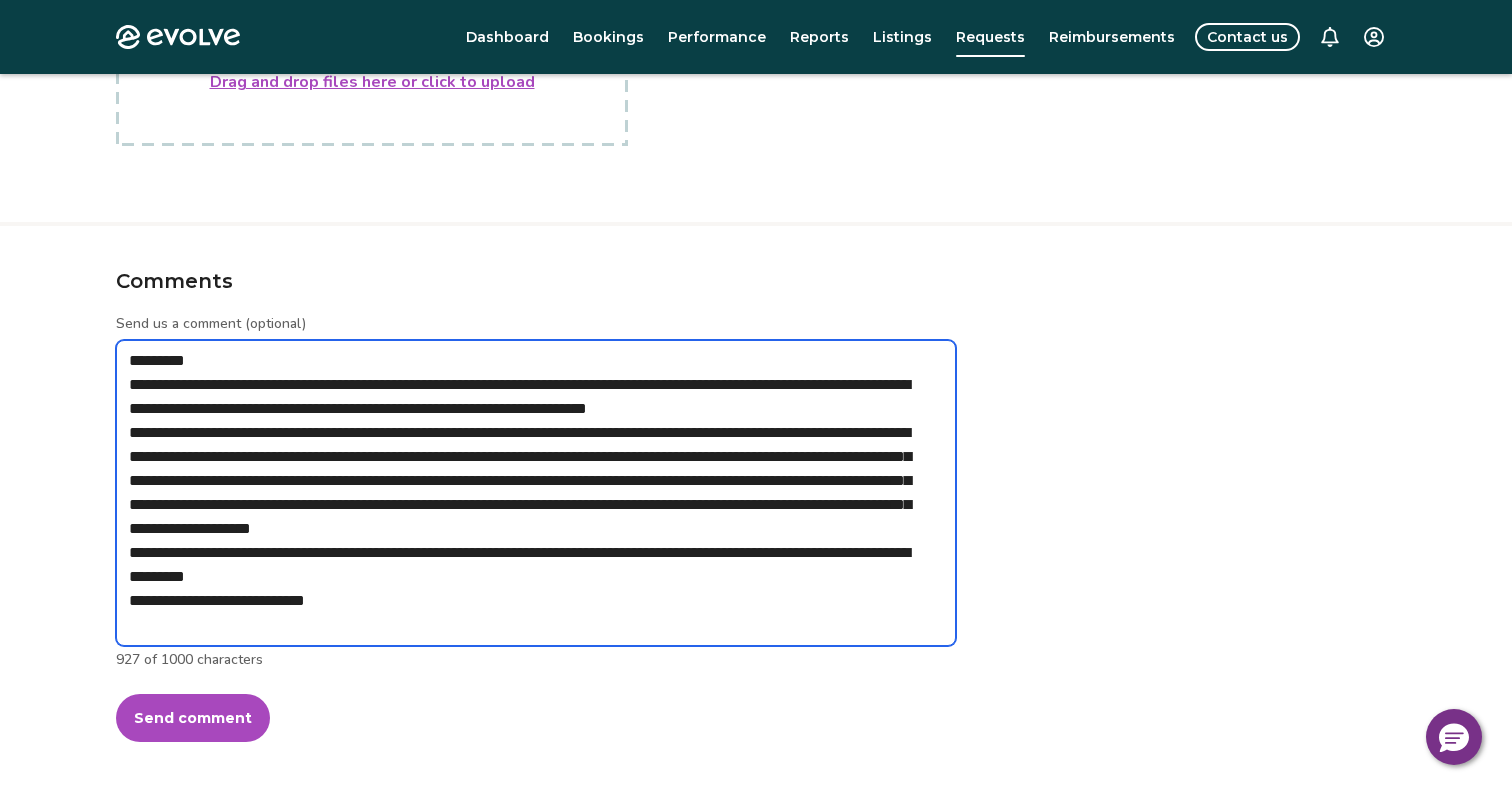 click on "**********" at bounding box center (536, 493) 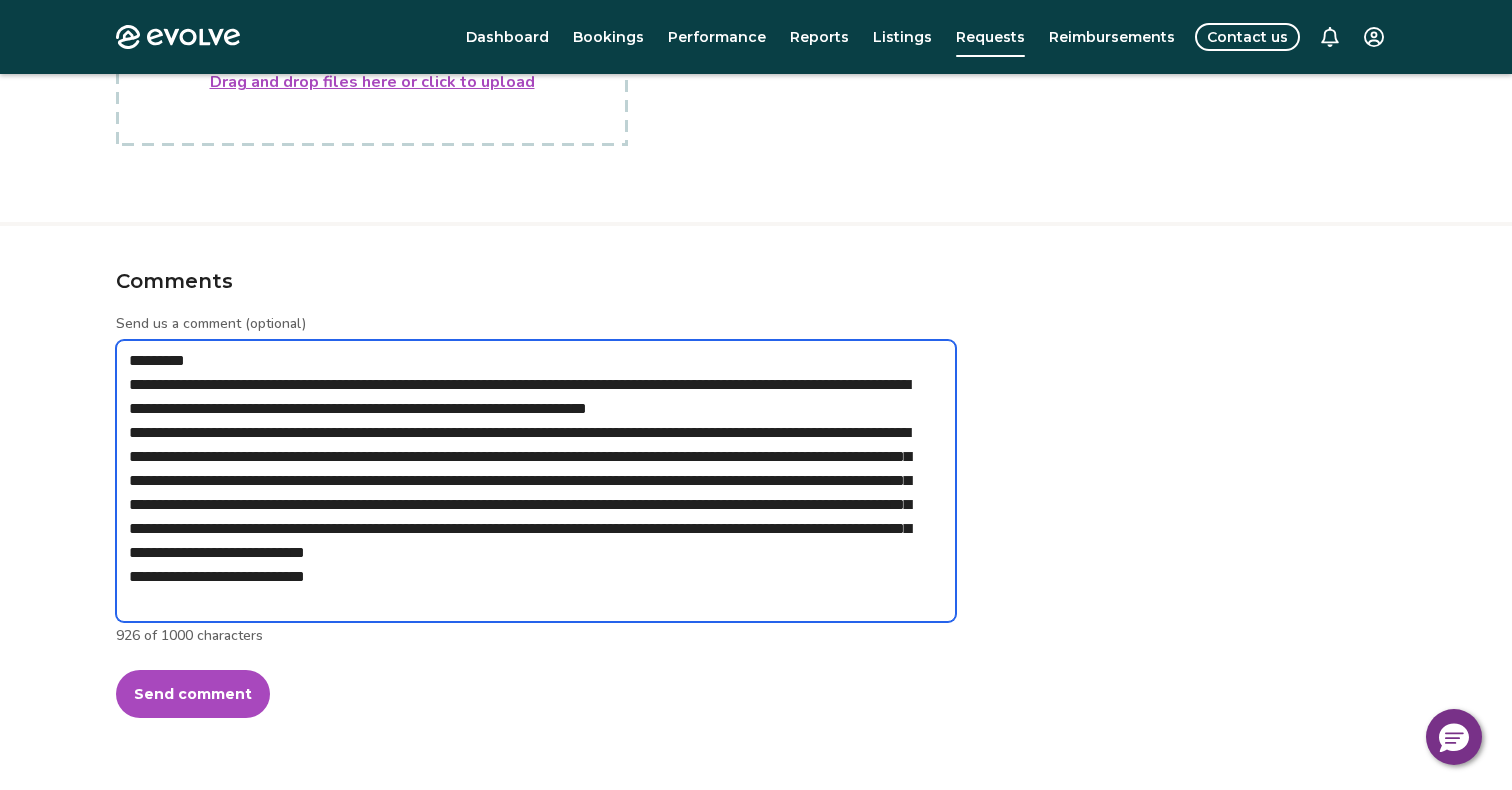 click on "**********" at bounding box center [536, 481] 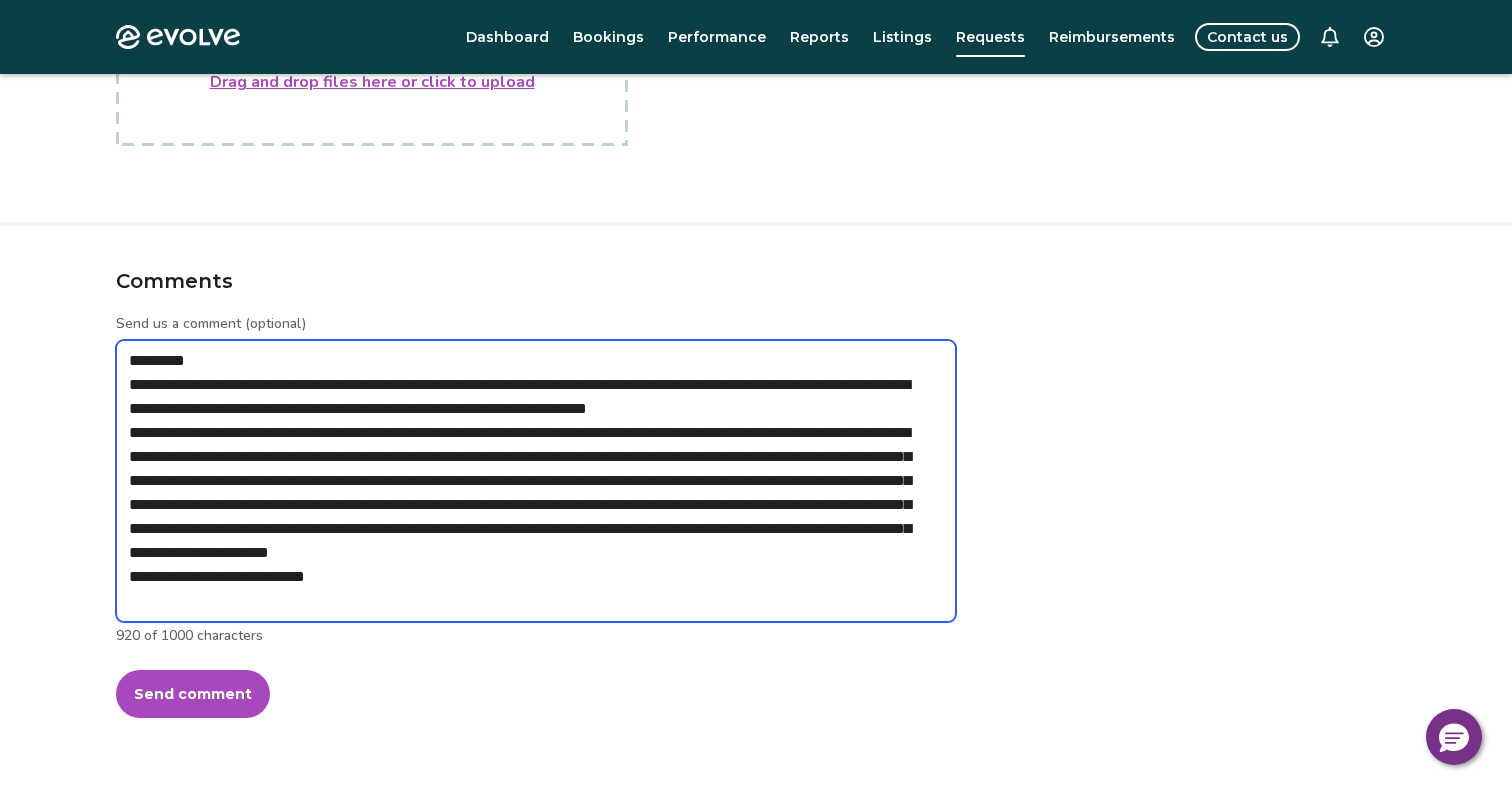 click on "**********" at bounding box center [536, 481] 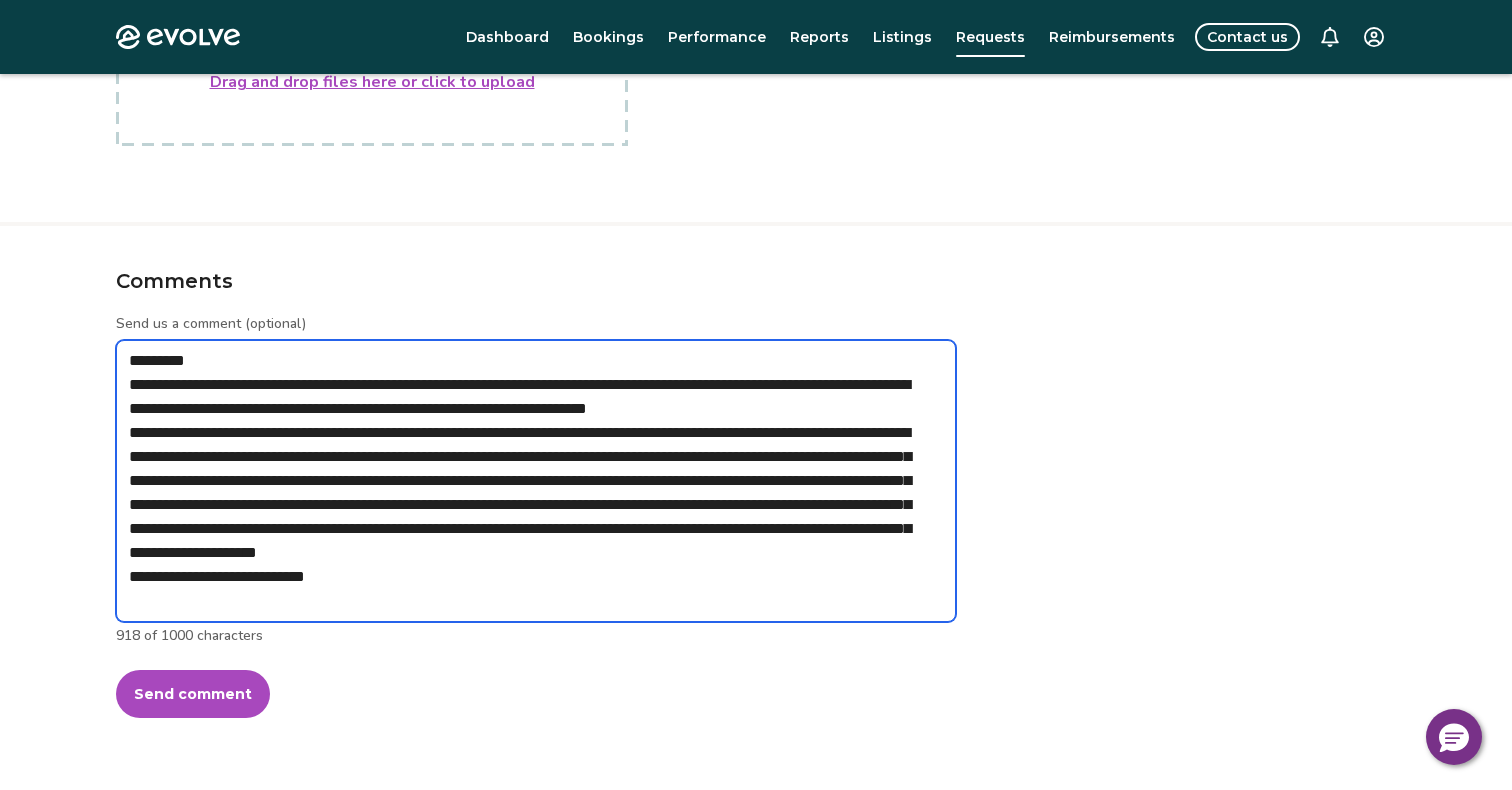 drag, startPoint x: 801, startPoint y: 553, endPoint x: 682, endPoint y: 555, distance: 119.01681 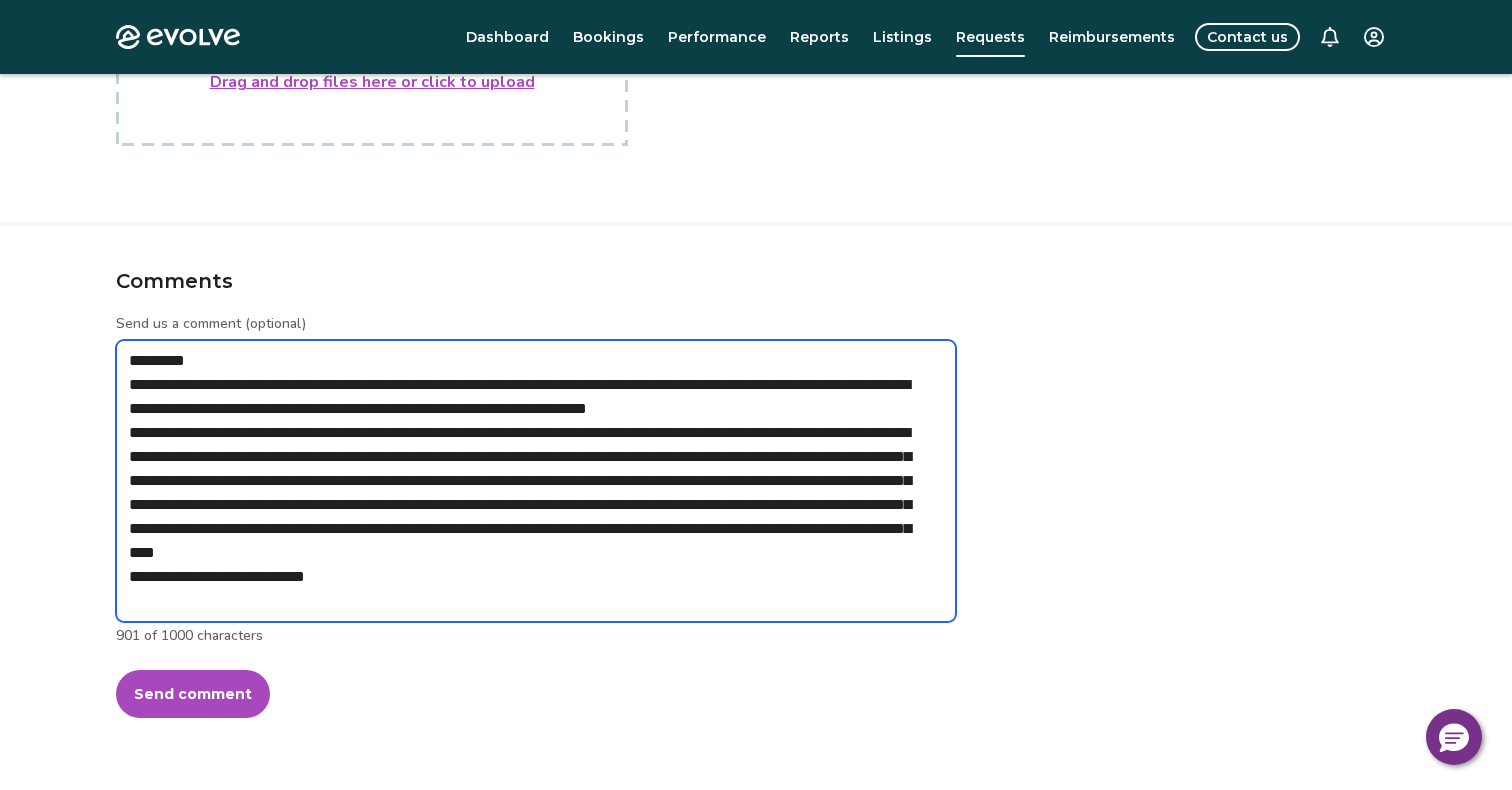 drag, startPoint x: 886, startPoint y: 551, endPoint x: 682, endPoint y: 549, distance: 204.0098 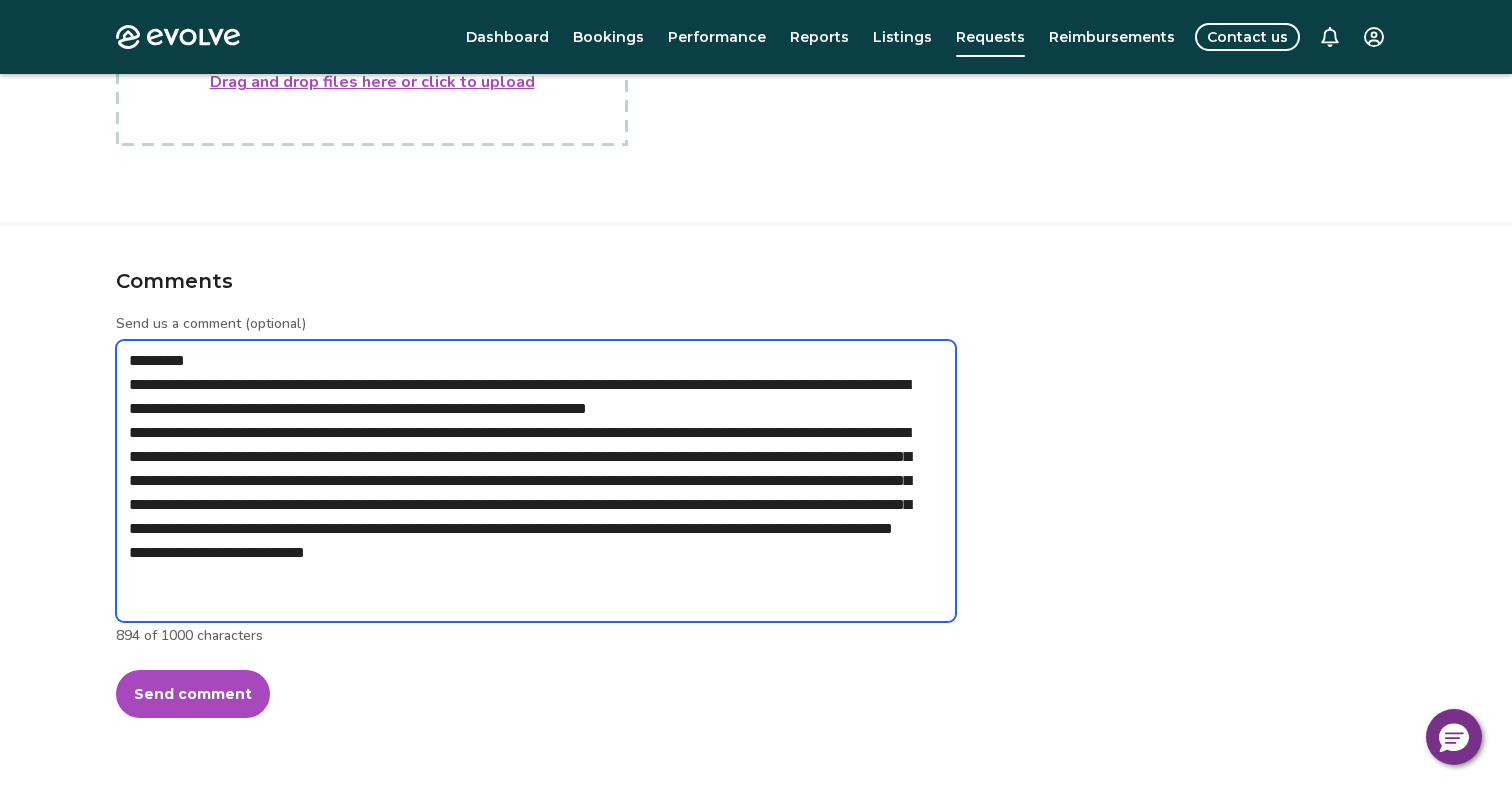drag, startPoint x: 250, startPoint y: 573, endPoint x: 691, endPoint y: 558, distance: 441.25504 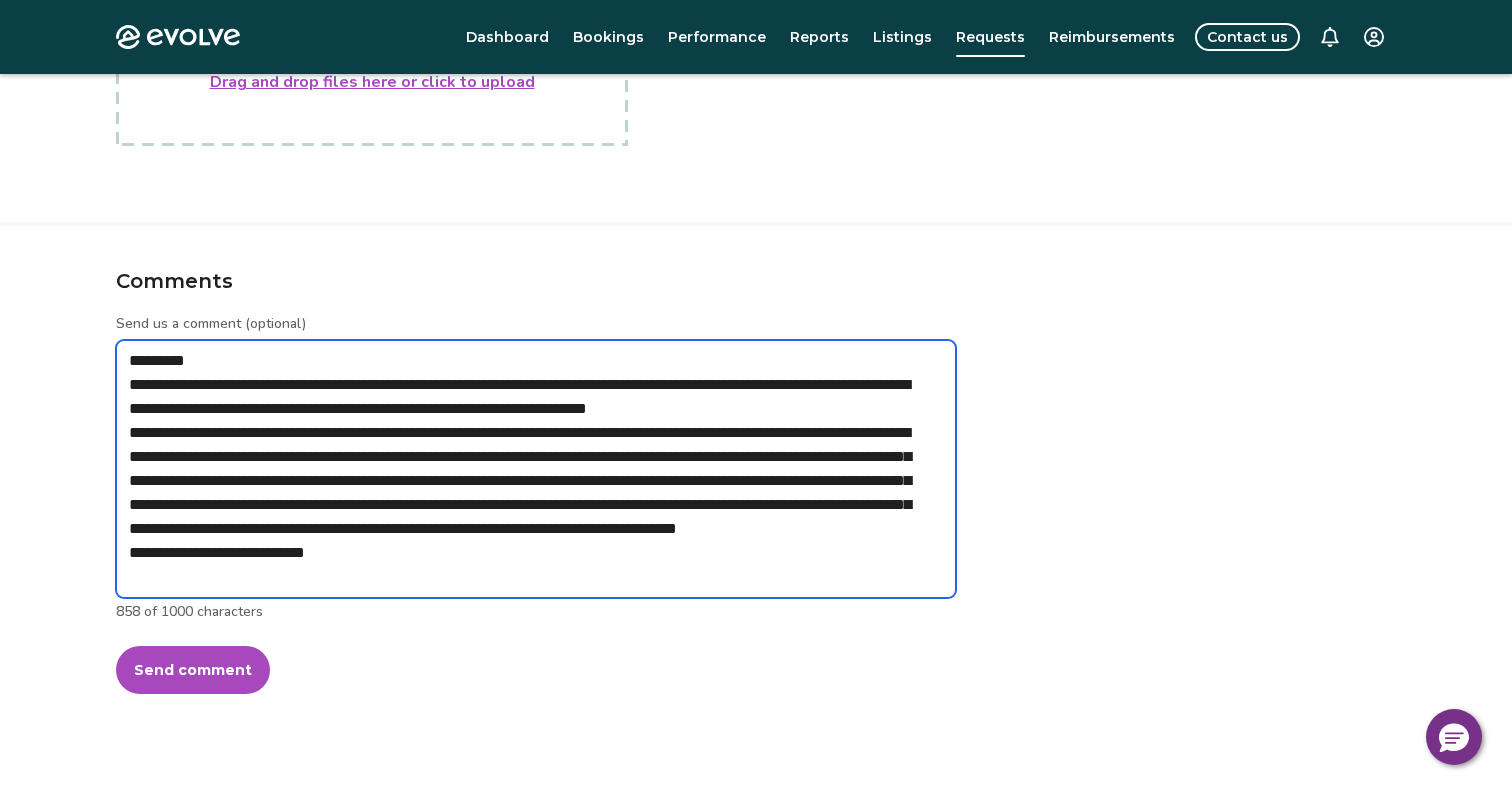 click on "**********" at bounding box center [536, 469] 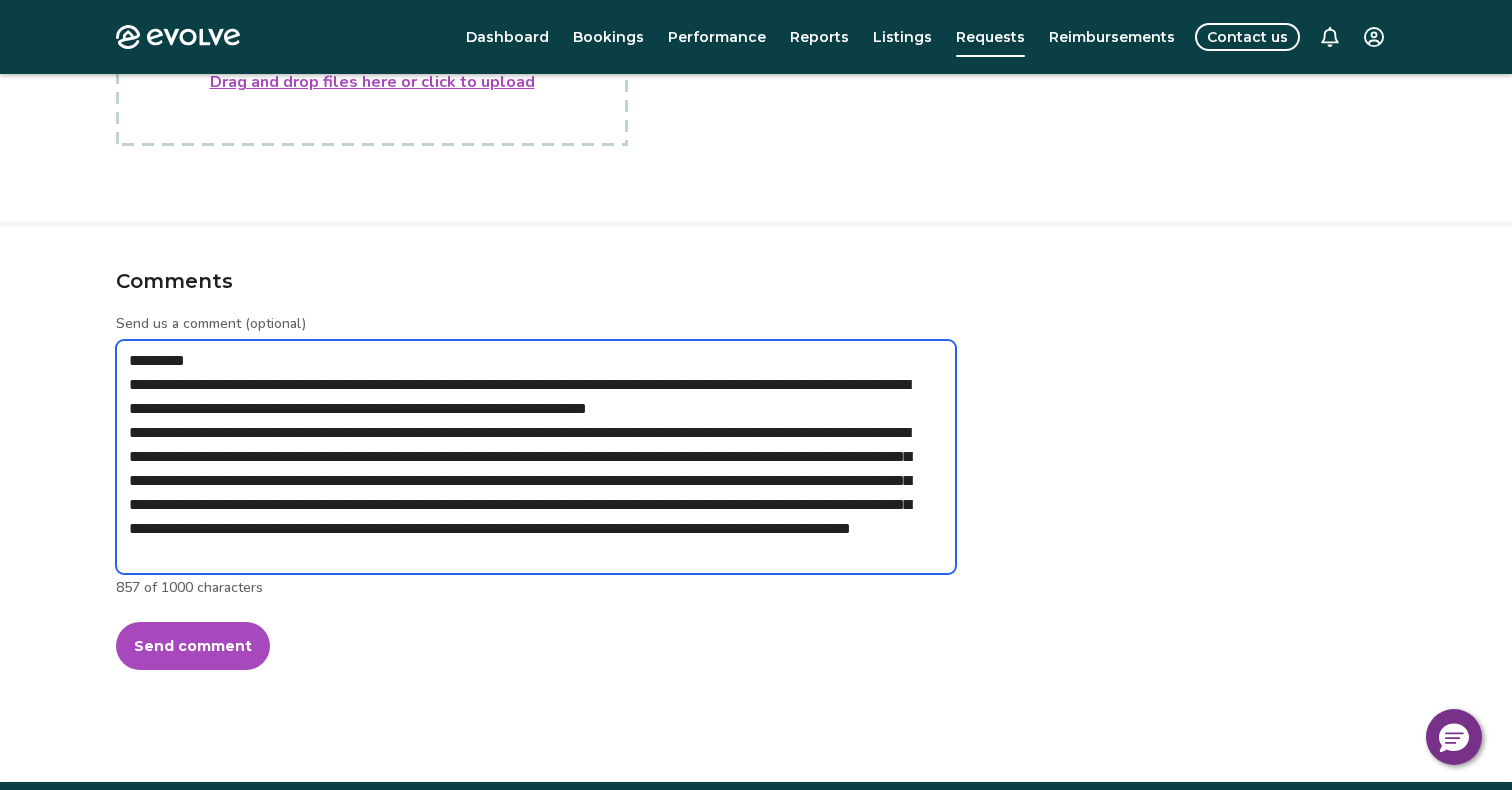 click on "**********" at bounding box center [536, 457] 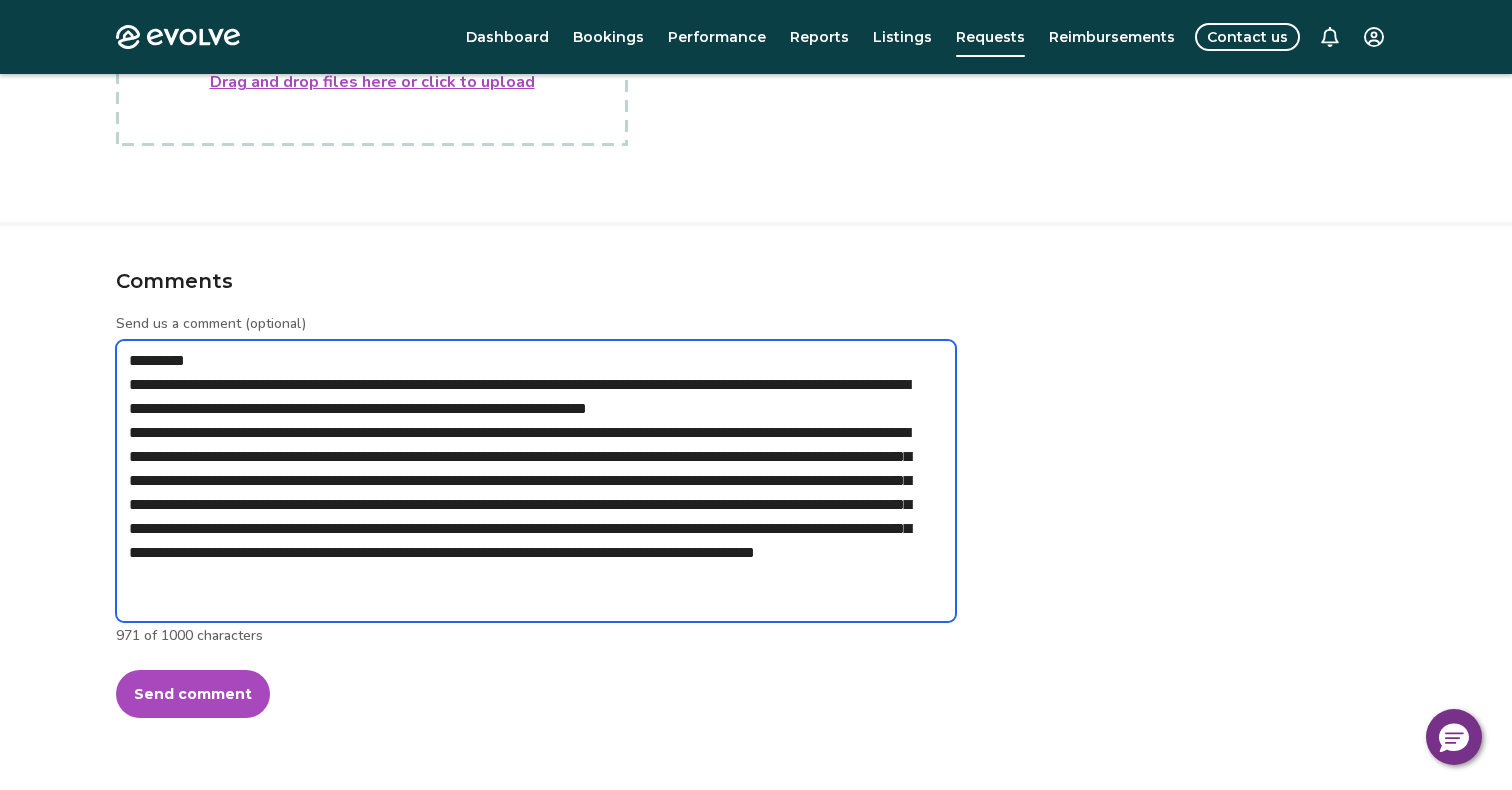click on "**********" at bounding box center (536, 481) 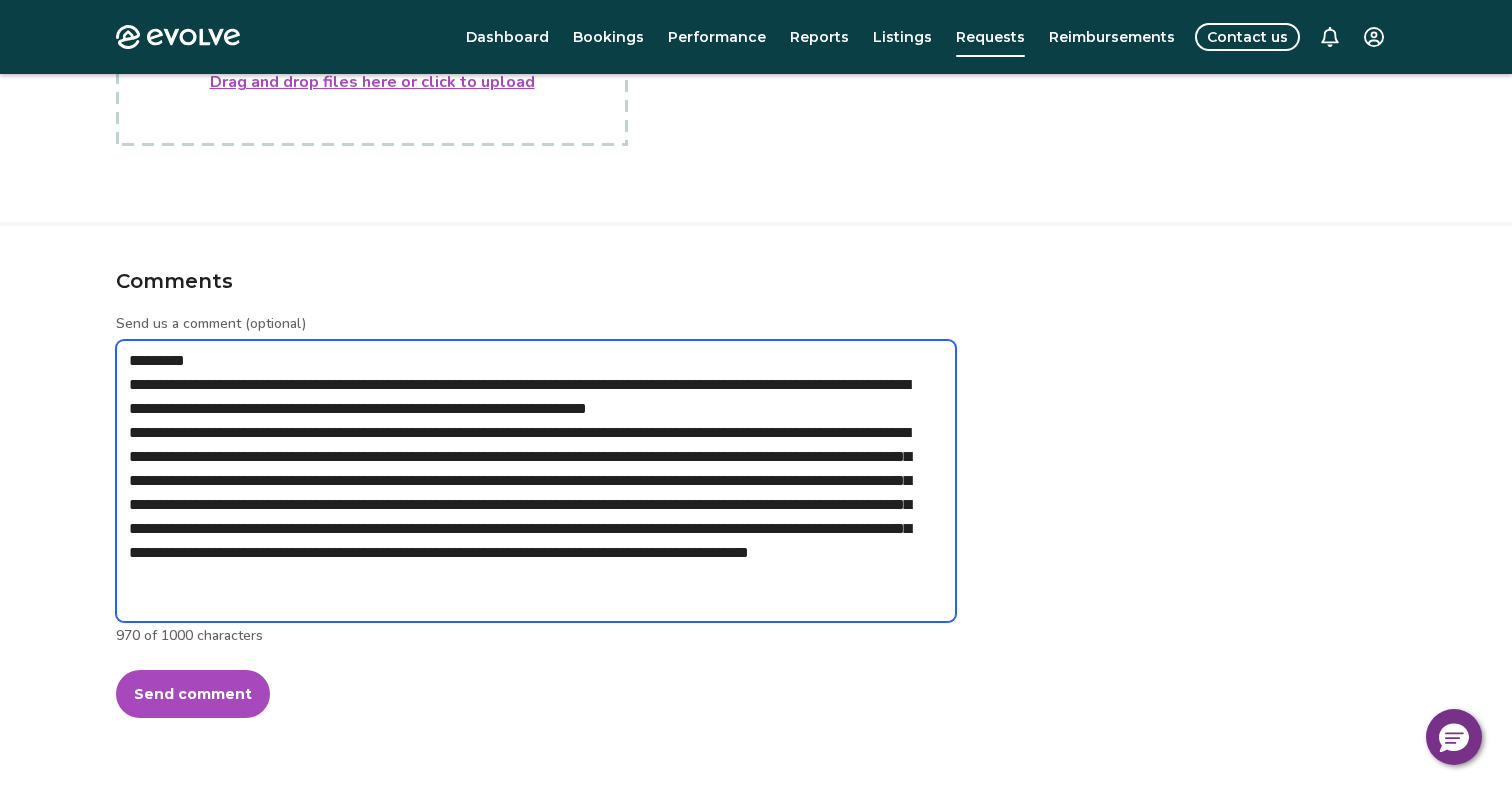 click on "**********" at bounding box center (536, 481) 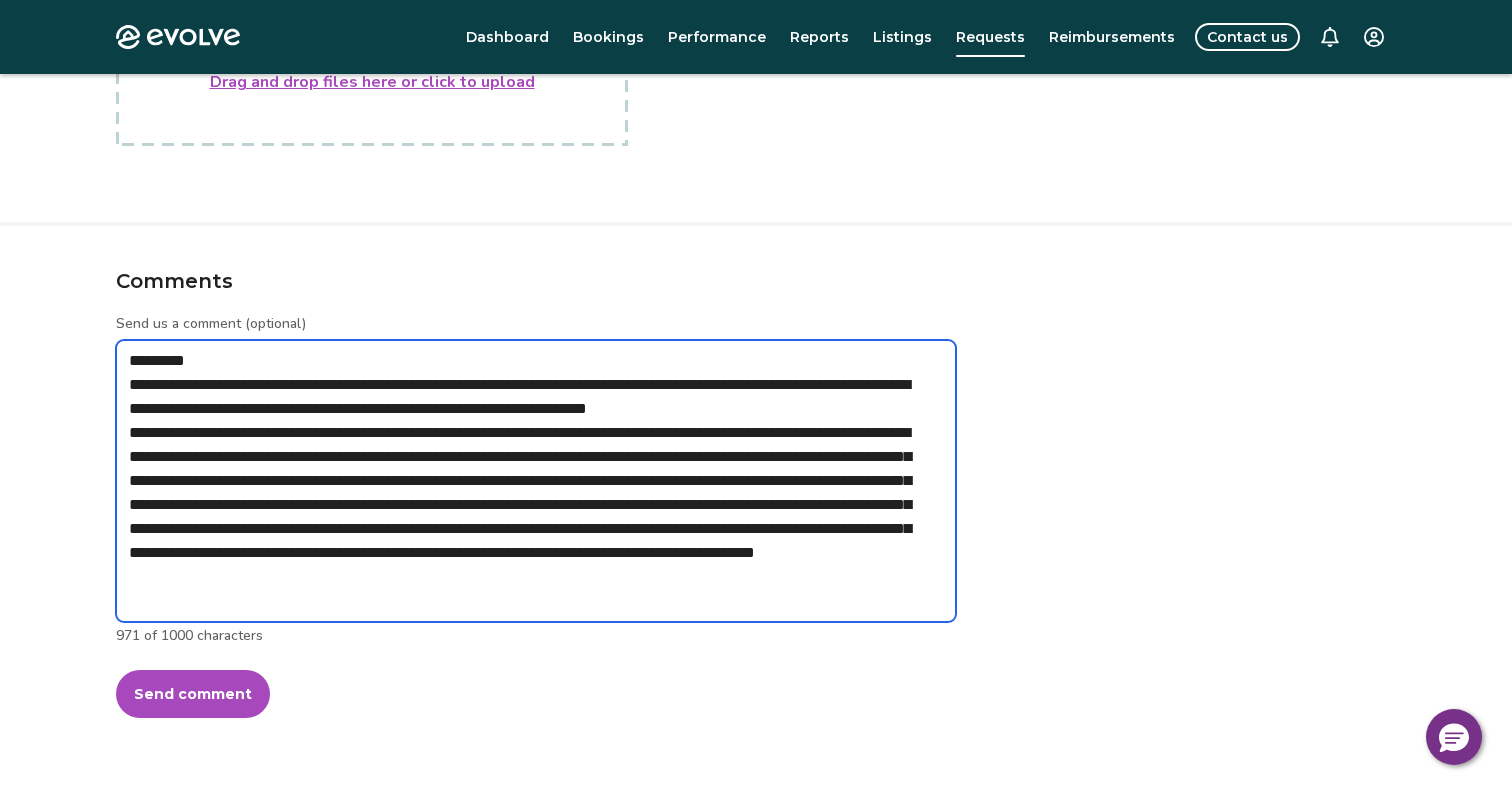 paste on "**********" 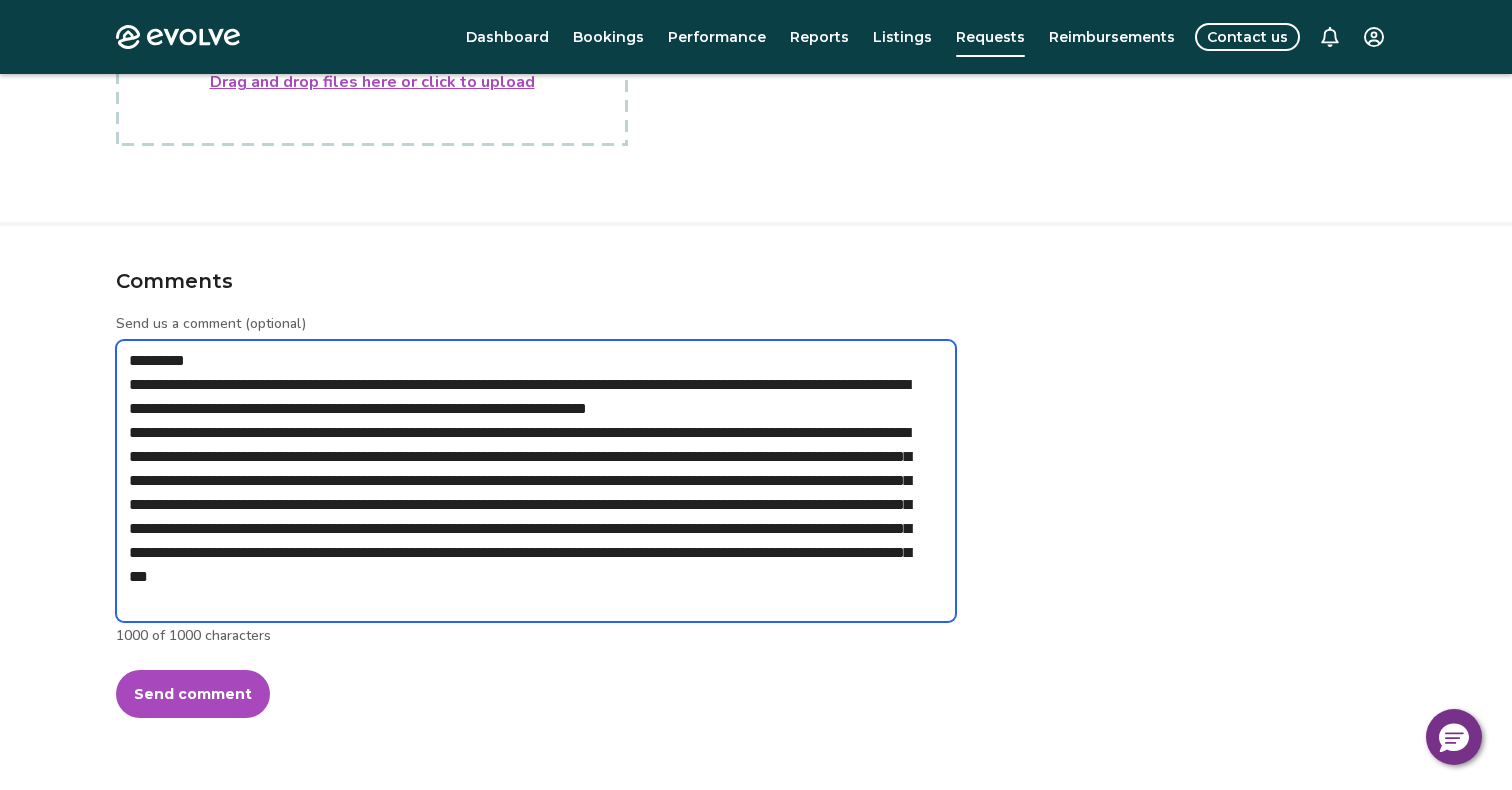 click on "**********" at bounding box center [536, 481] 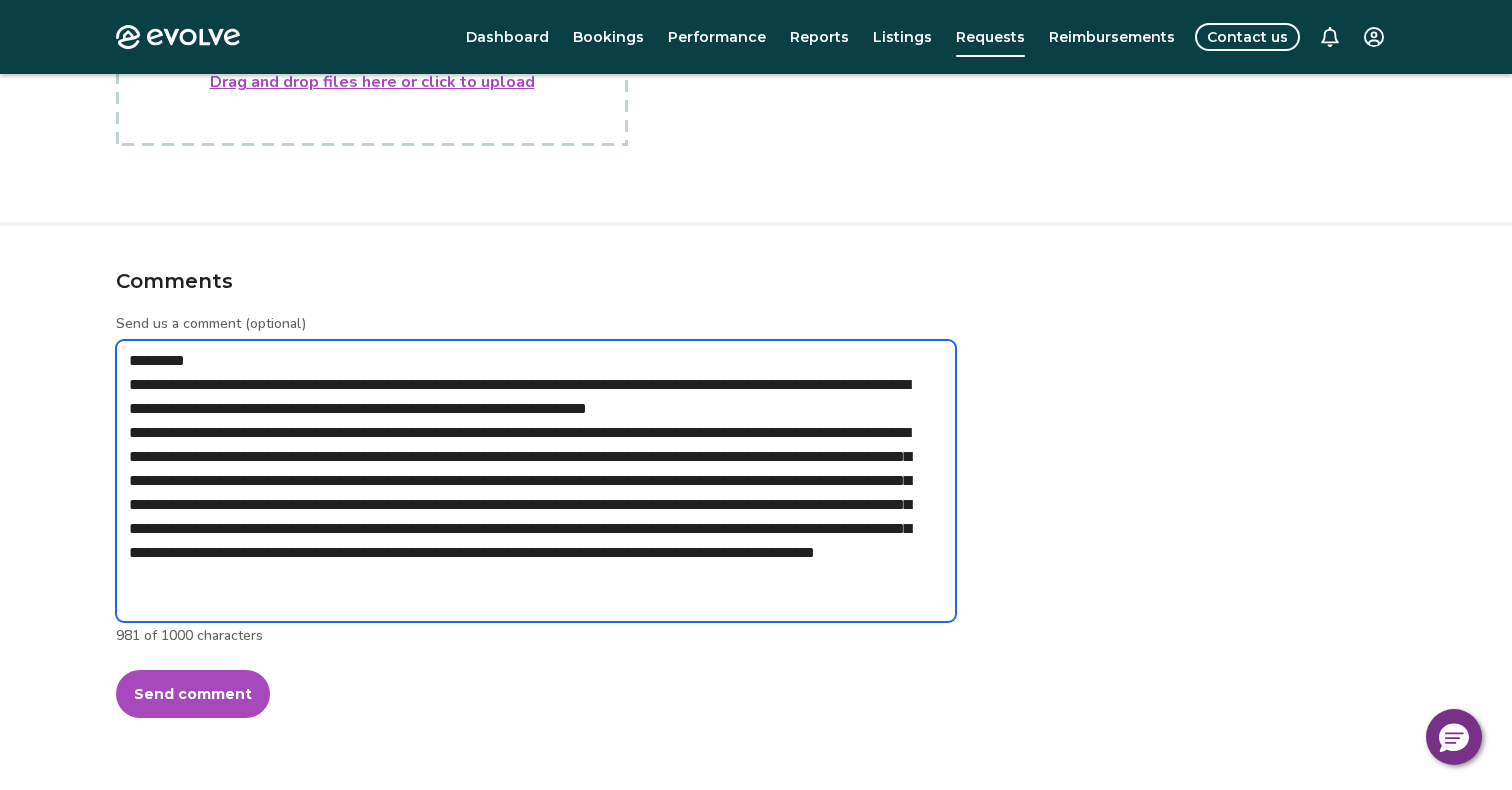 click on "**********" at bounding box center [536, 481] 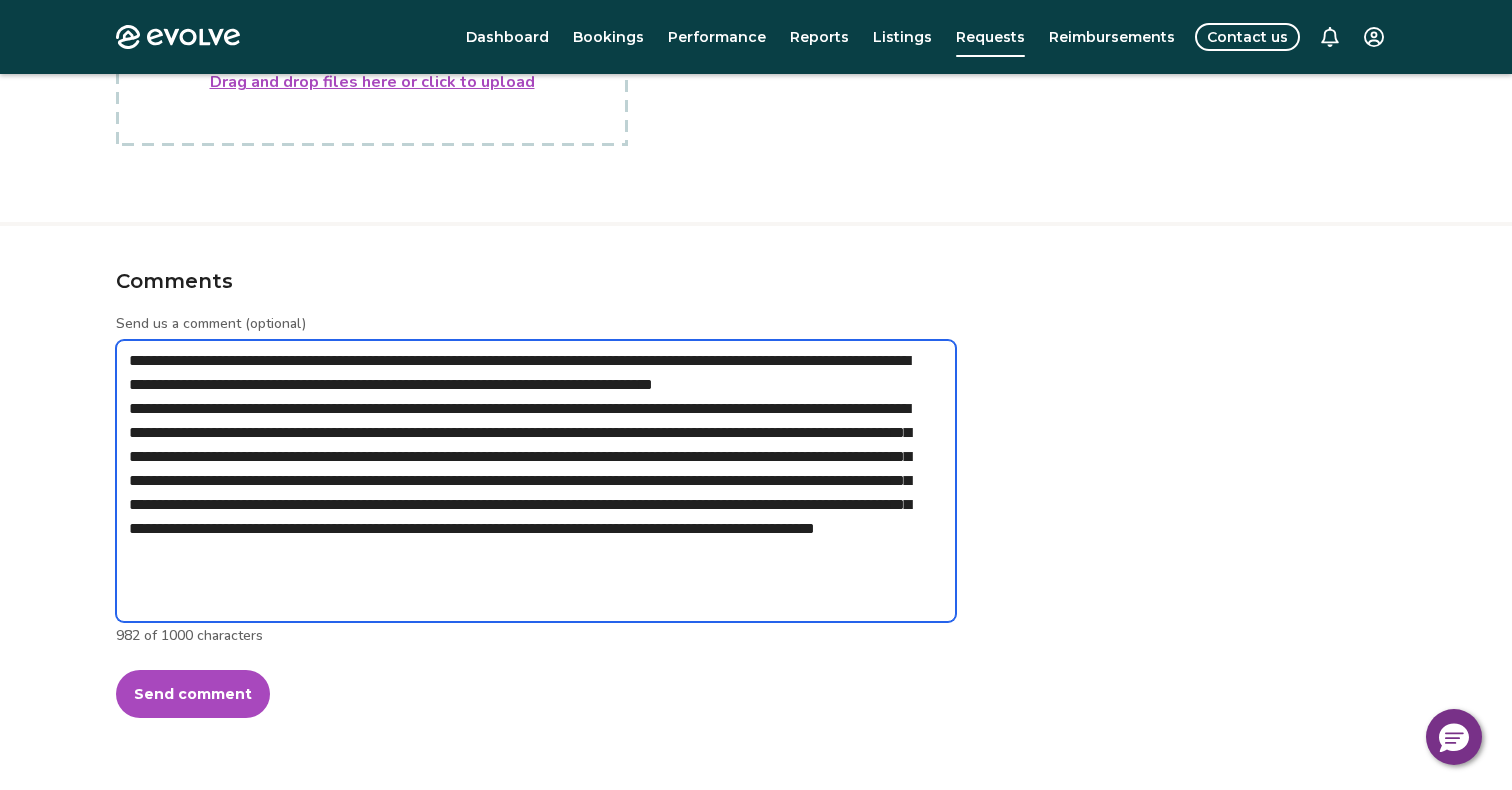 click on "**********" at bounding box center (536, 481) 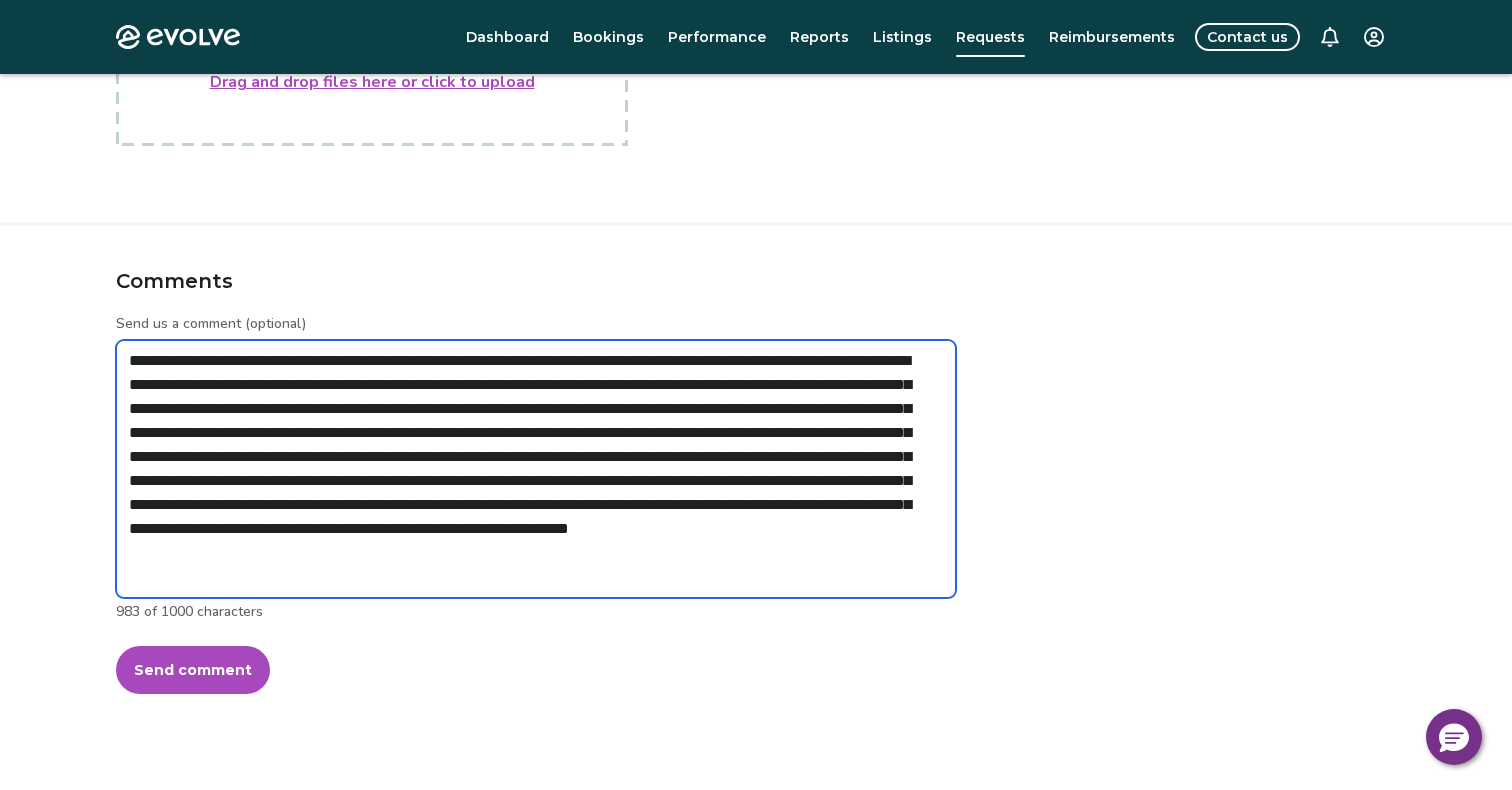 drag, startPoint x: 386, startPoint y: 360, endPoint x: 333, endPoint y: 360, distance: 53 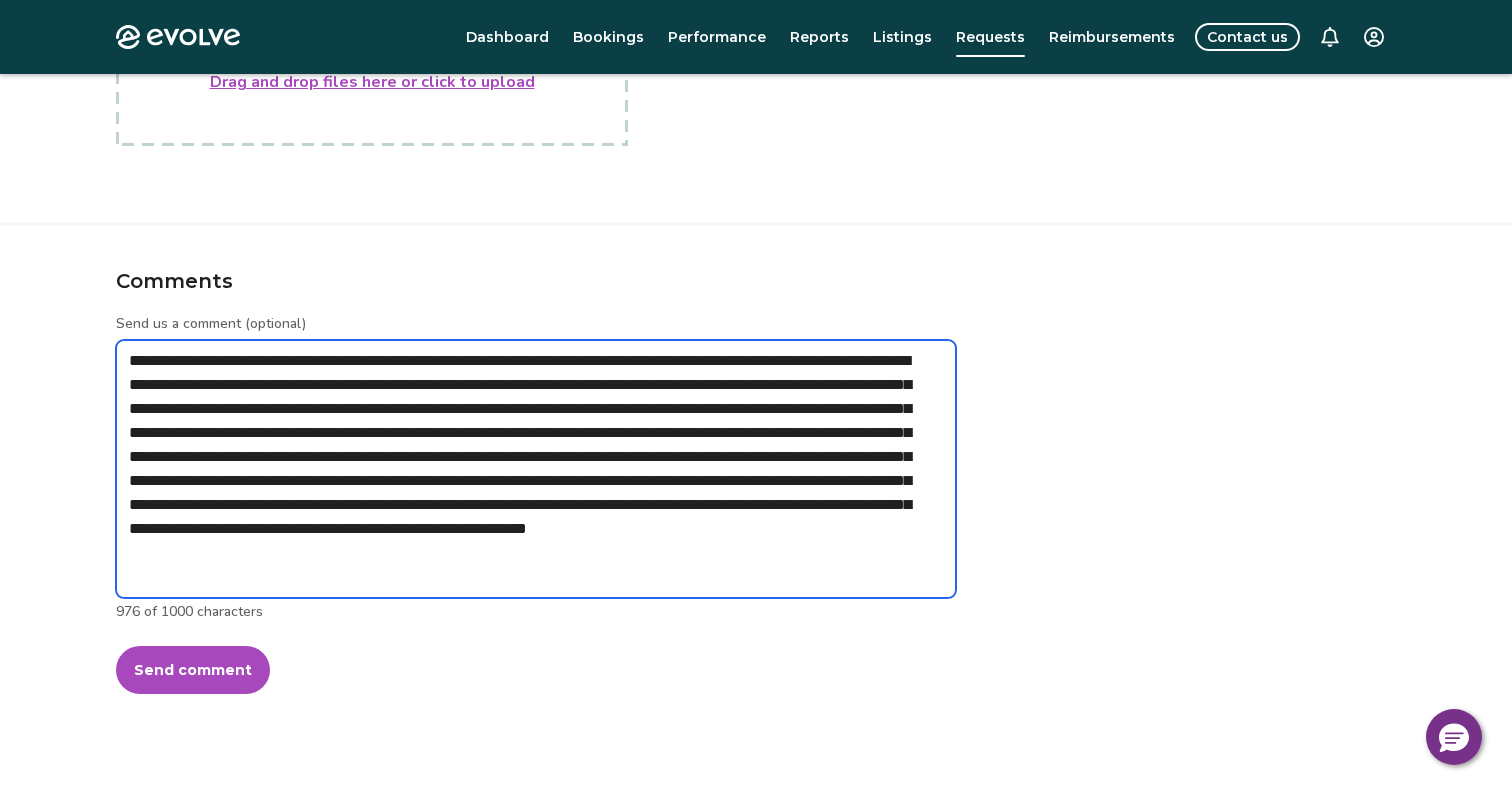 click on "**********" at bounding box center [536, 469] 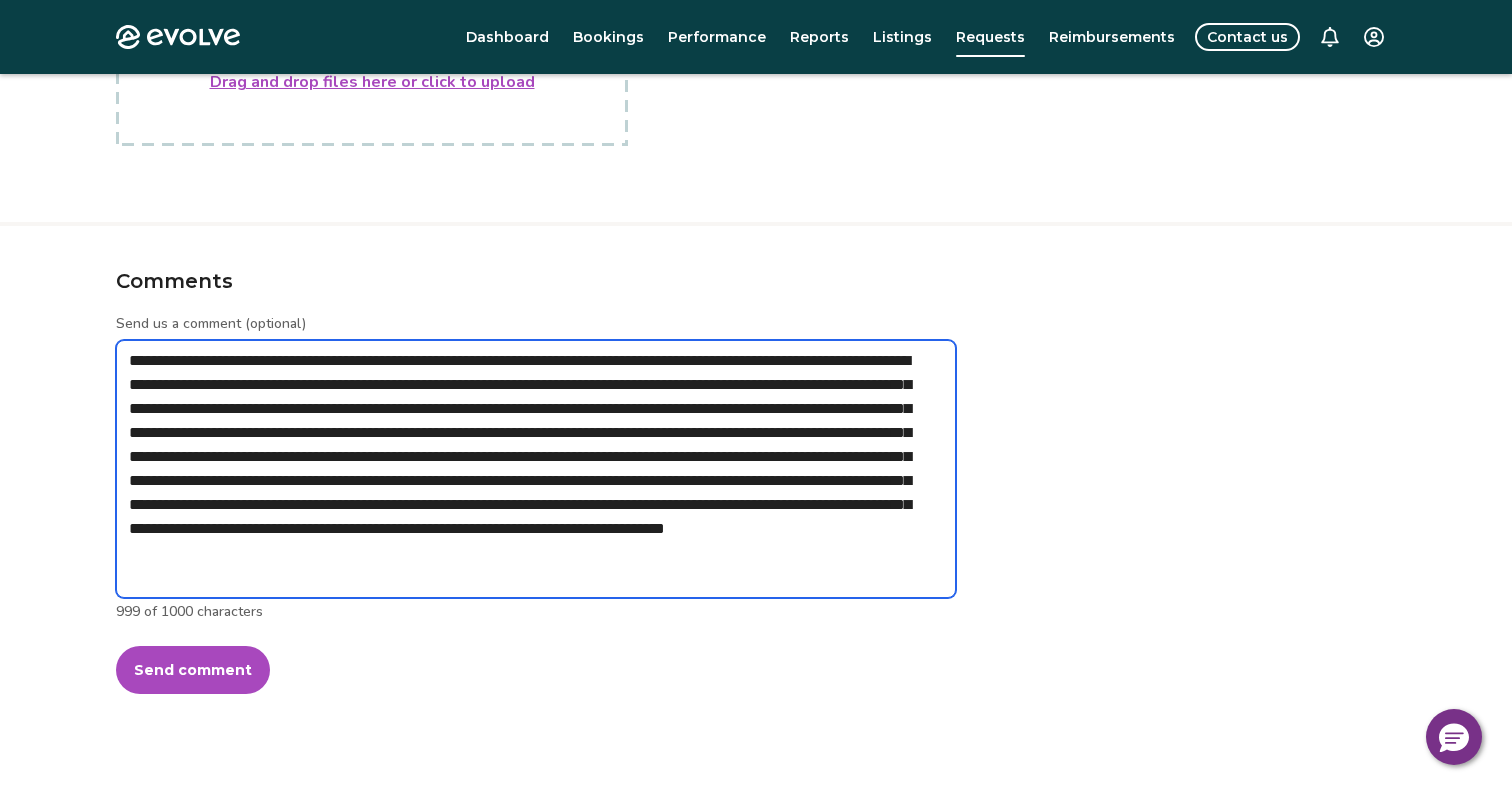 drag, startPoint x: 430, startPoint y: 579, endPoint x: 256, endPoint y: 583, distance: 174.04597 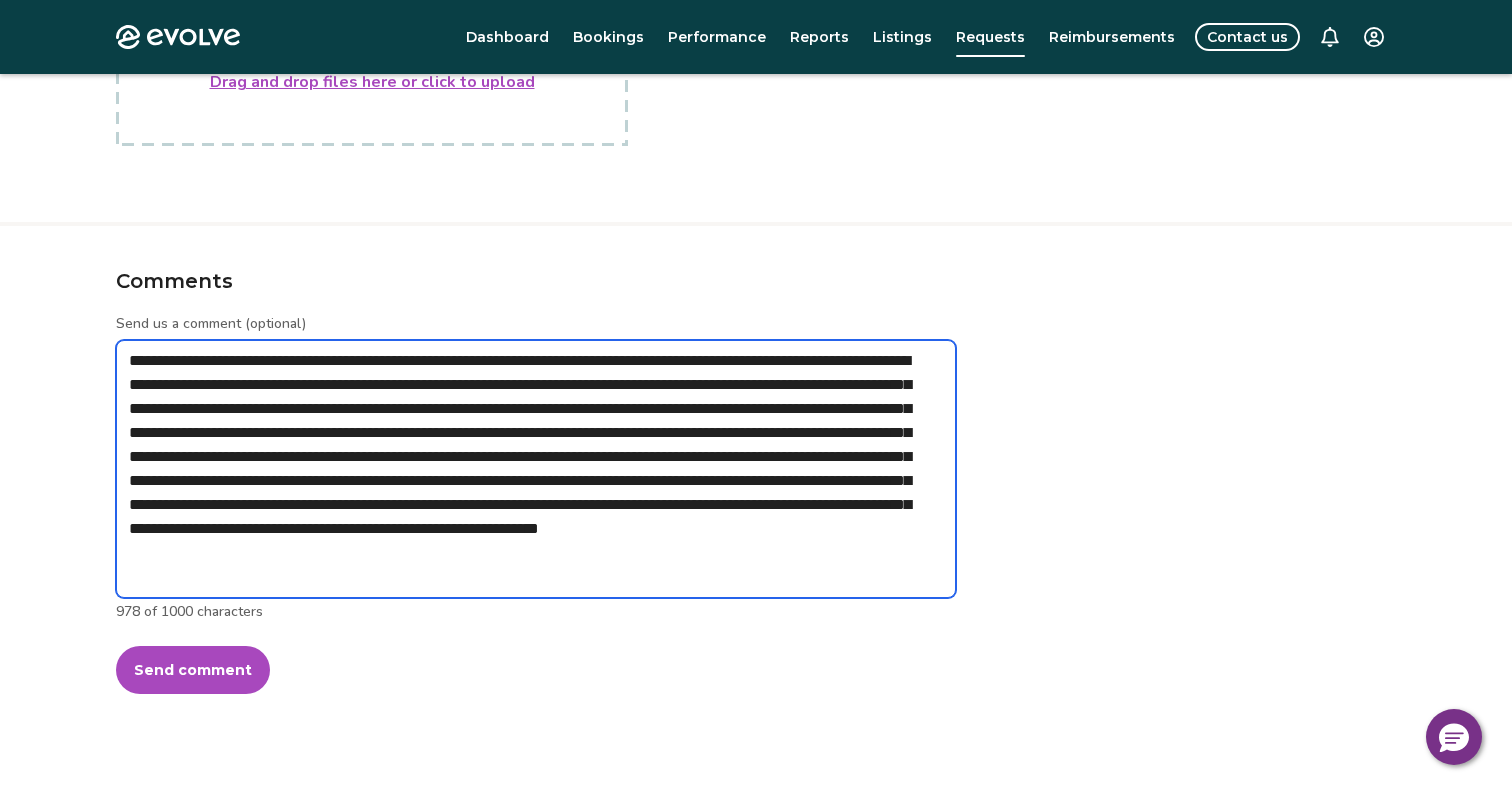 click on "**********" at bounding box center (536, 469) 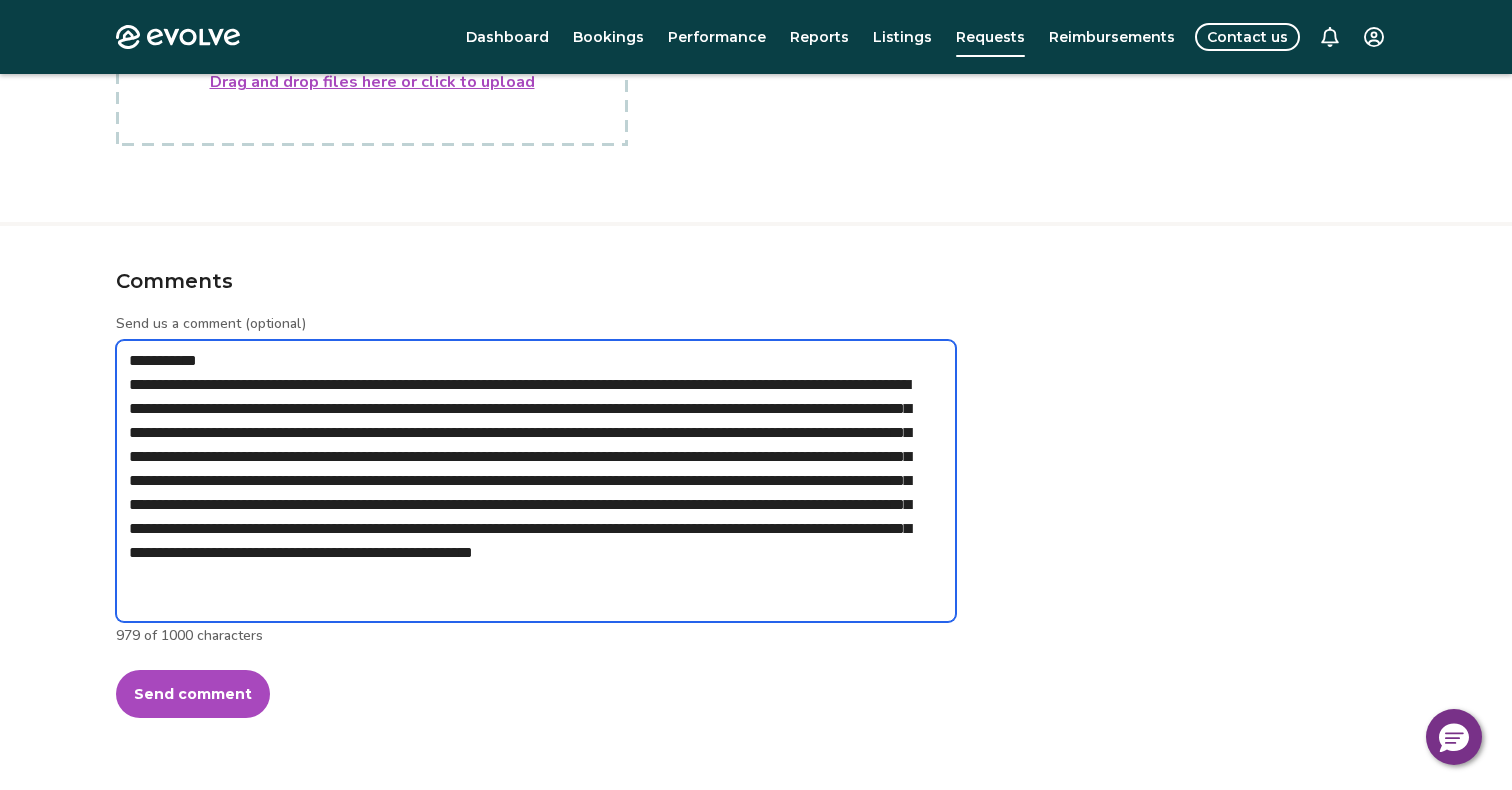 click on "**********" at bounding box center (536, 481) 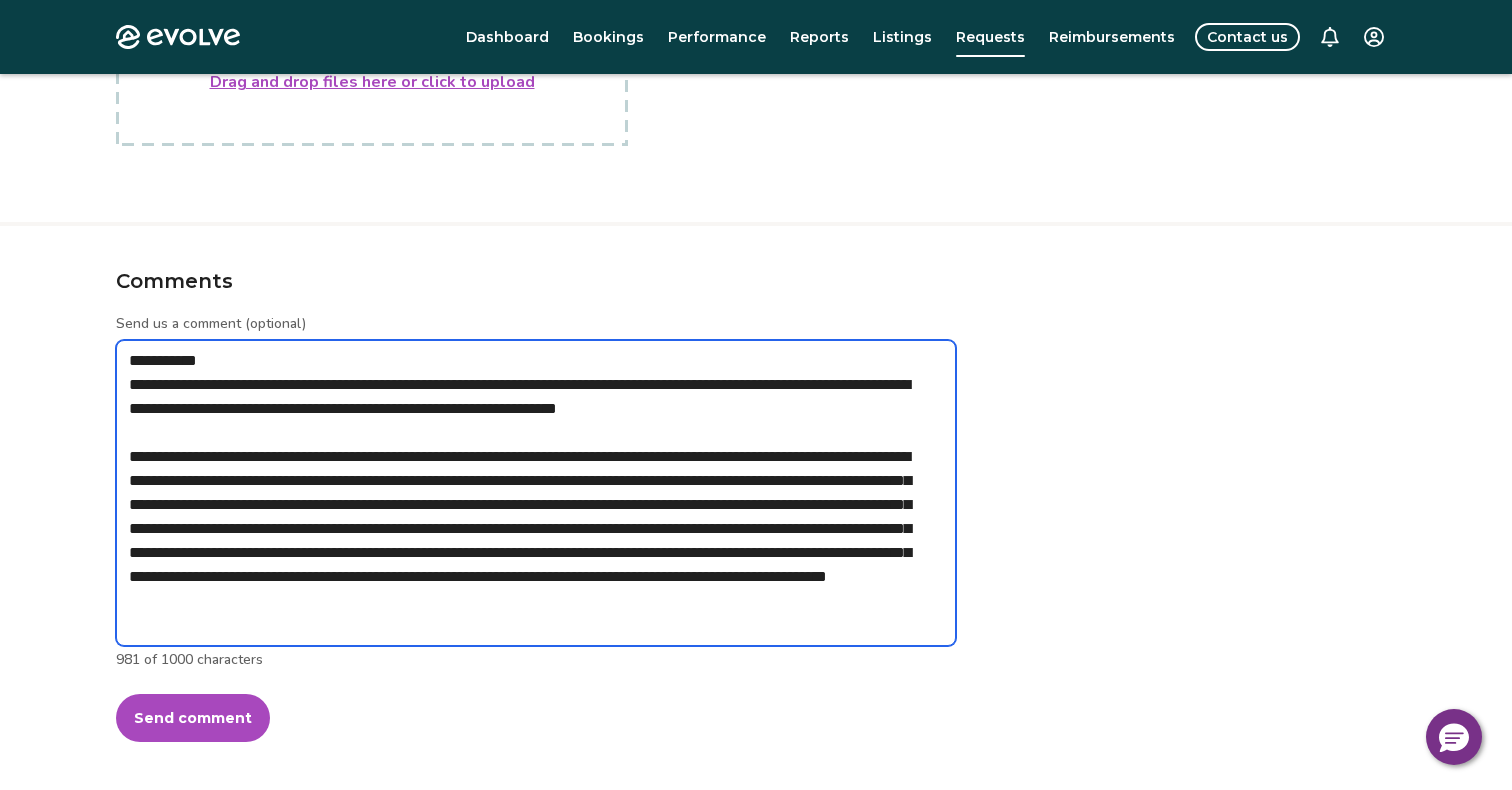 click on "**********" at bounding box center (536, 493) 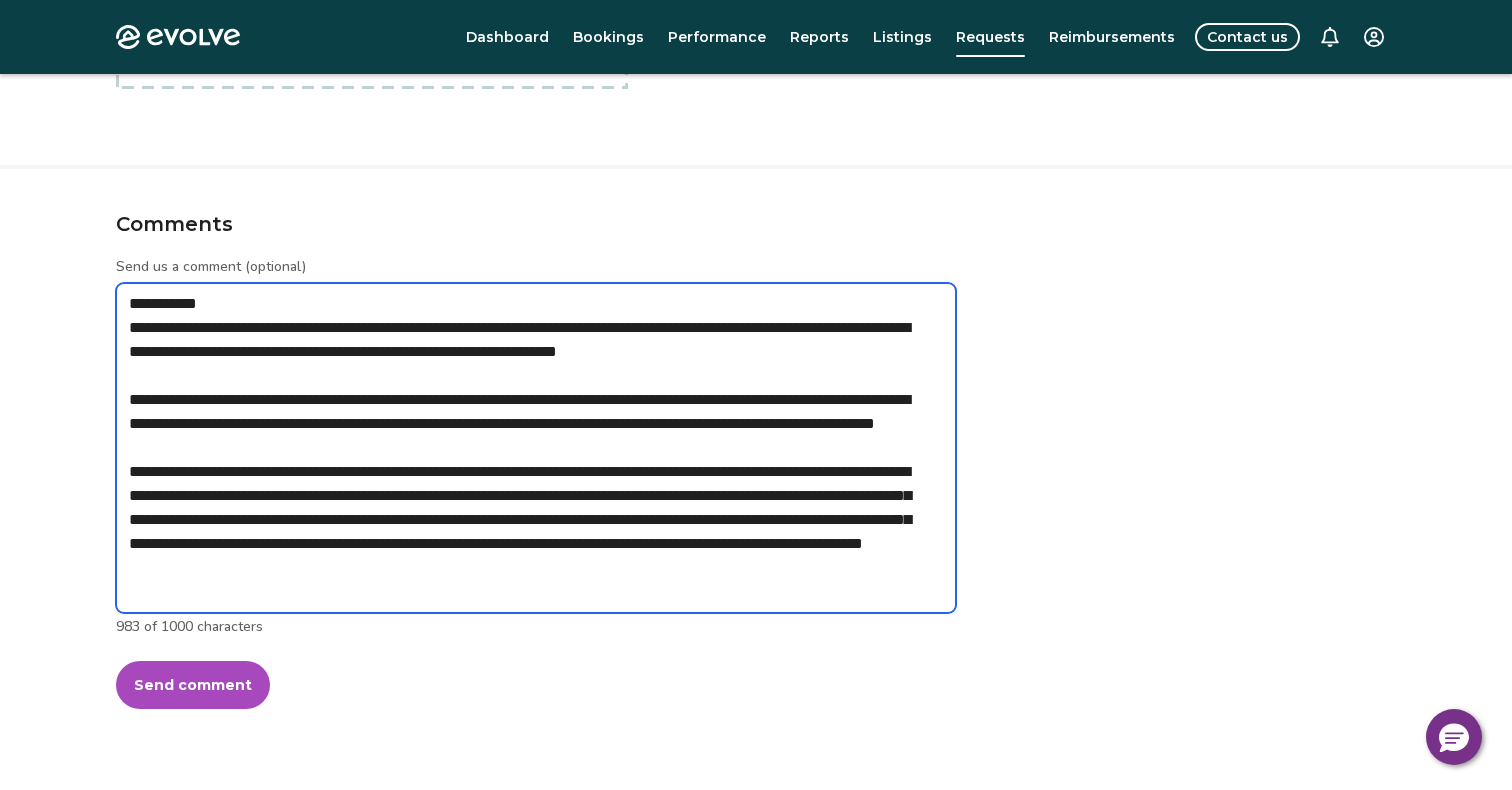 scroll, scrollTop: 621, scrollLeft: 0, axis: vertical 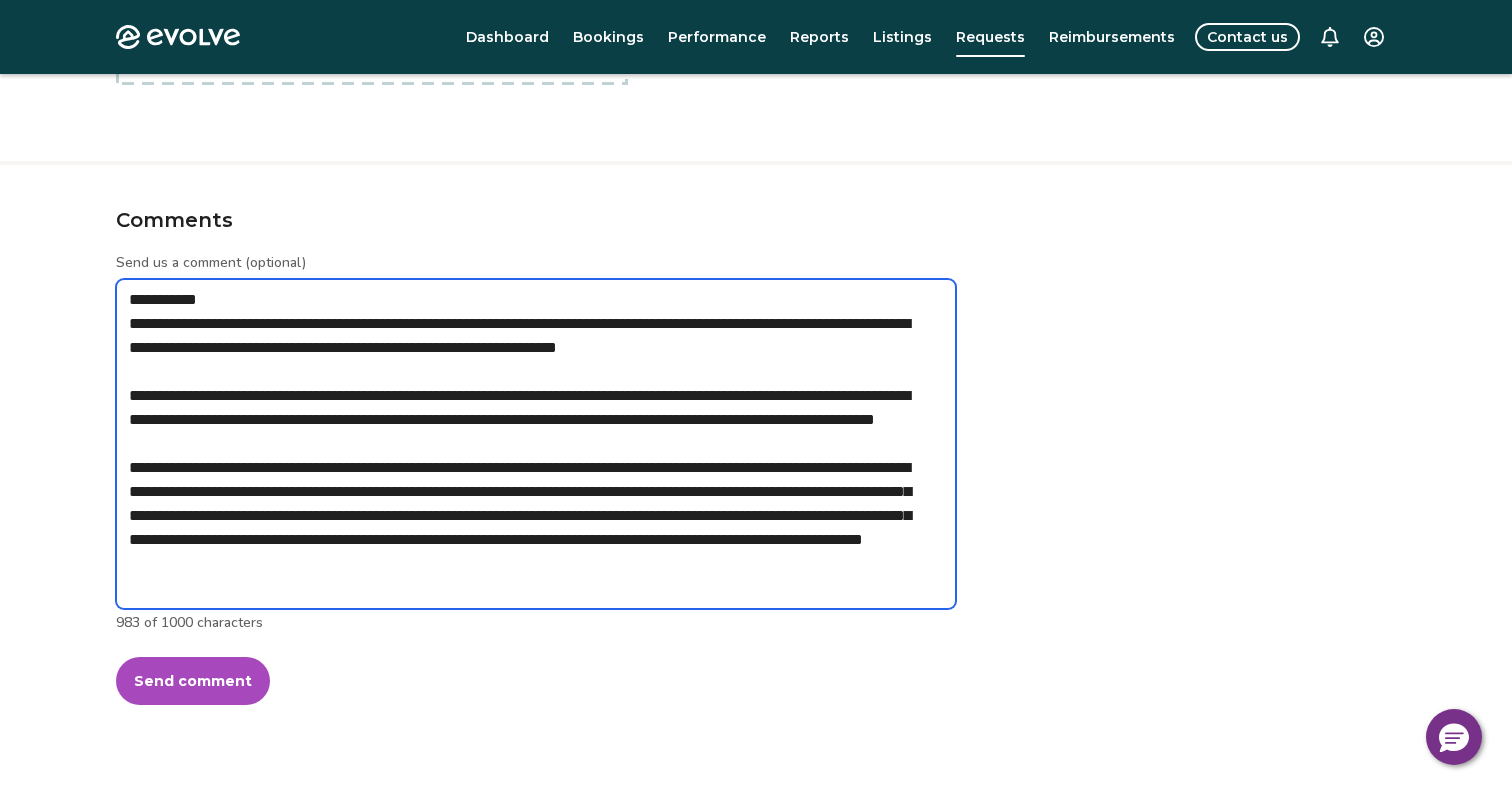 click on "**********" at bounding box center [536, 444] 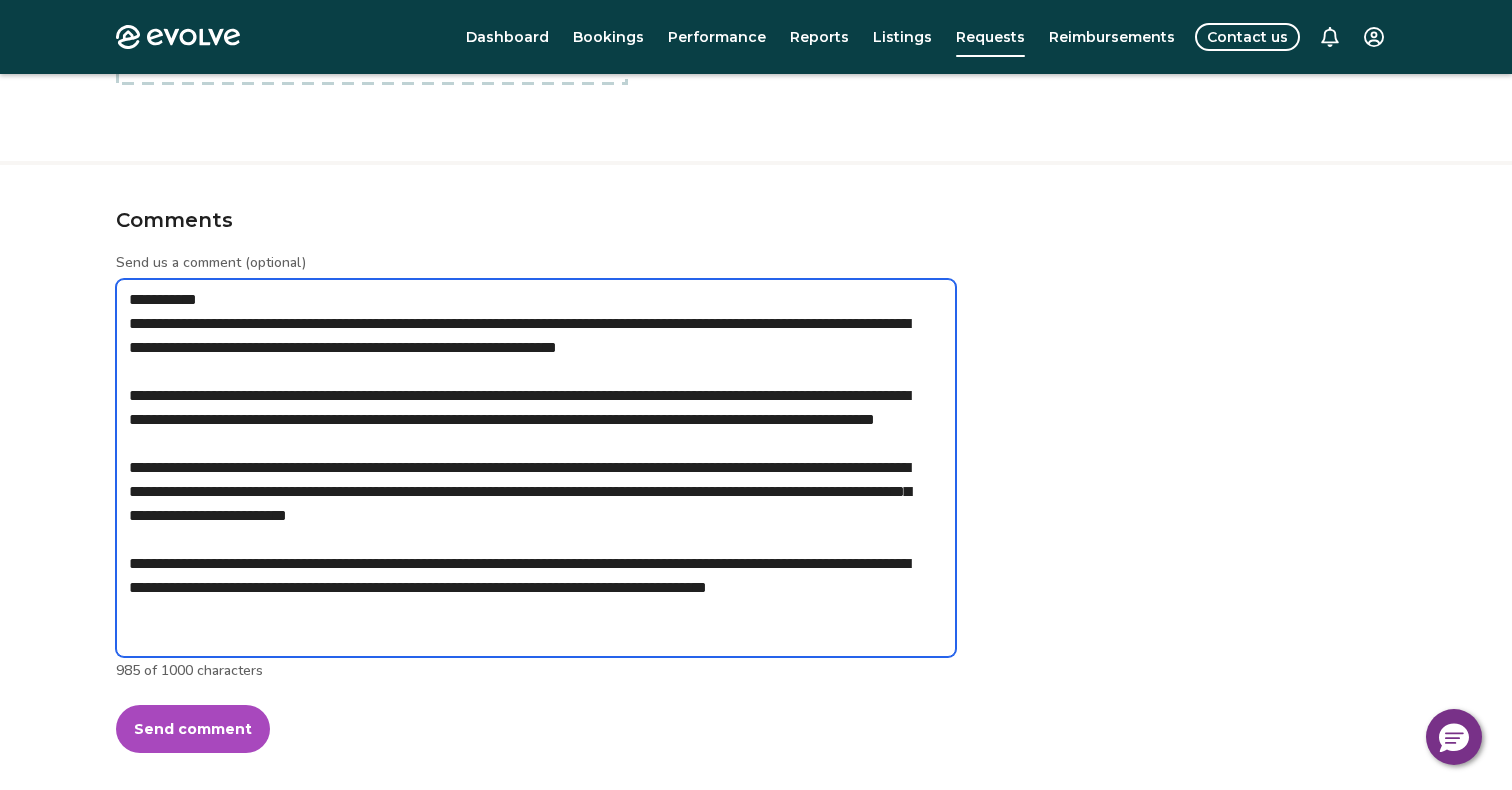 click on "**********" at bounding box center [536, 468] 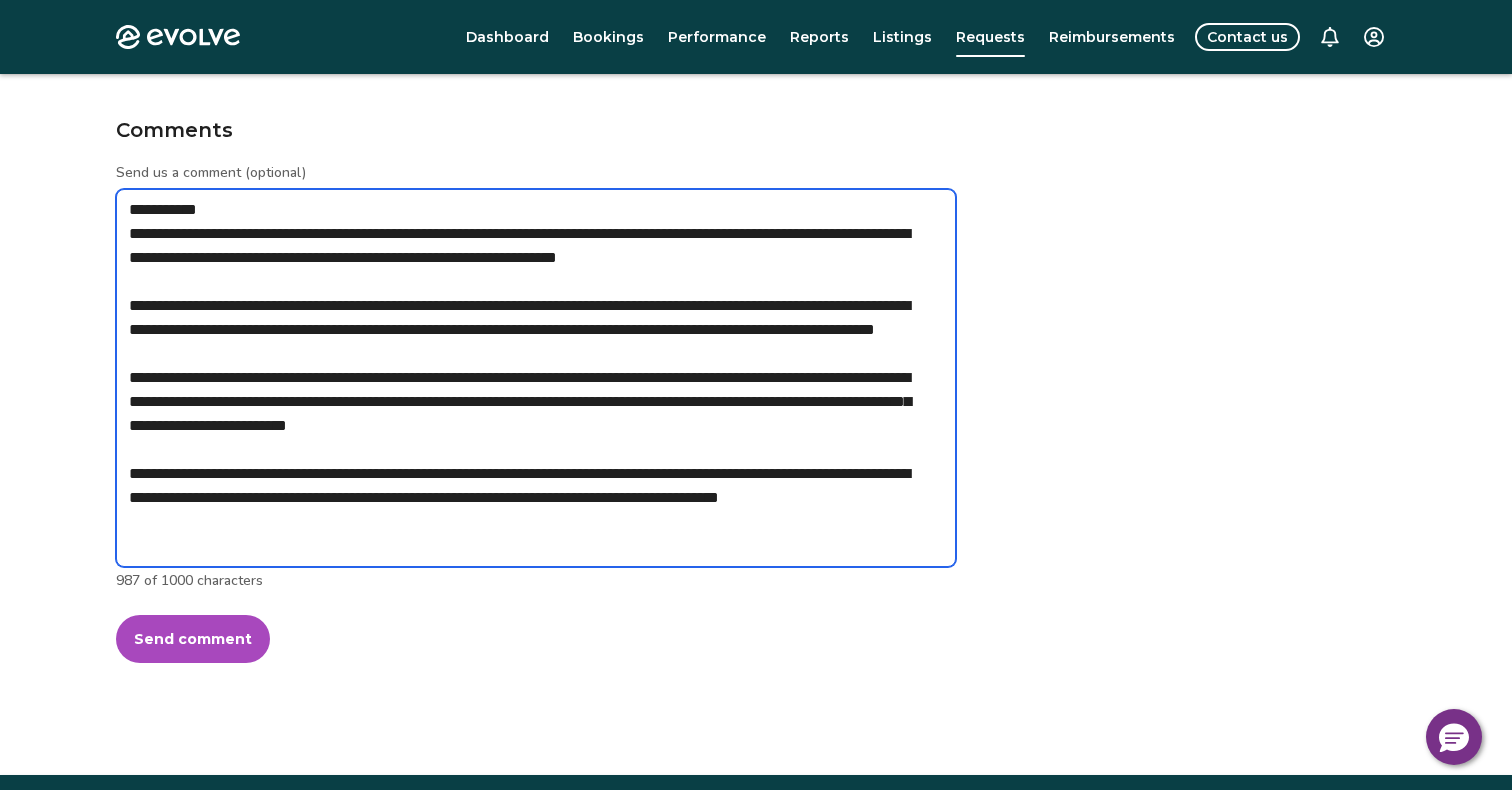 scroll, scrollTop: 723, scrollLeft: 0, axis: vertical 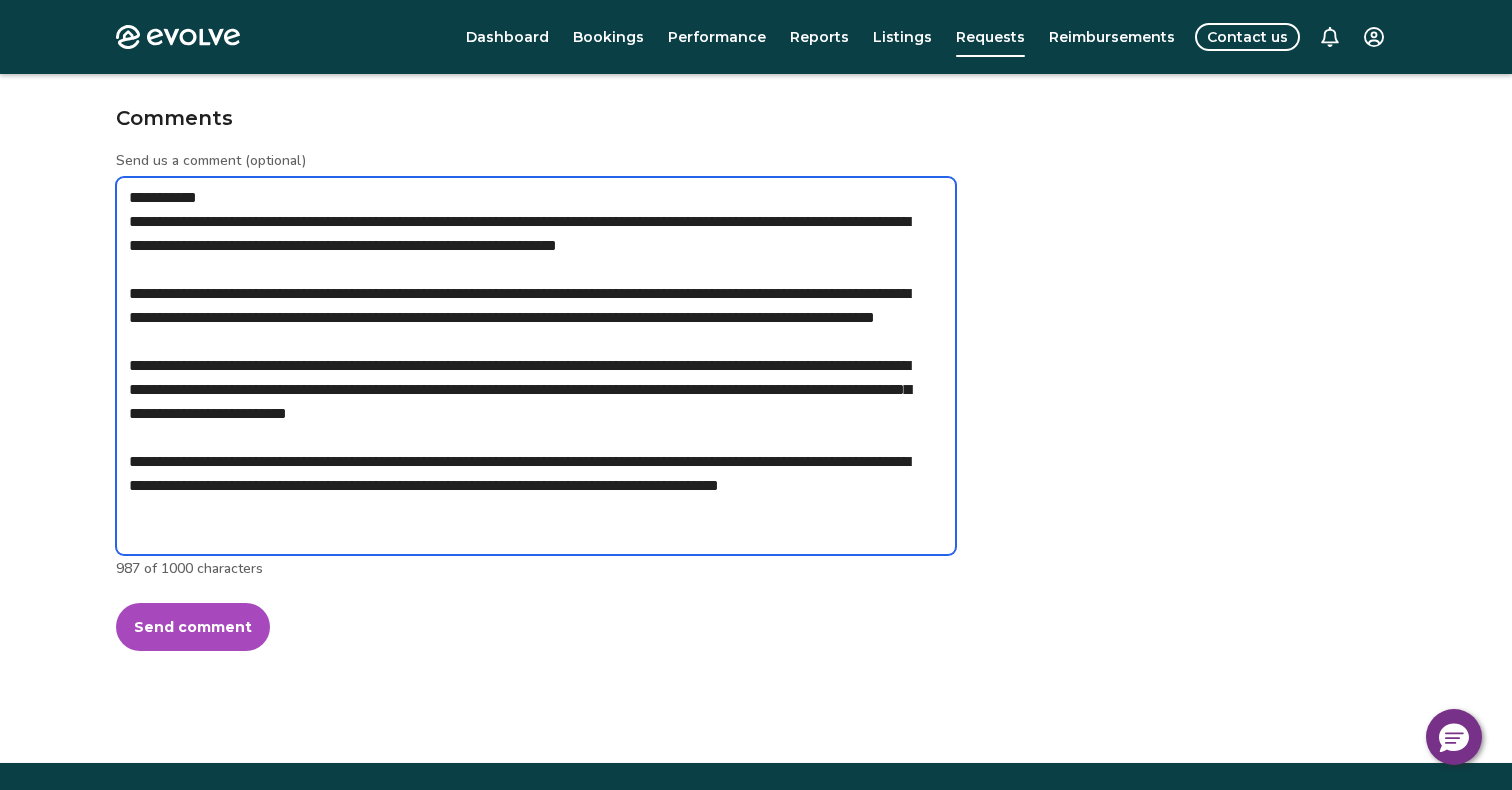 click on "**********" at bounding box center (536, 366) 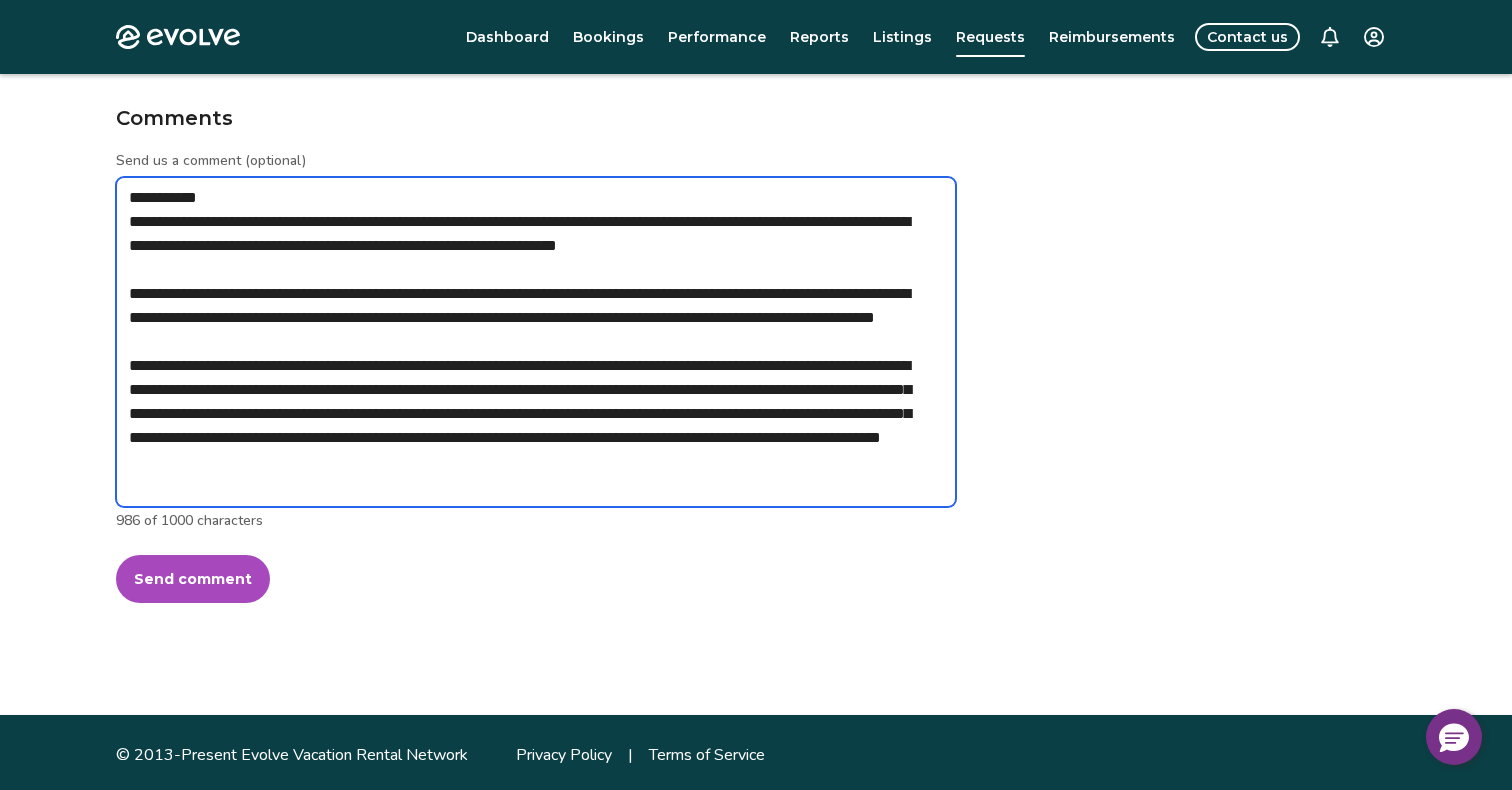 click on "**********" at bounding box center [536, 342] 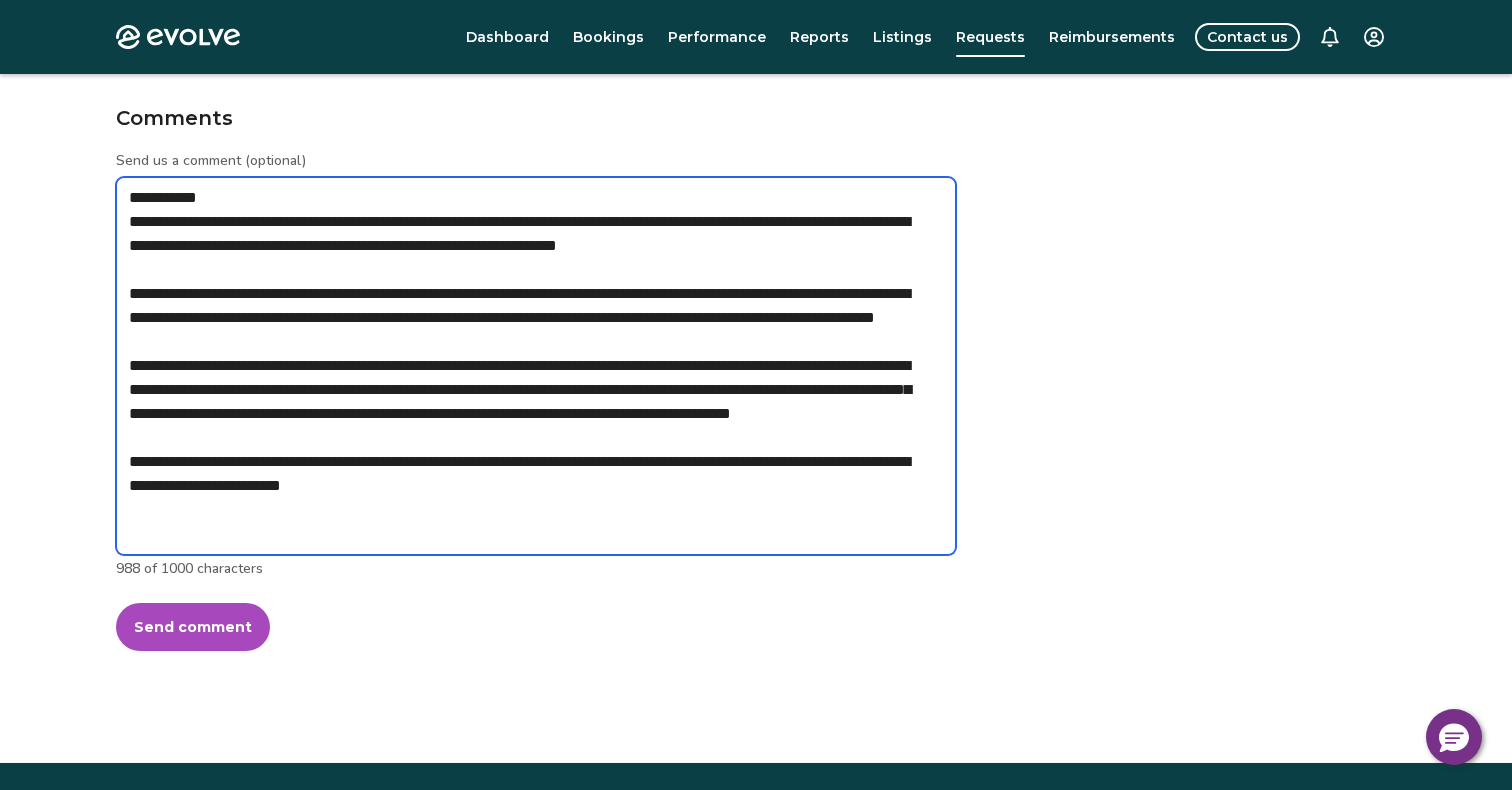 click on "**********" at bounding box center [536, 366] 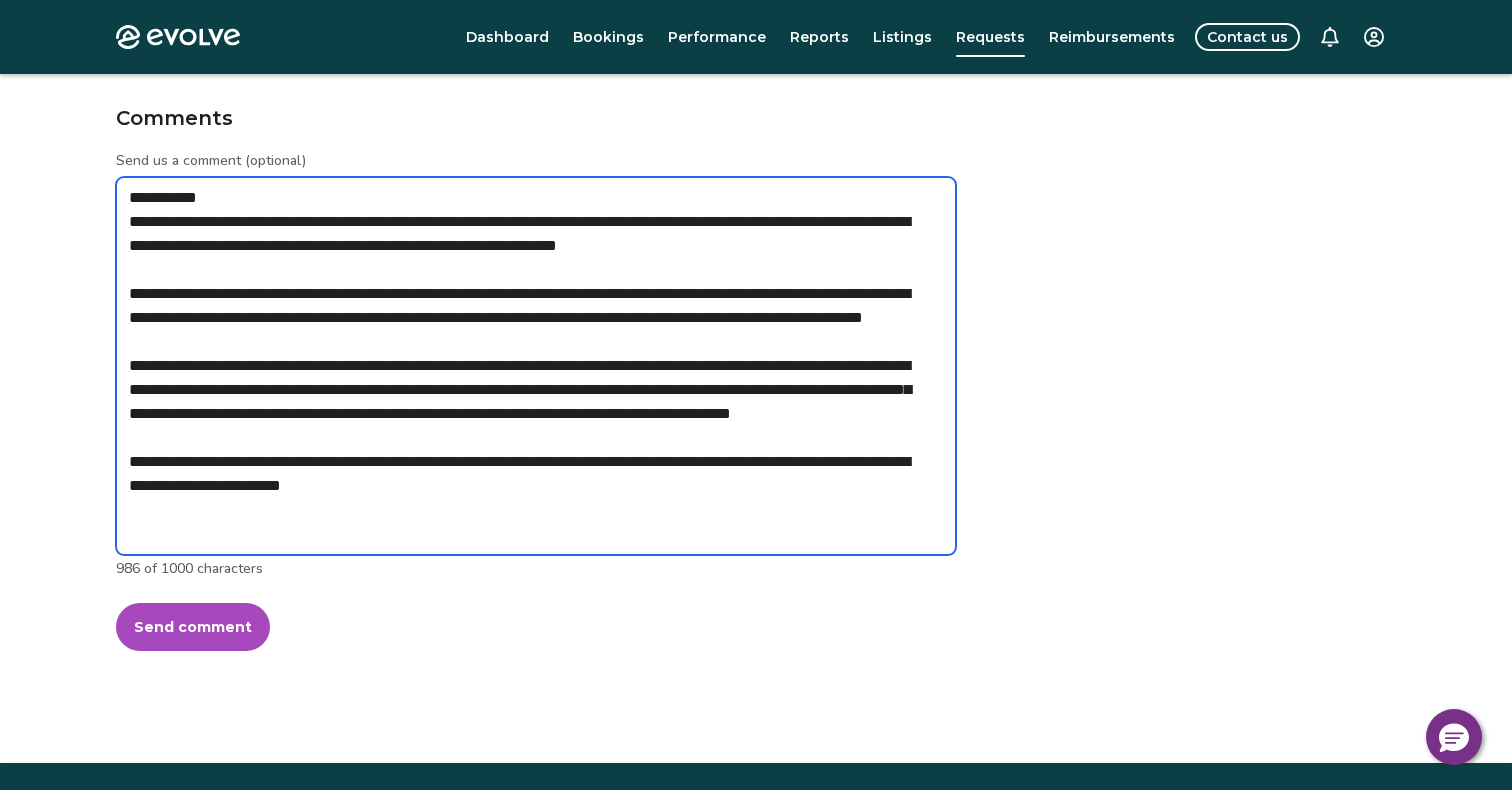 click on "**********" at bounding box center (536, 366) 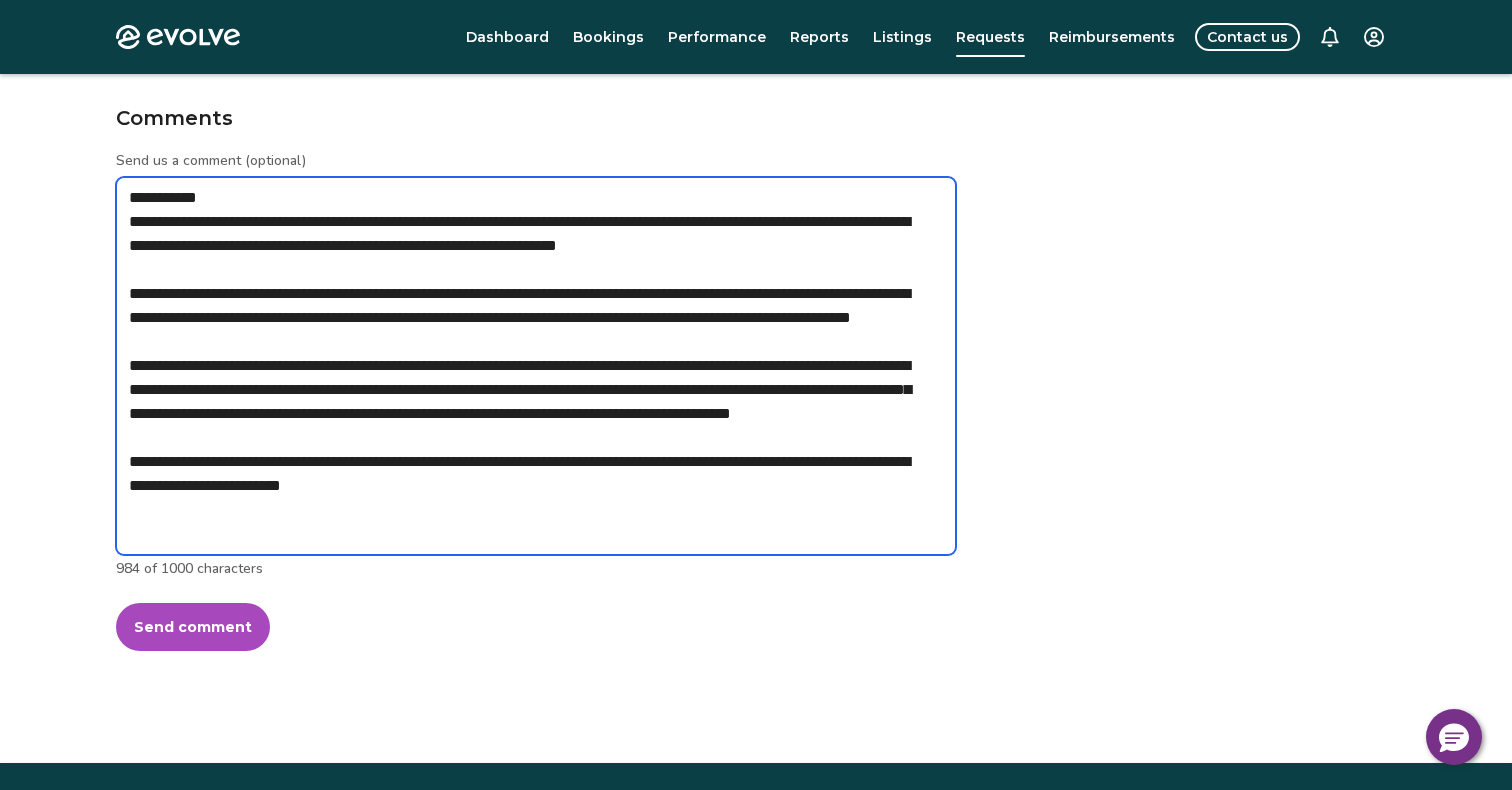 click on "**********" at bounding box center [536, 366] 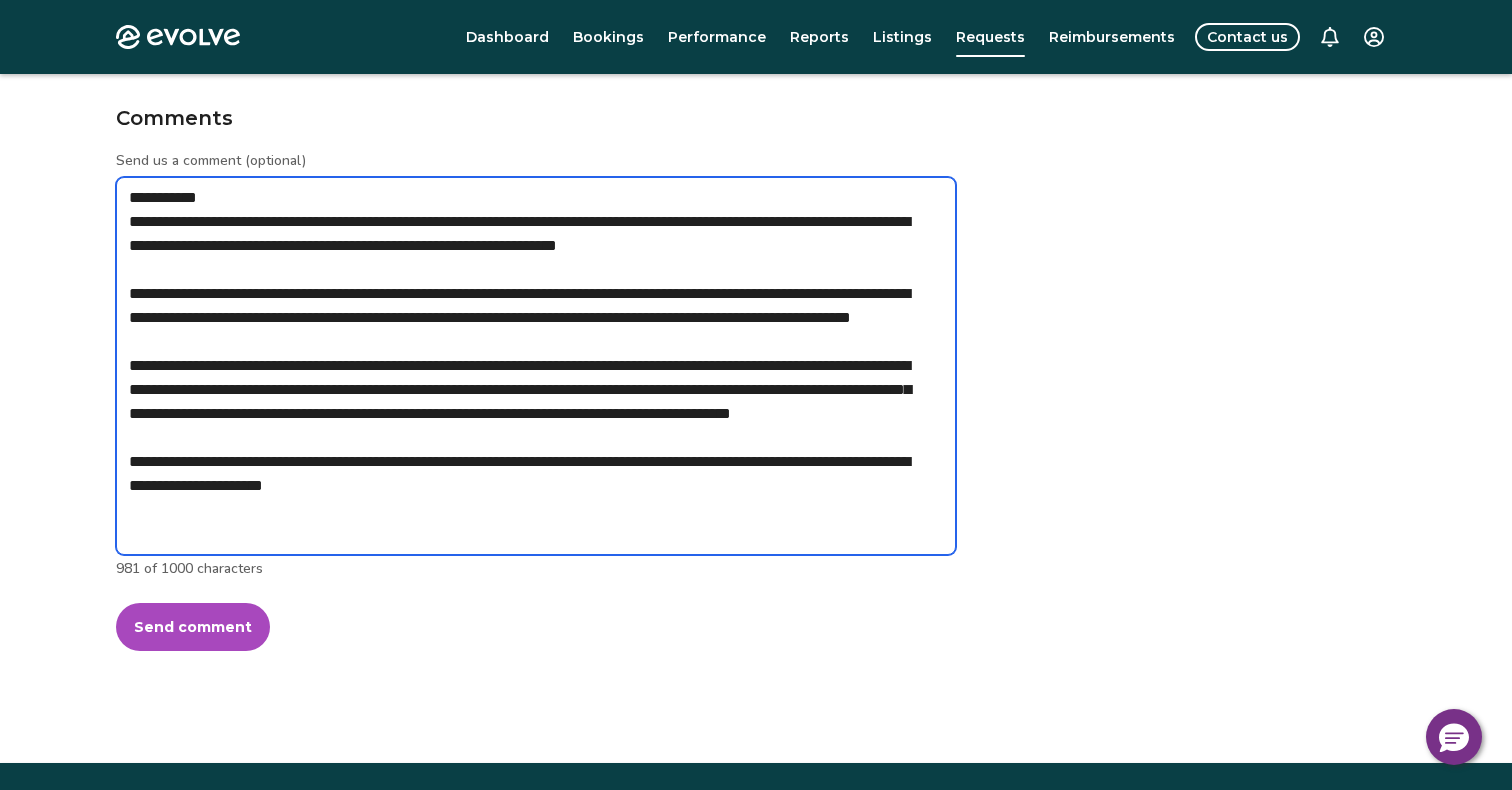click on "**********" at bounding box center (536, 366) 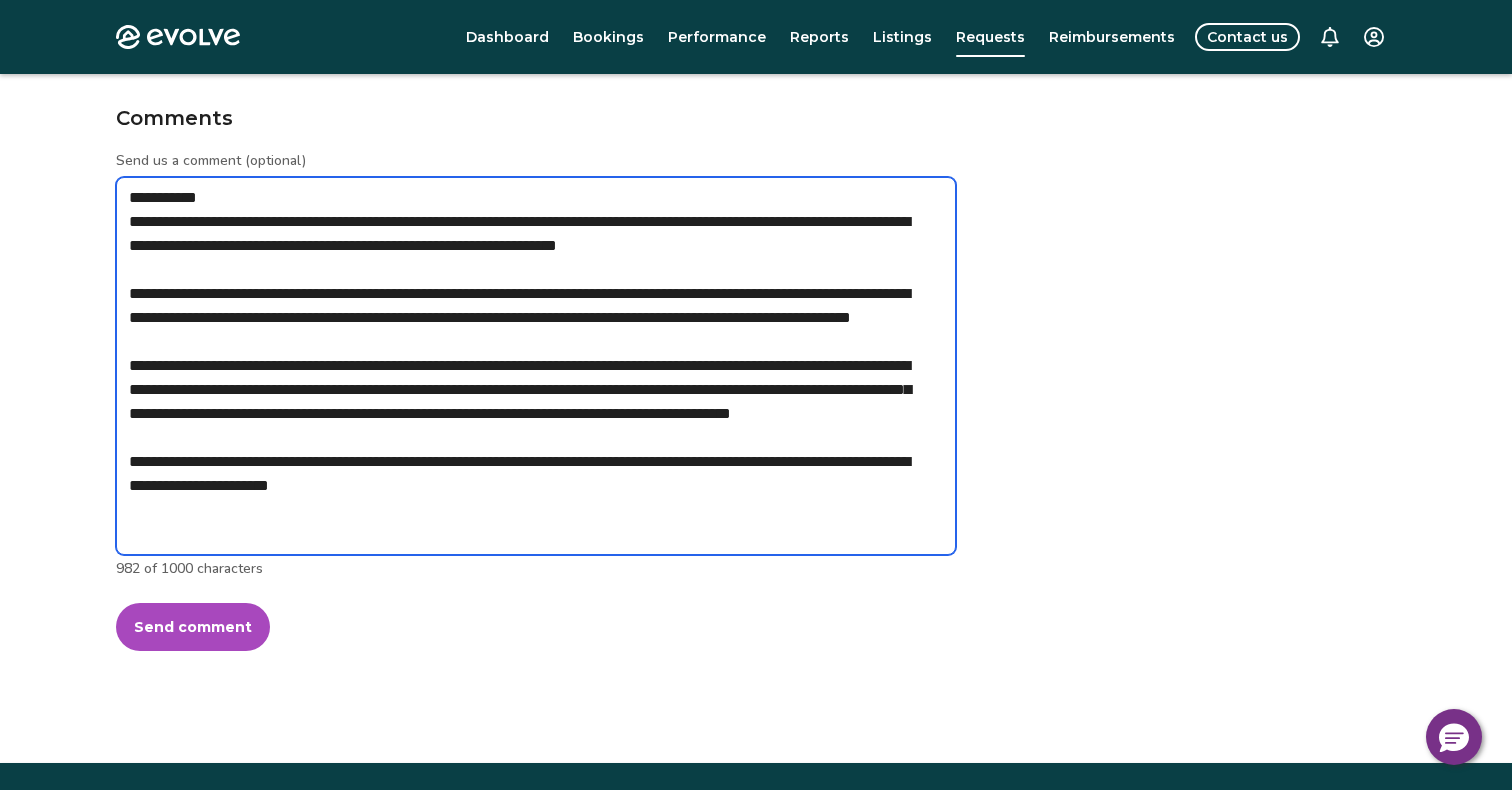 paste on "**********" 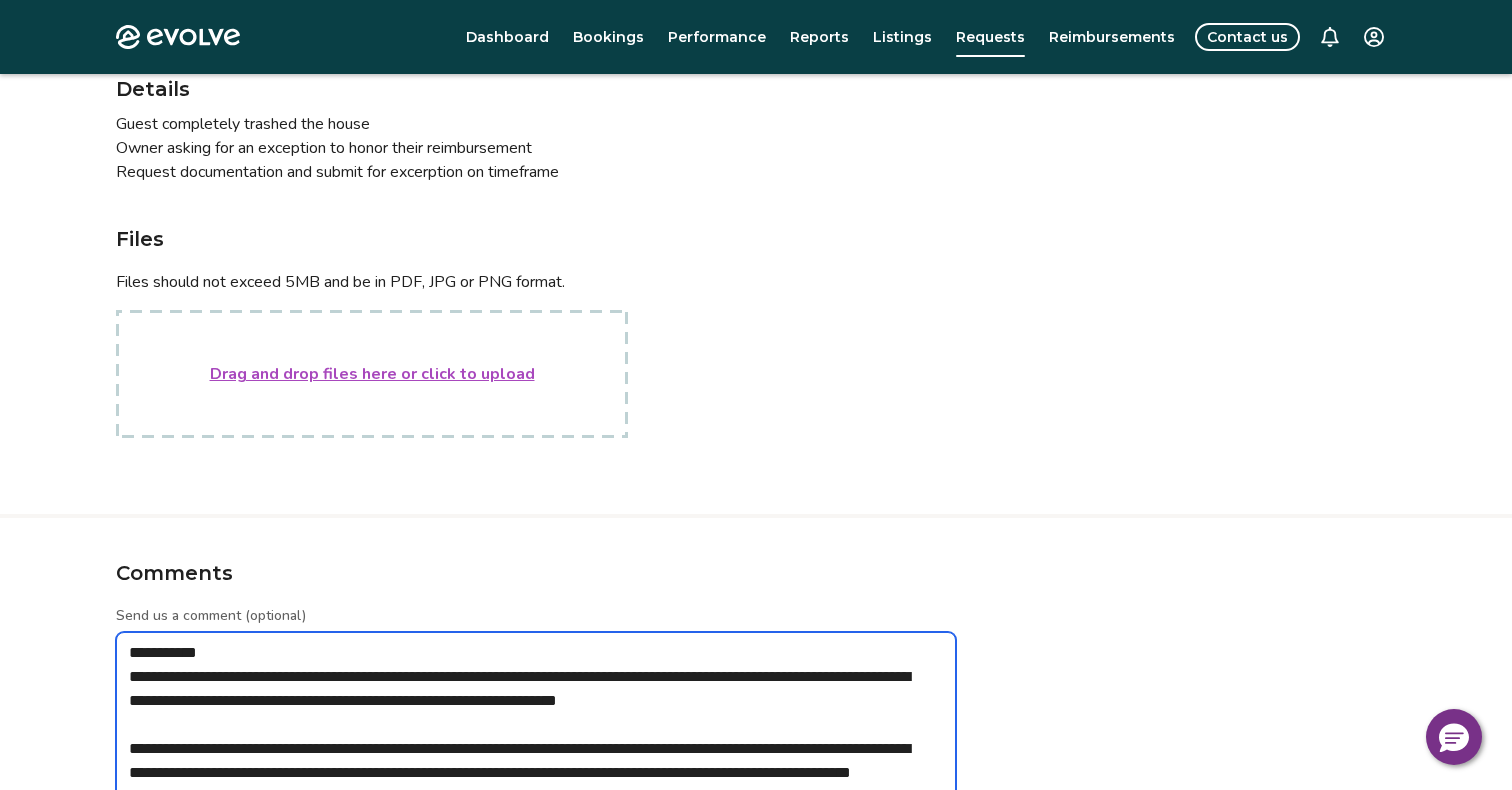 scroll, scrollTop: 0, scrollLeft: 0, axis: both 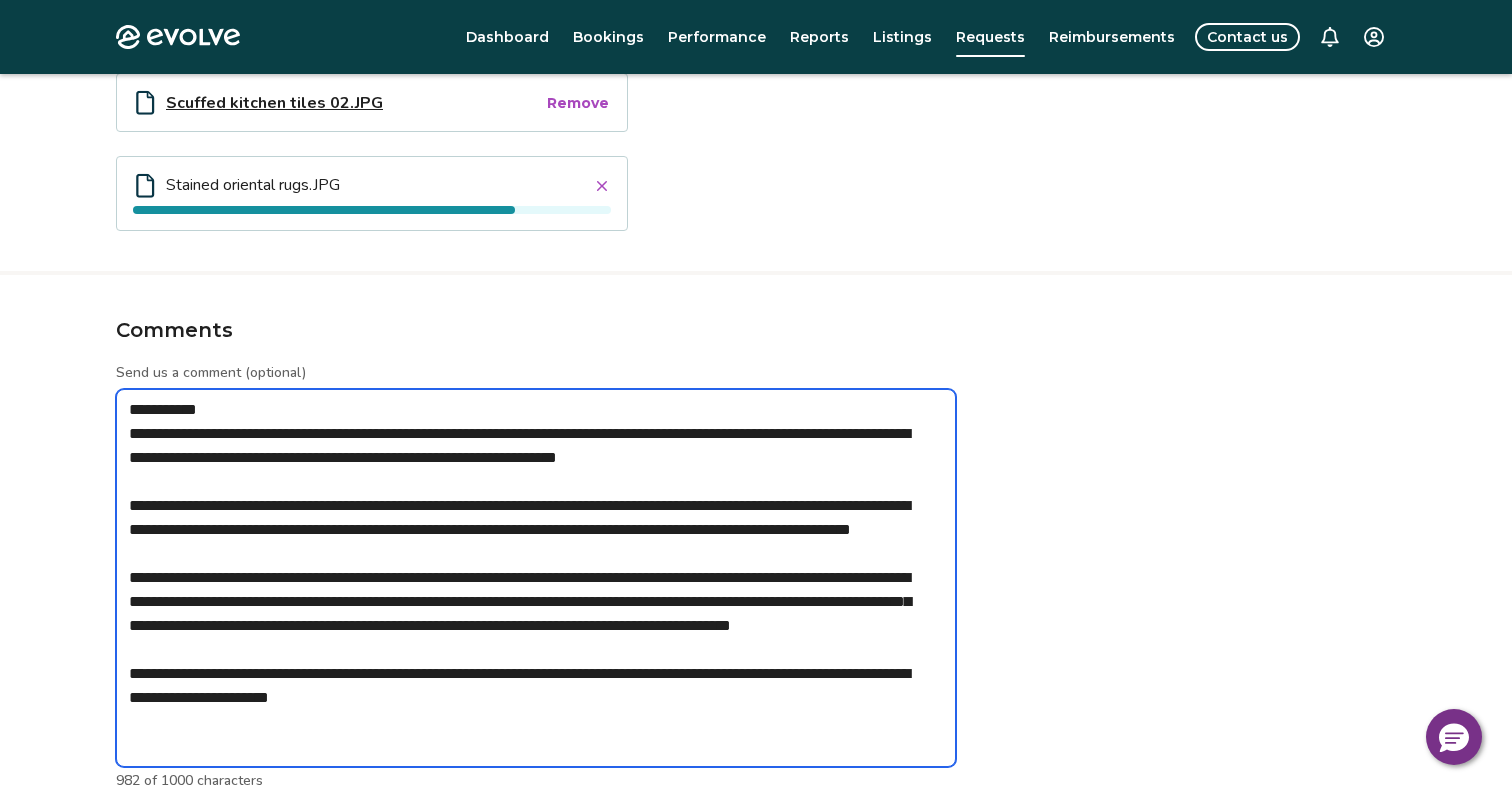 click on "**********" at bounding box center (536, 578) 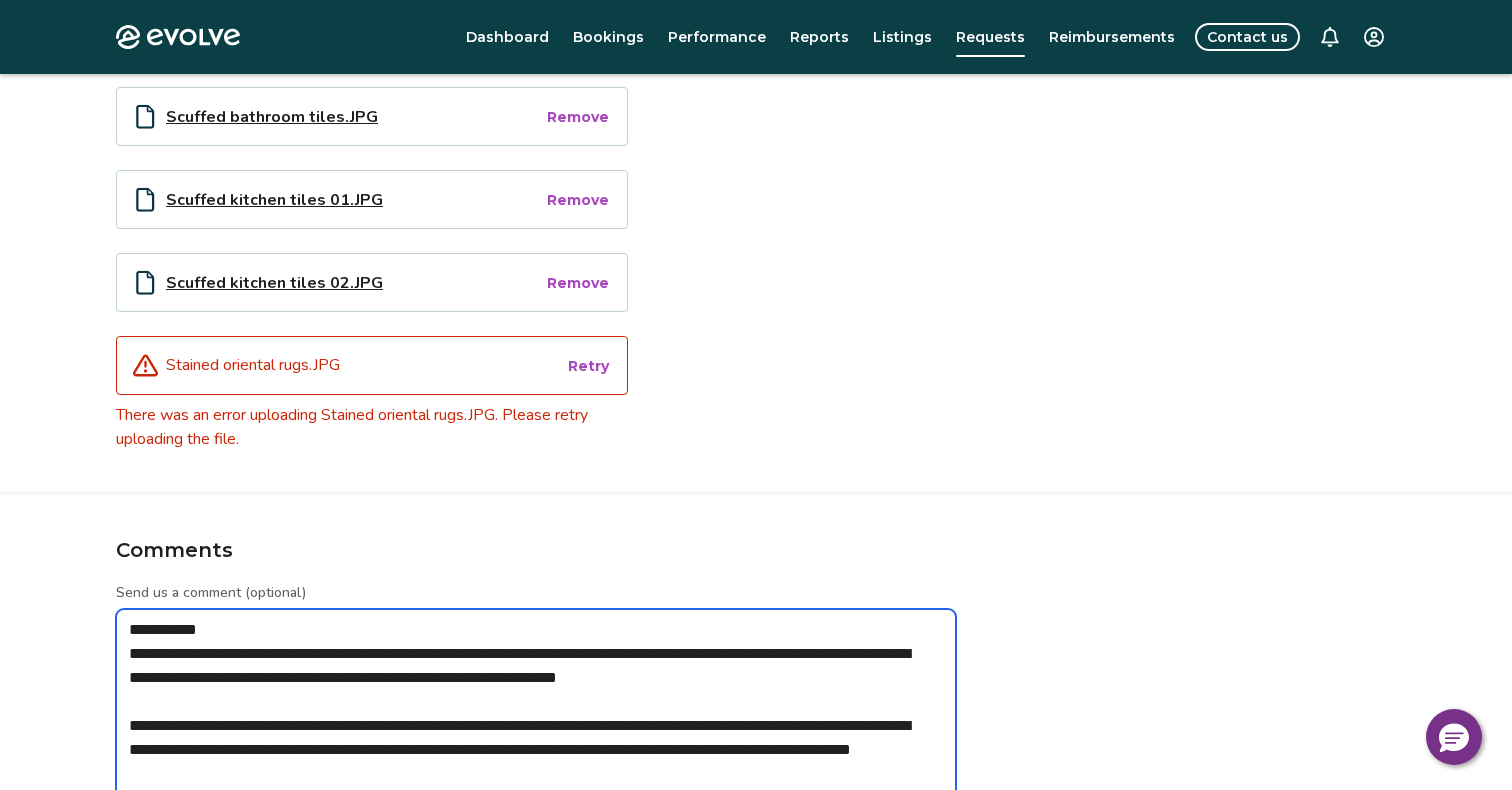 scroll, scrollTop: 1611, scrollLeft: 0, axis: vertical 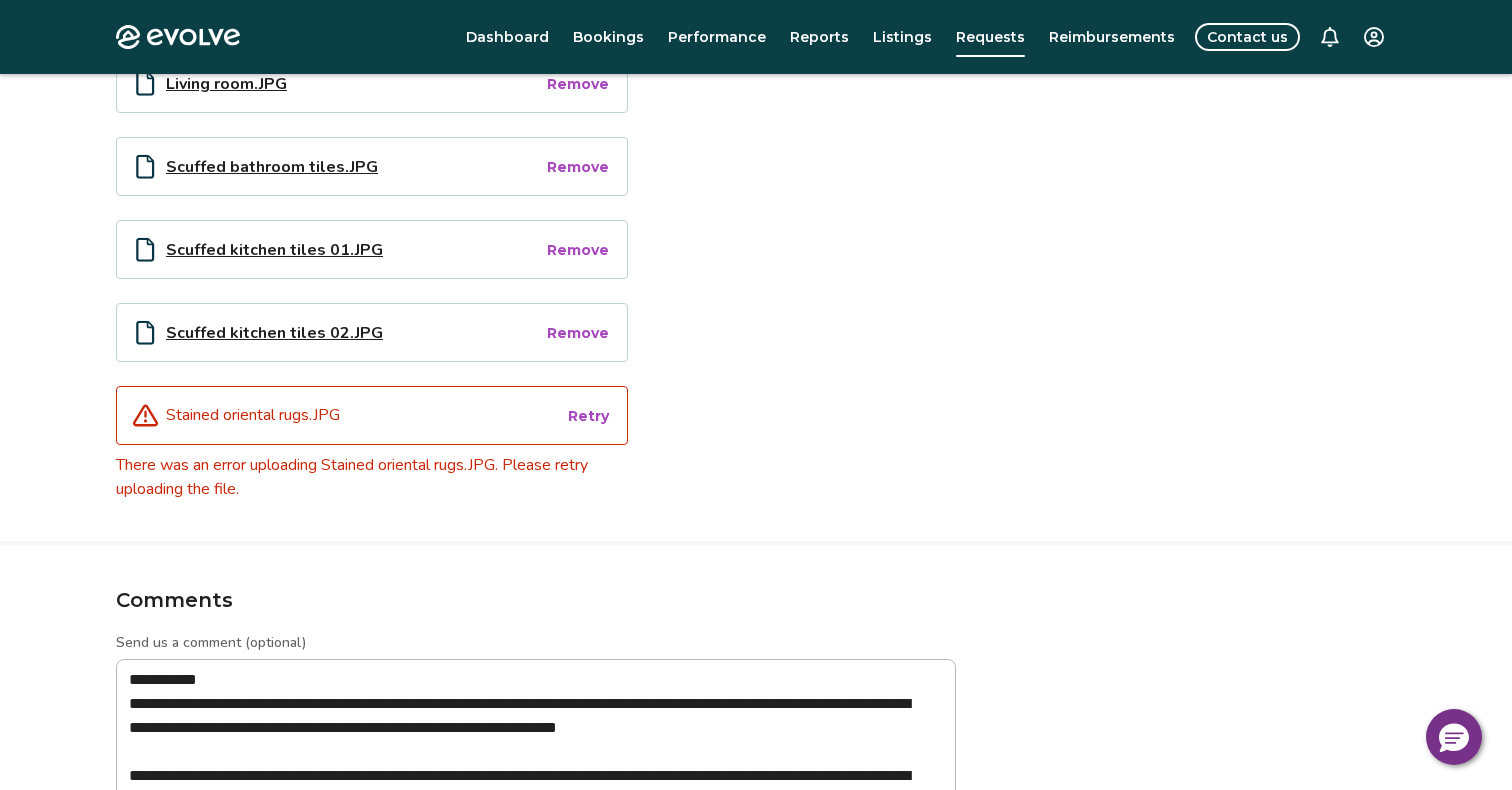 click on "Retry" at bounding box center (588, 416) 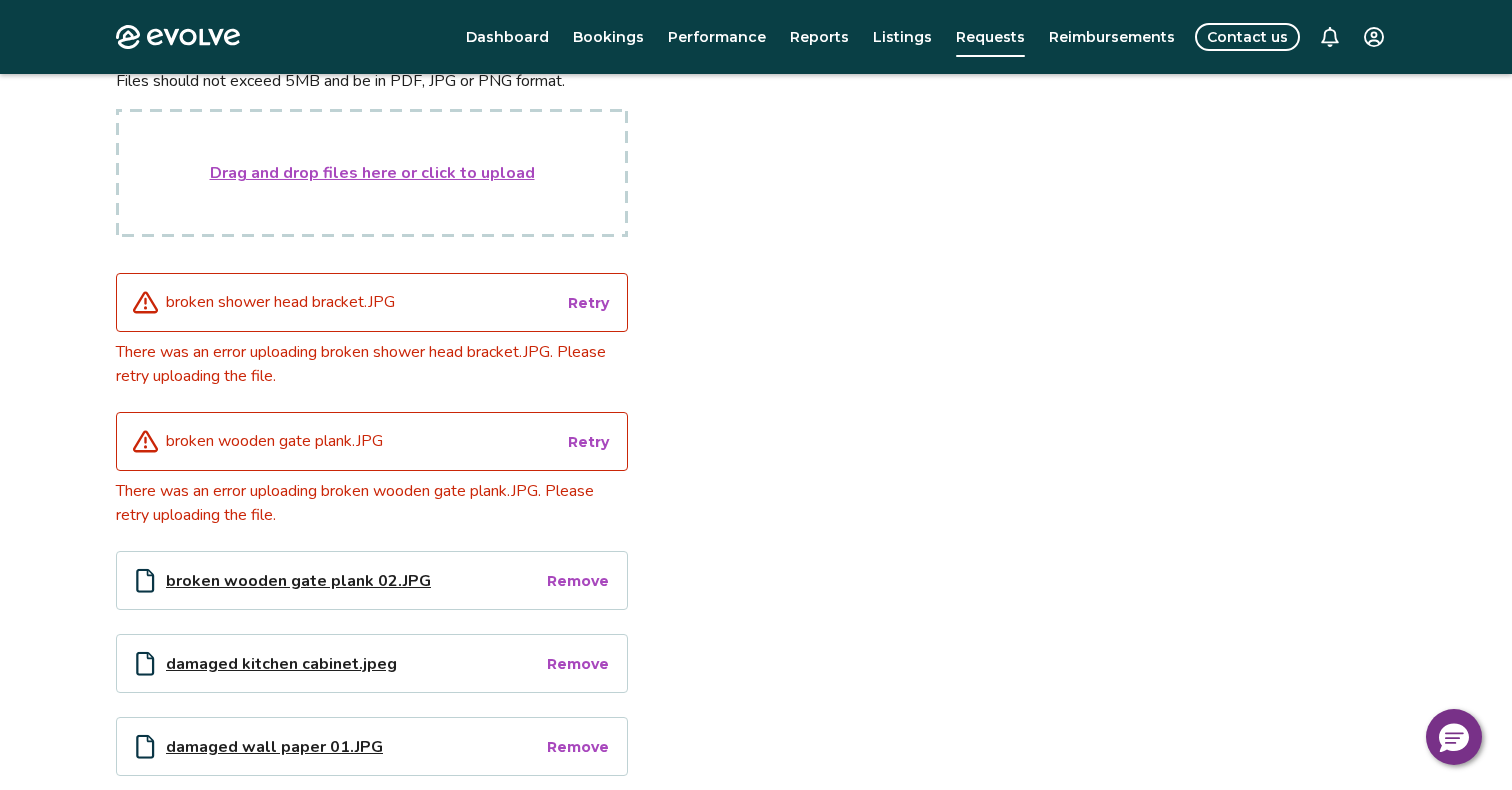 scroll, scrollTop: 413, scrollLeft: 0, axis: vertical 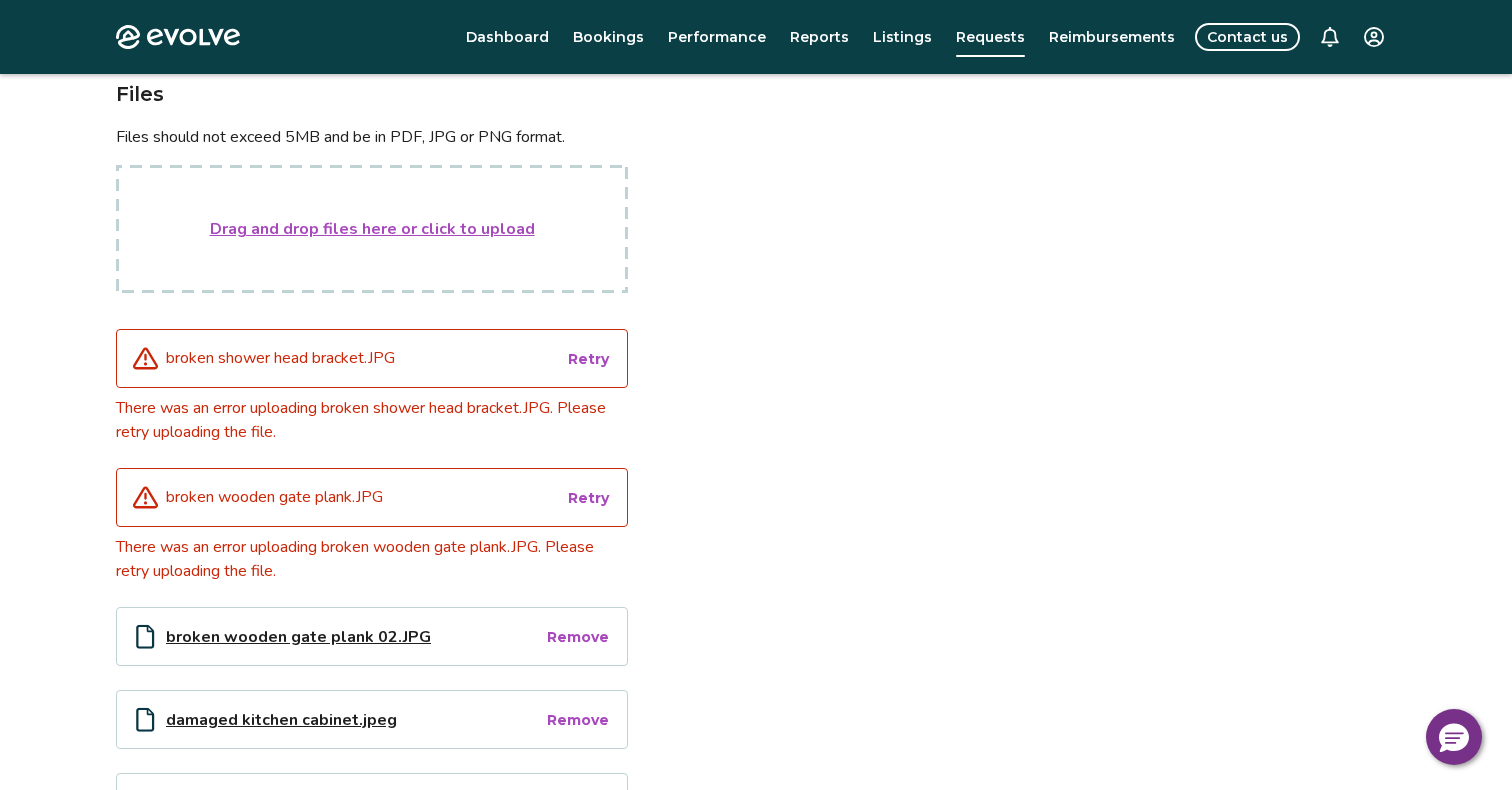 click on "Retry" at bounding box center [588, 359] 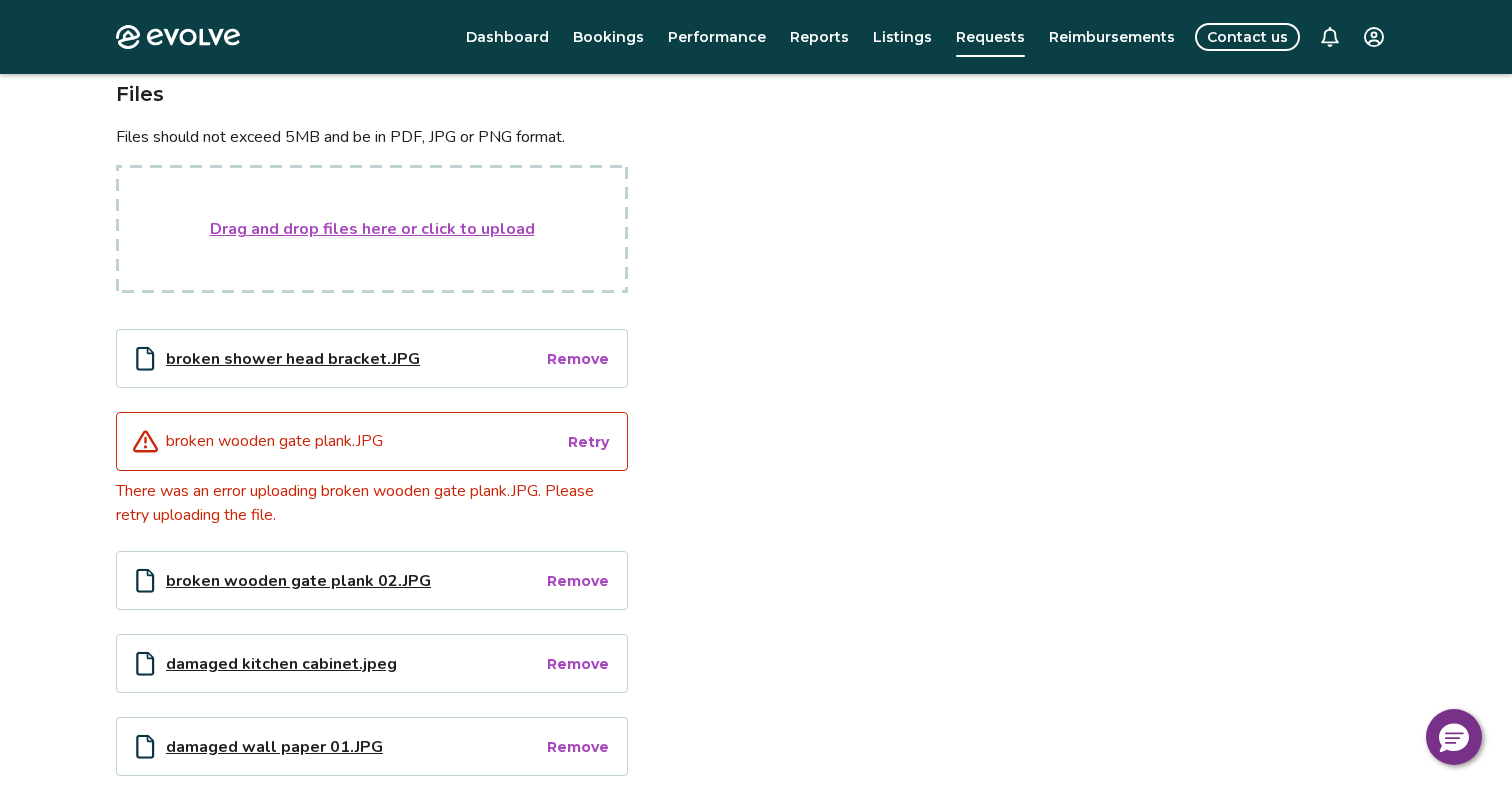 click on "Retry" at bounding box center [588, 442] 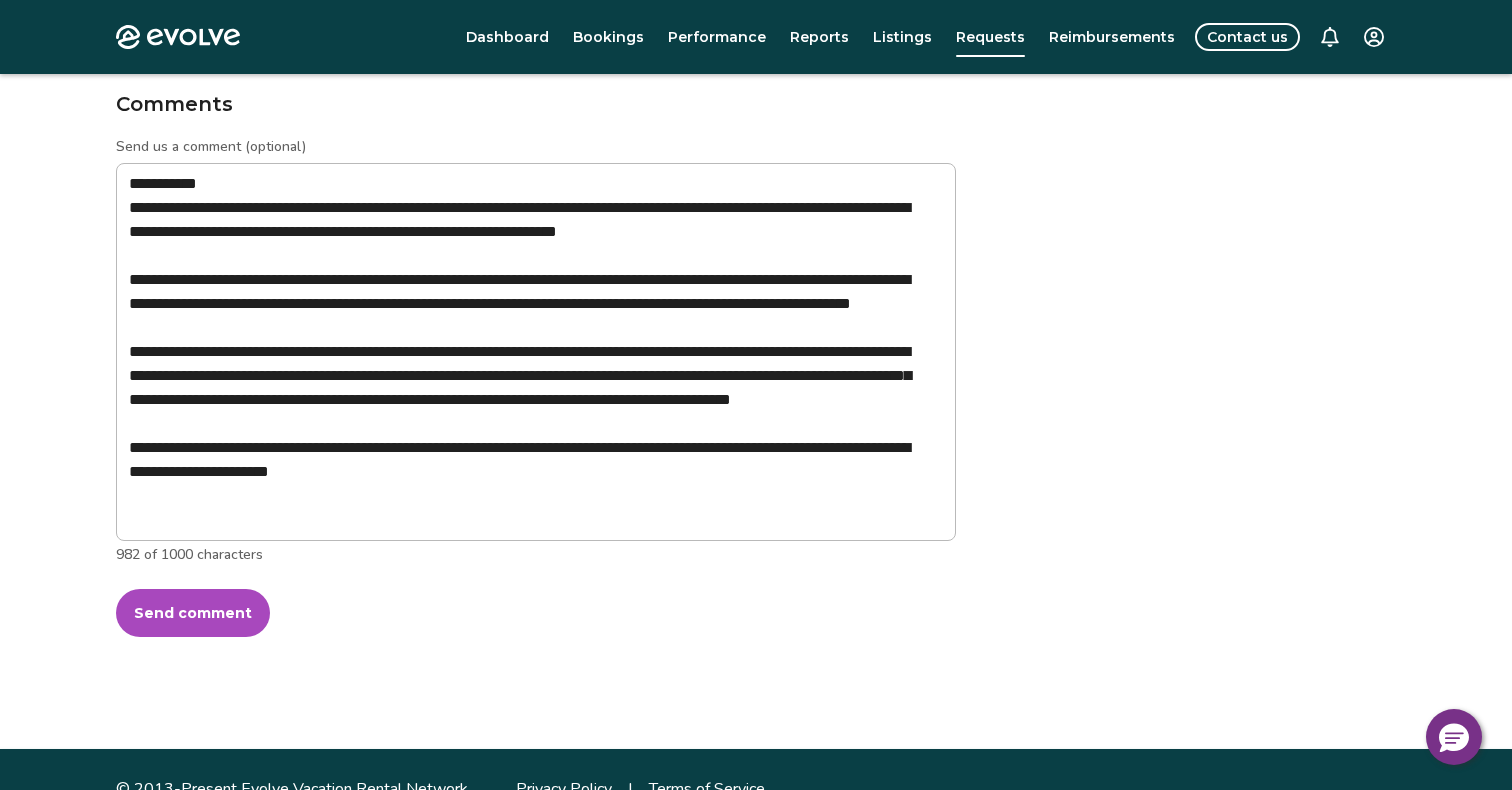 scroll, scrollTop: 1876, scrollLeft: 0, axis: vertical 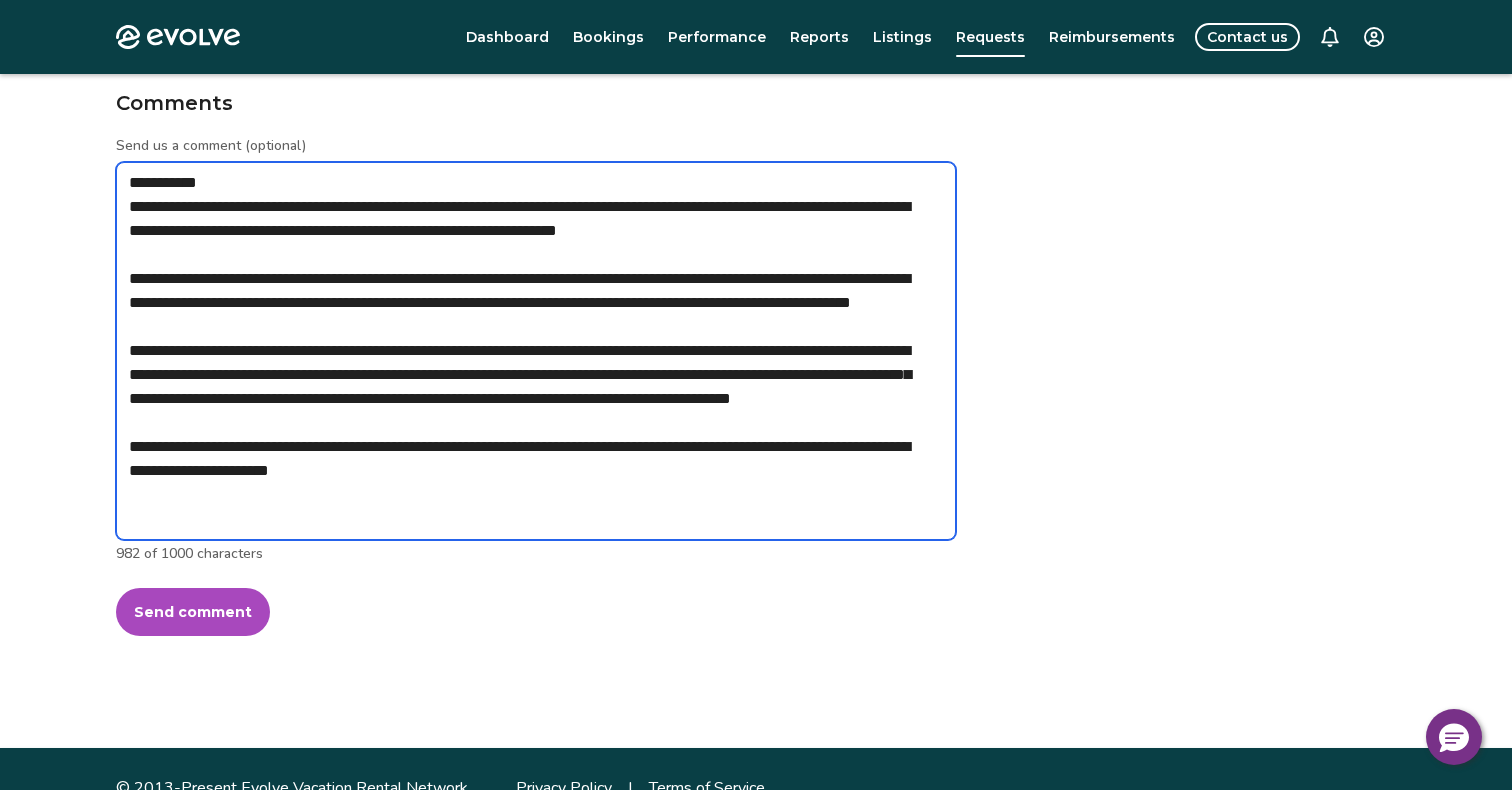 click on "**********" at bounding box center [536, 351] 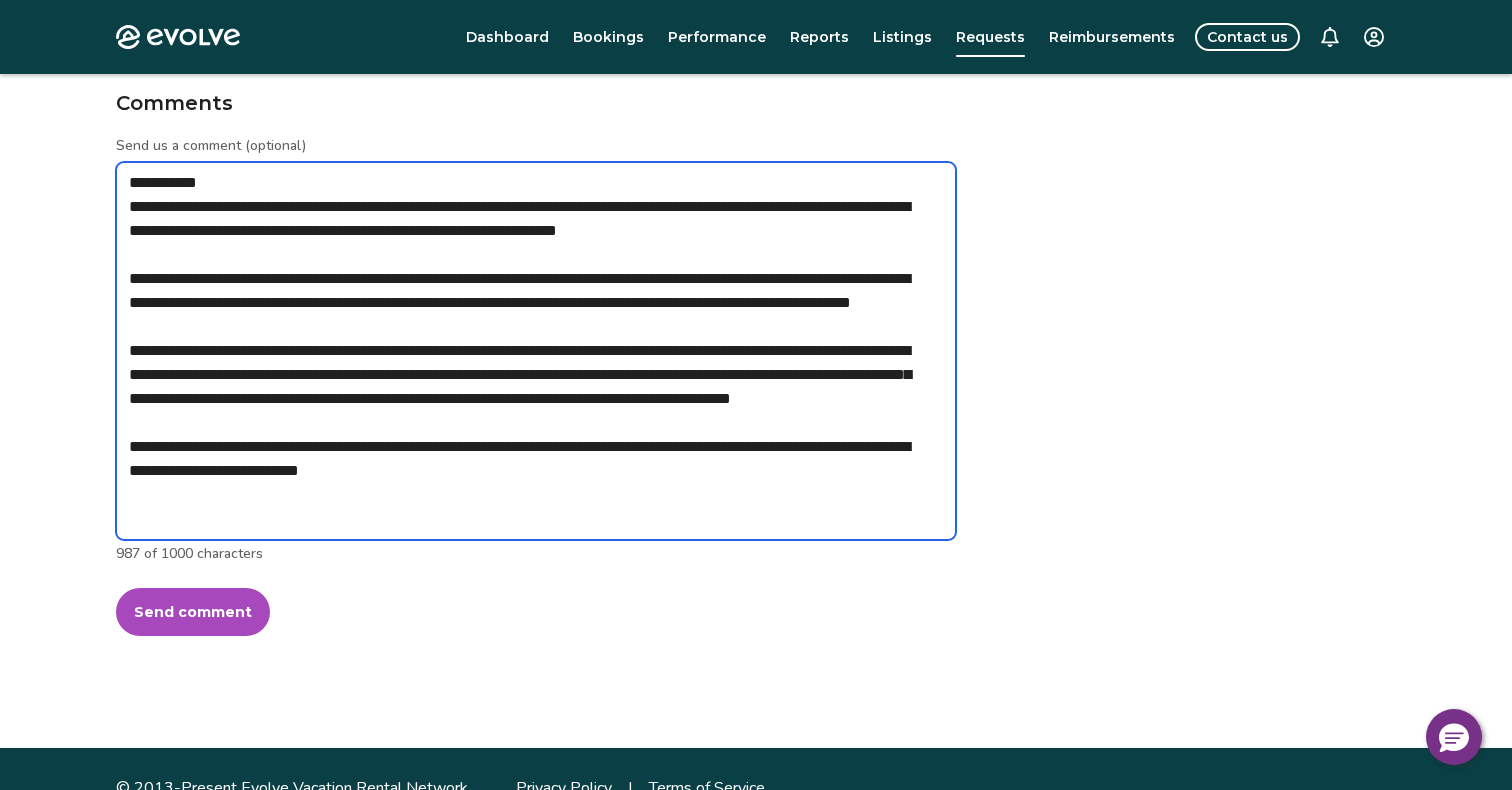 click on "**********" at bounding box center [536, 351] 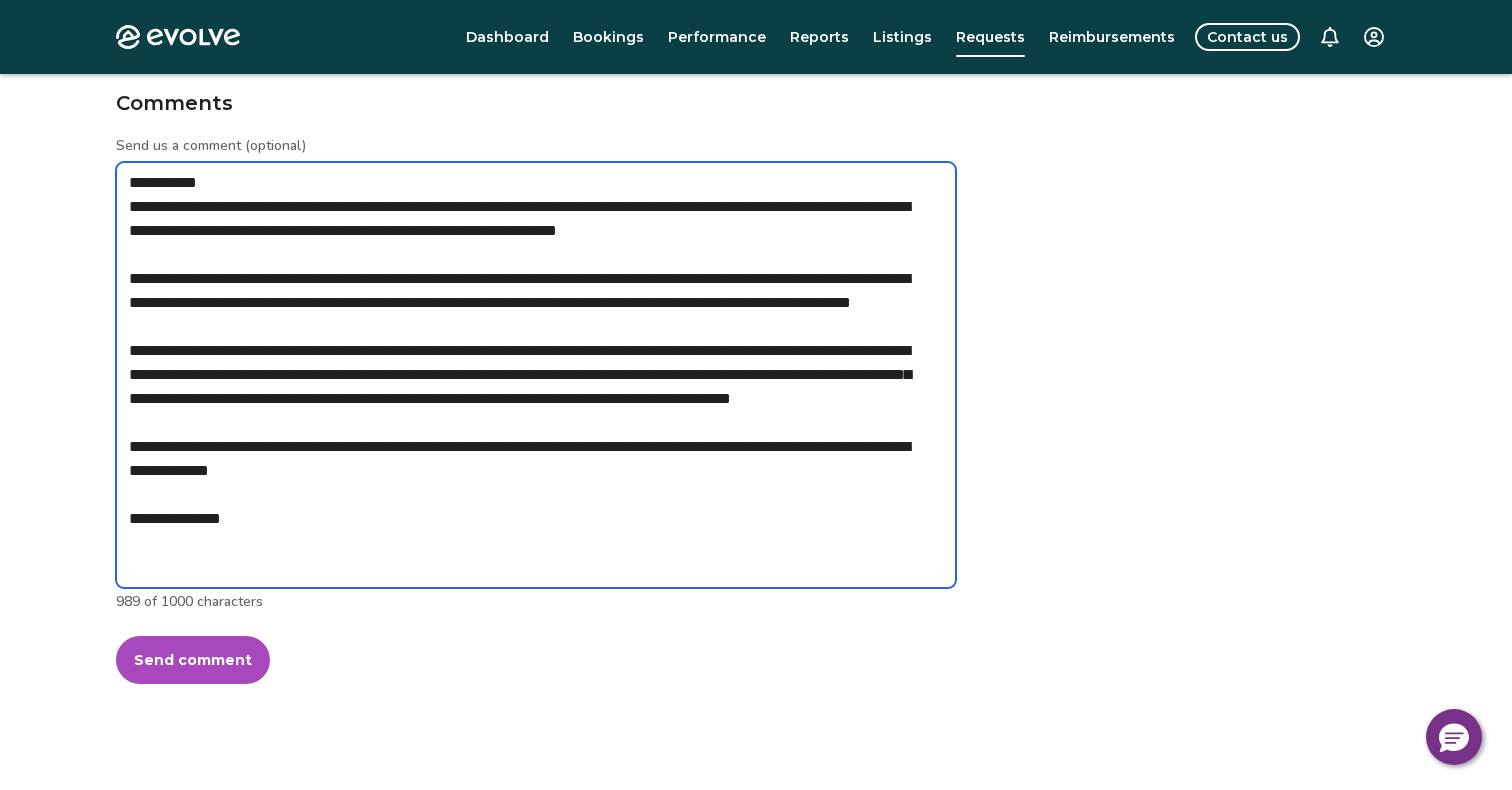 click on "**********" at bounding box center [536, 375] 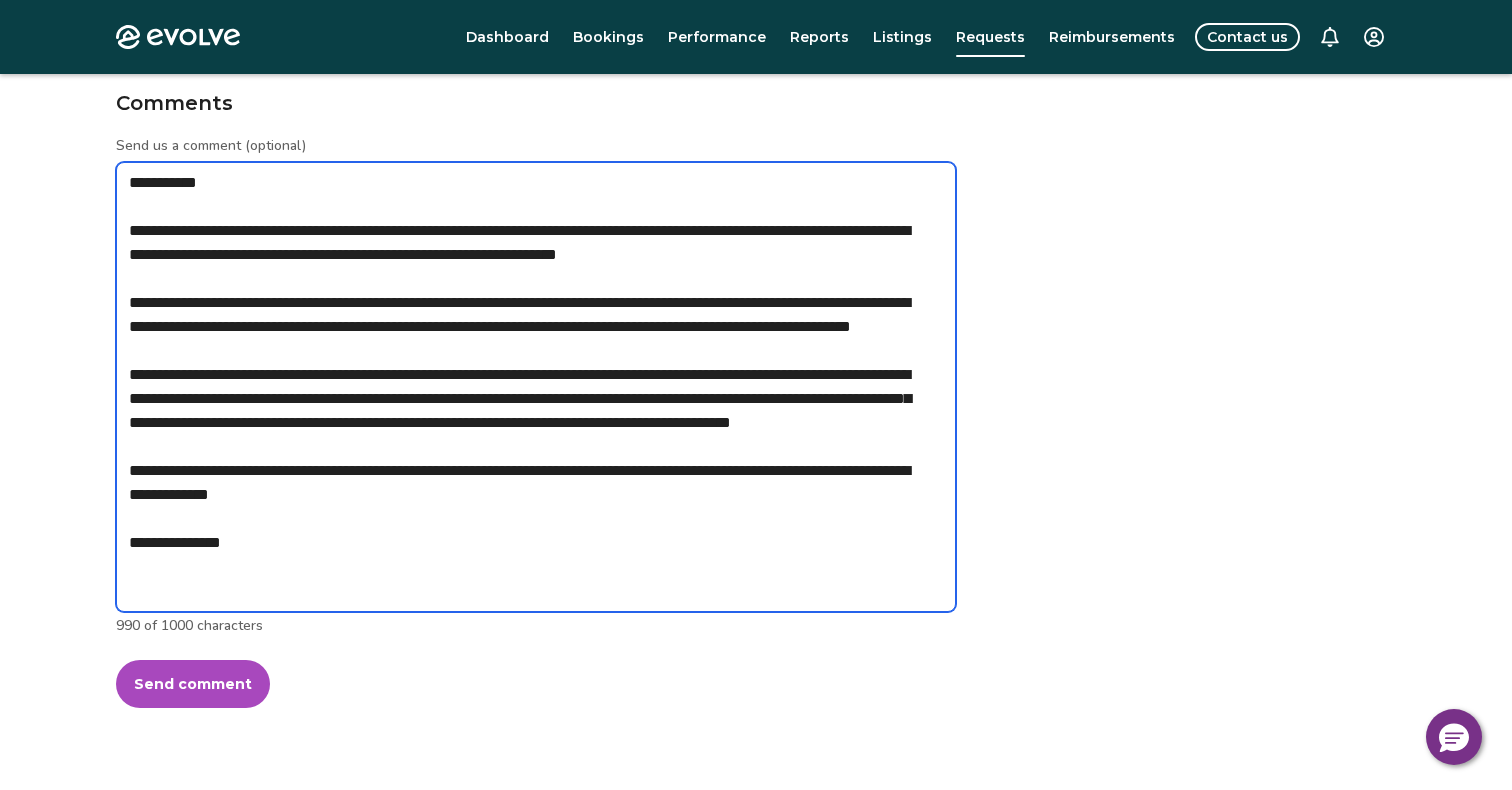 click on "**********" at bounding box center [536, 387] 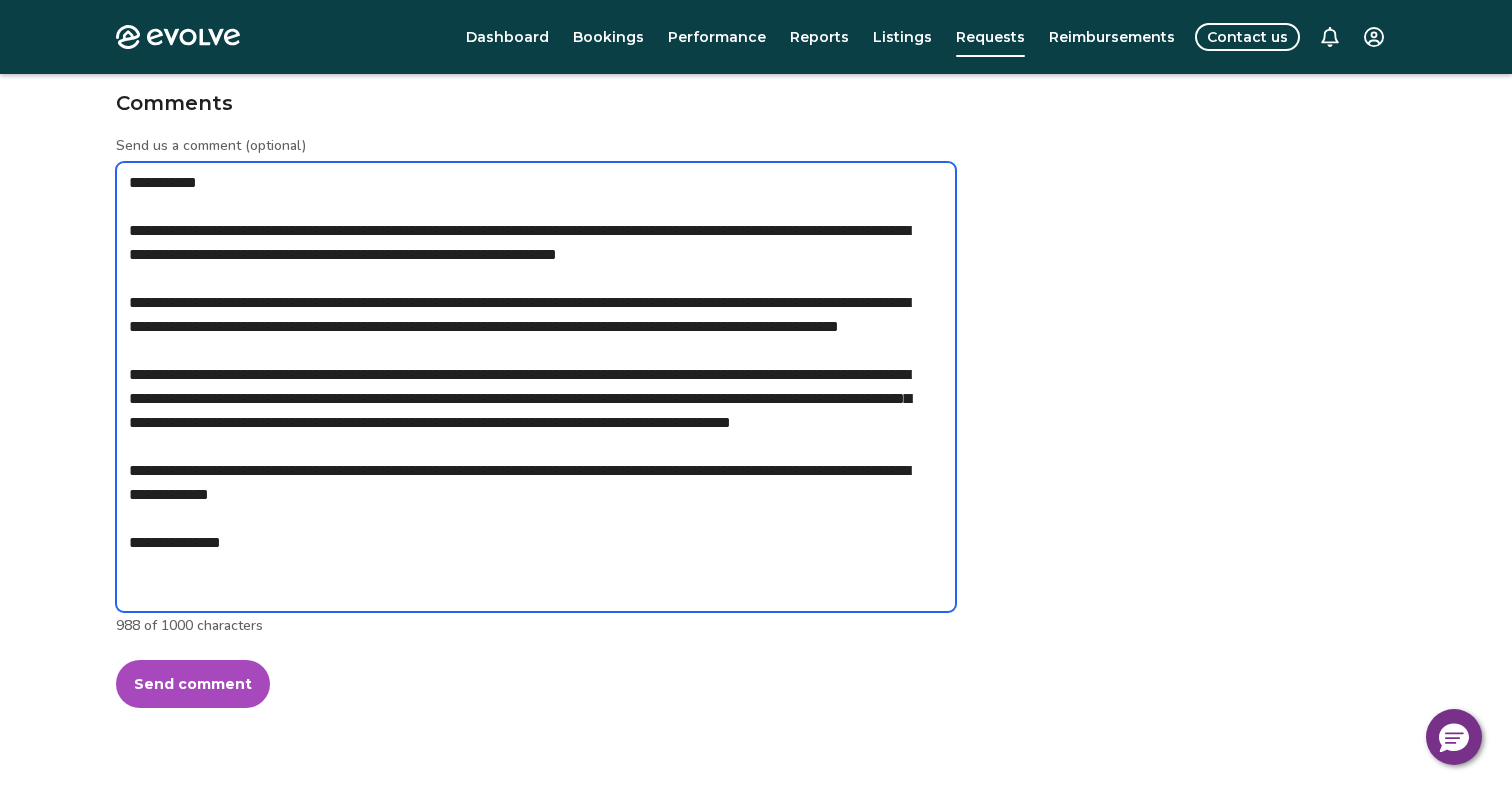 click on "**********" at bounding box center [536, 387] 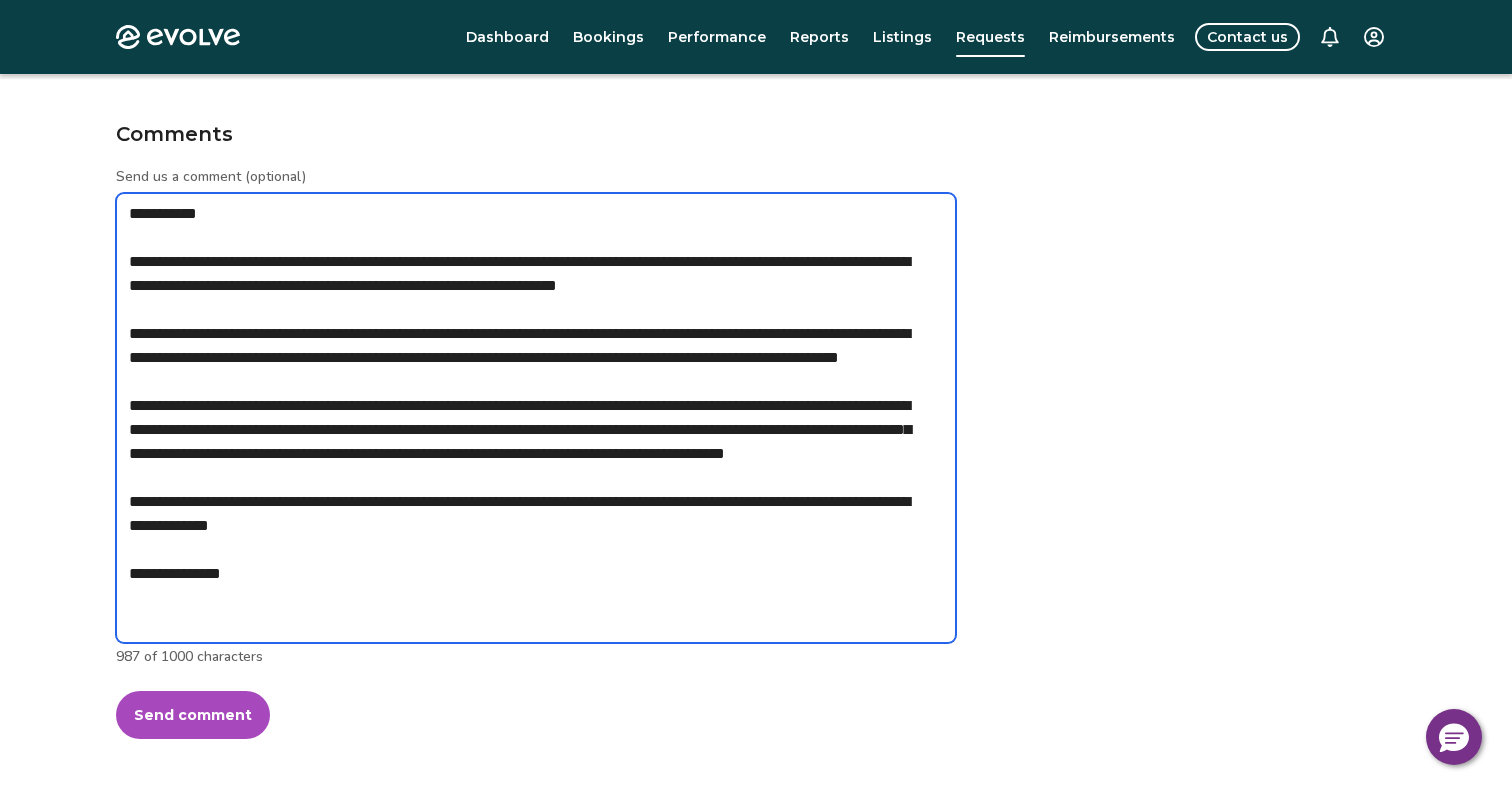 scroll, scrollTop: 1986, scrollLeft: 0, axis: vertical 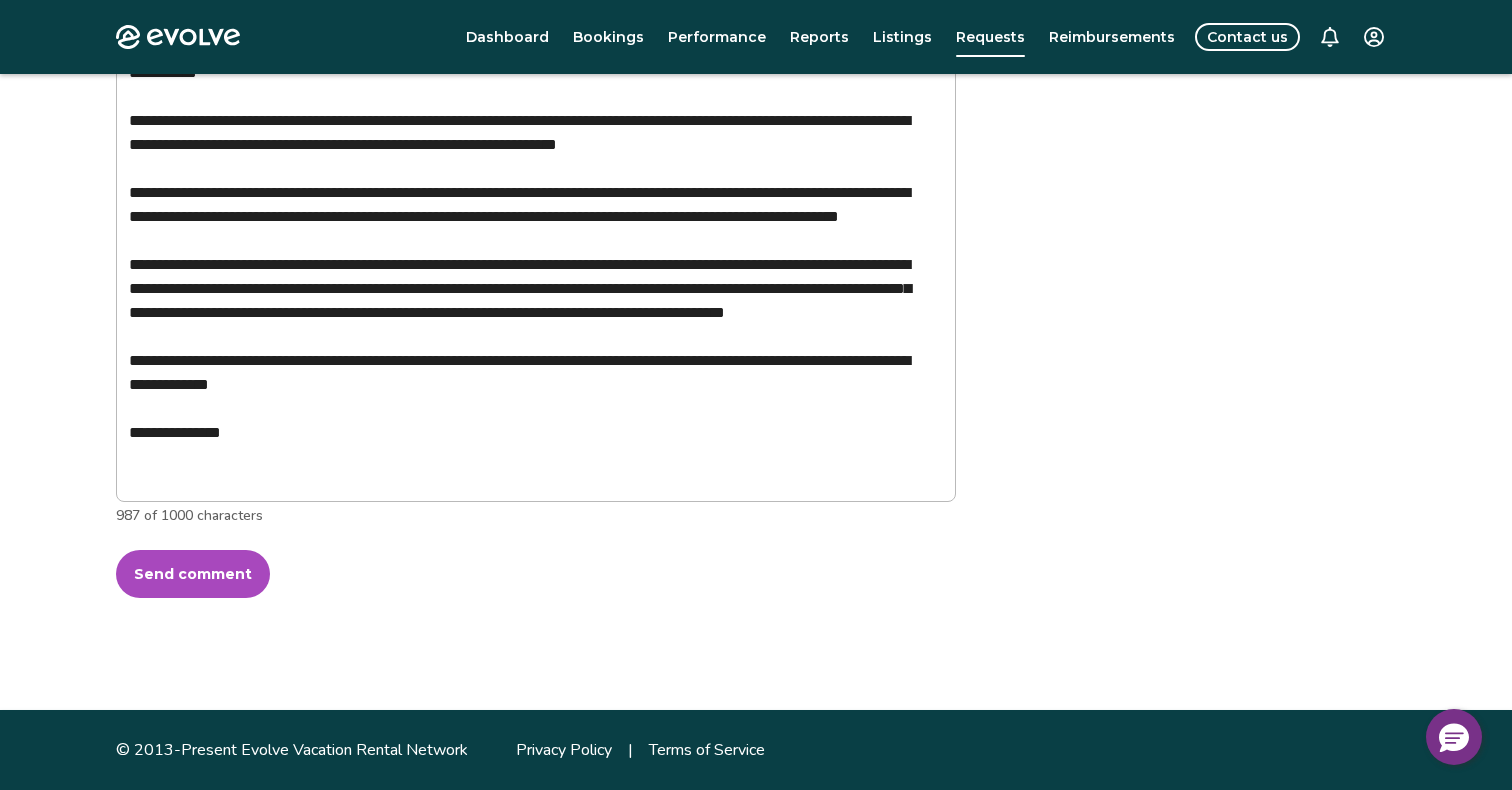 click on "Send comment" at bounding box center [193, 574] 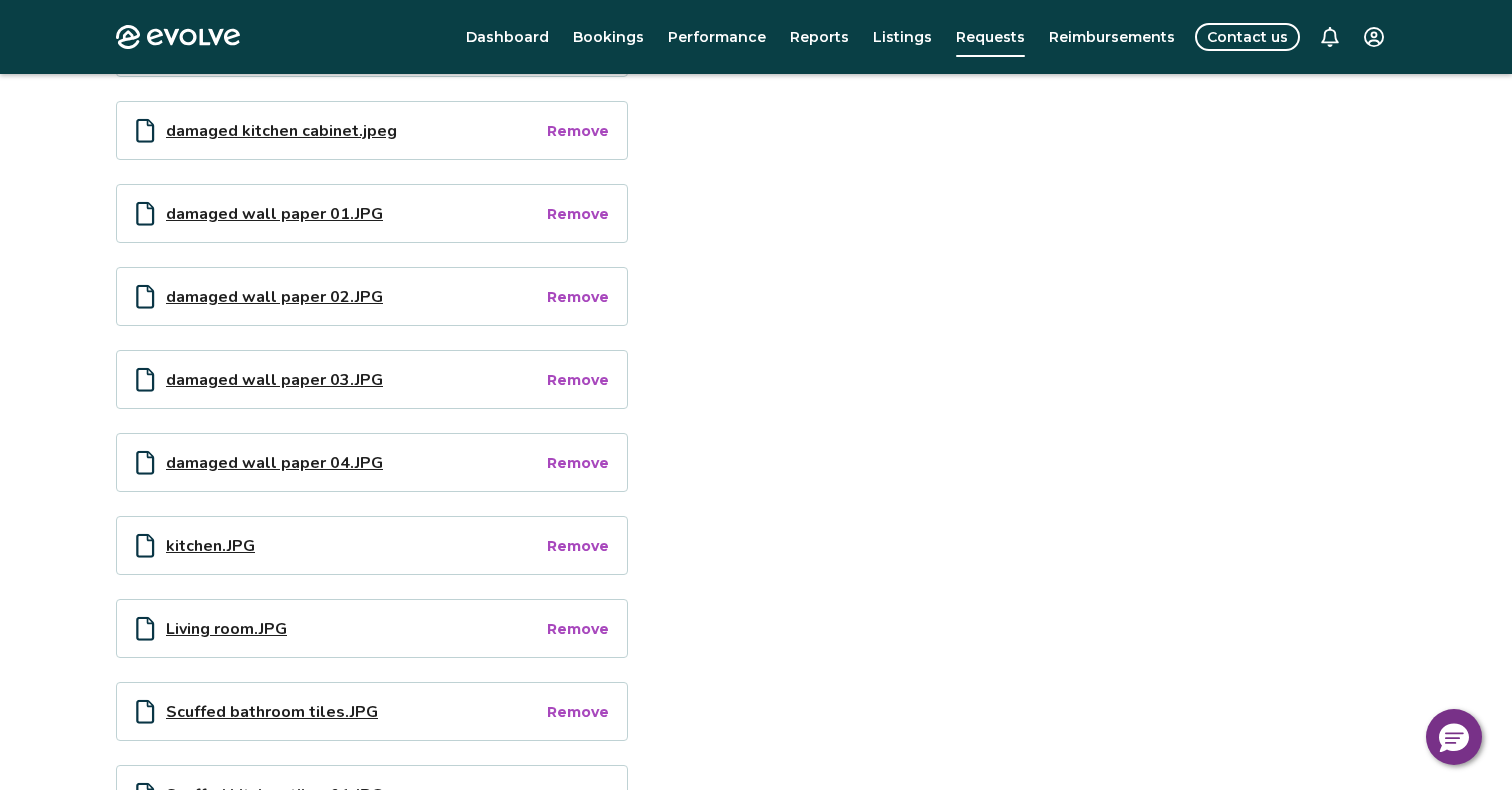 scroll, scrollTop: 864, scrollLeft: 0, axis: vertical 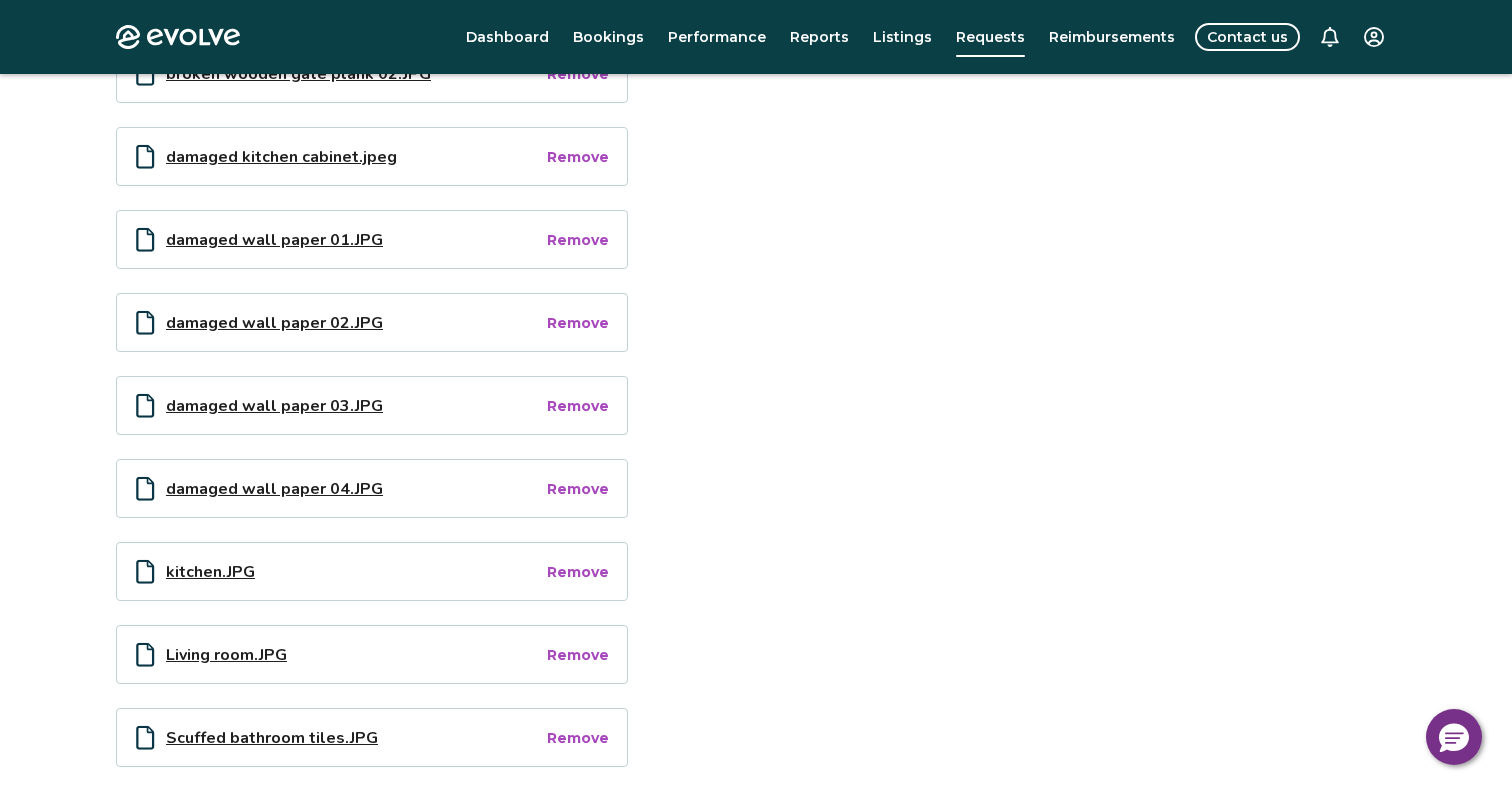 click on "Evolve Dashboard Bookings Performance Reports Listings Requests Reimbursements Contact us Requests Request ID: 12442274 Request: Incident report - Damage Open Booking ID:   14363437    |  Listing ID:   482842 Submitted on Invalid Date Details Guest completely trashed the house
Owner asking for an exception to honor their reimbursement
Request documentation and submit for excerption on timeframe Files Files should not exceed 5MB and be in PDF, JPG or PNG format. Drag and drop files here or click to upload broken shower head bracket.JPG Remove broken wooden gate plank.JPG Remove broken wooden gate plank 02.JPG Remove damaged kitchen cabinet.jpeg Remove damaged wall paper 01.JPG Remove damaged wall paper 02.JPG Remove damaged wall paper 03.JPG Remove damaged wall paper 04.JPG Remove kitchen.JPG Remove Living room.JPG Remove Scuffed bathroom tiles.JPG Remove Scuffed kitchen tiles 01.JPG Remove Scuffed kitchen tiles 02.JPG Remove Stained oriental rugs.JPG Remove Comments Send us a comment (optional)   [PERSON_NAME]" at bounding box center [756, 664] 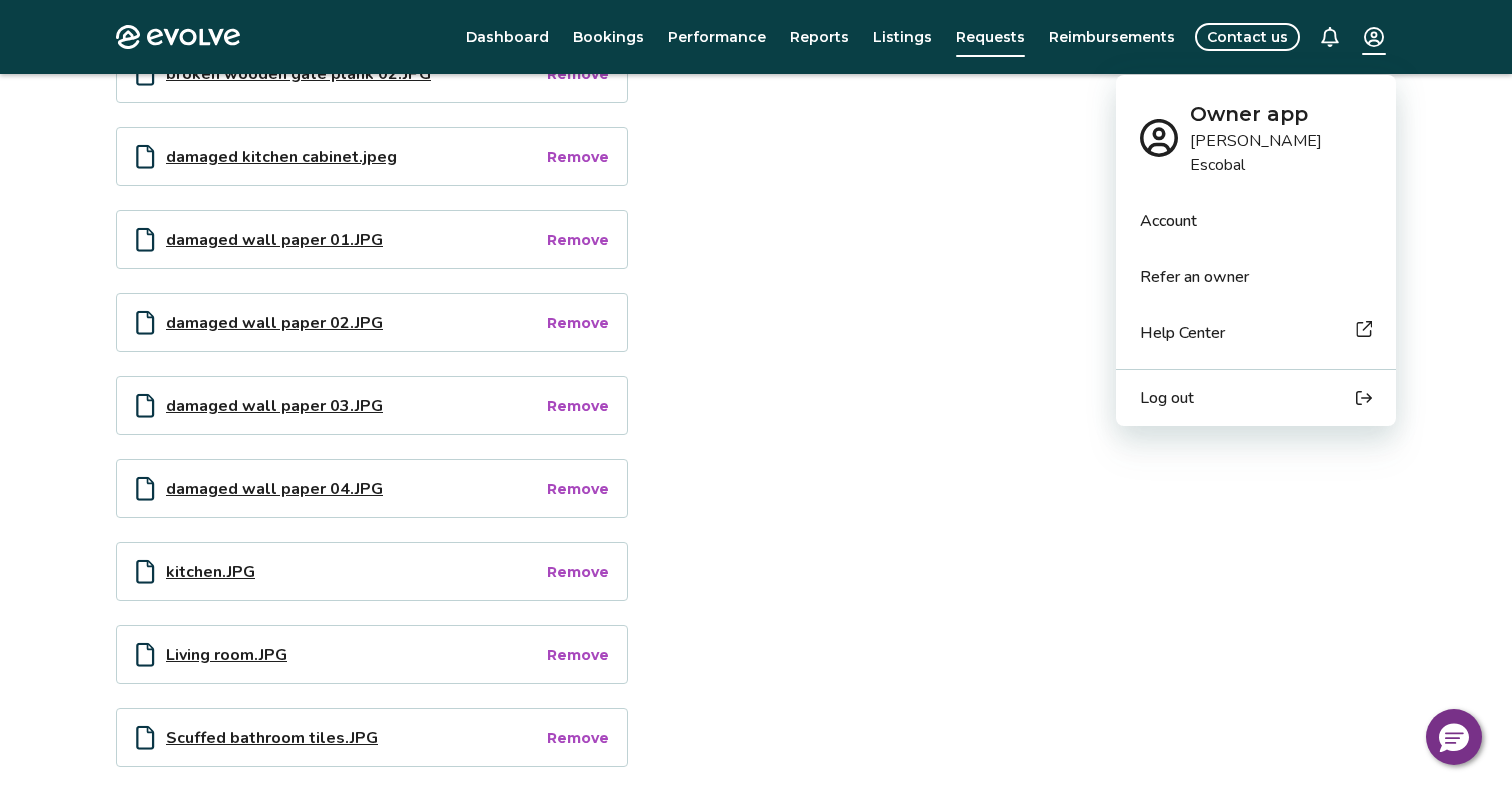 click on "Log out" at bounding box center (1167, 398) 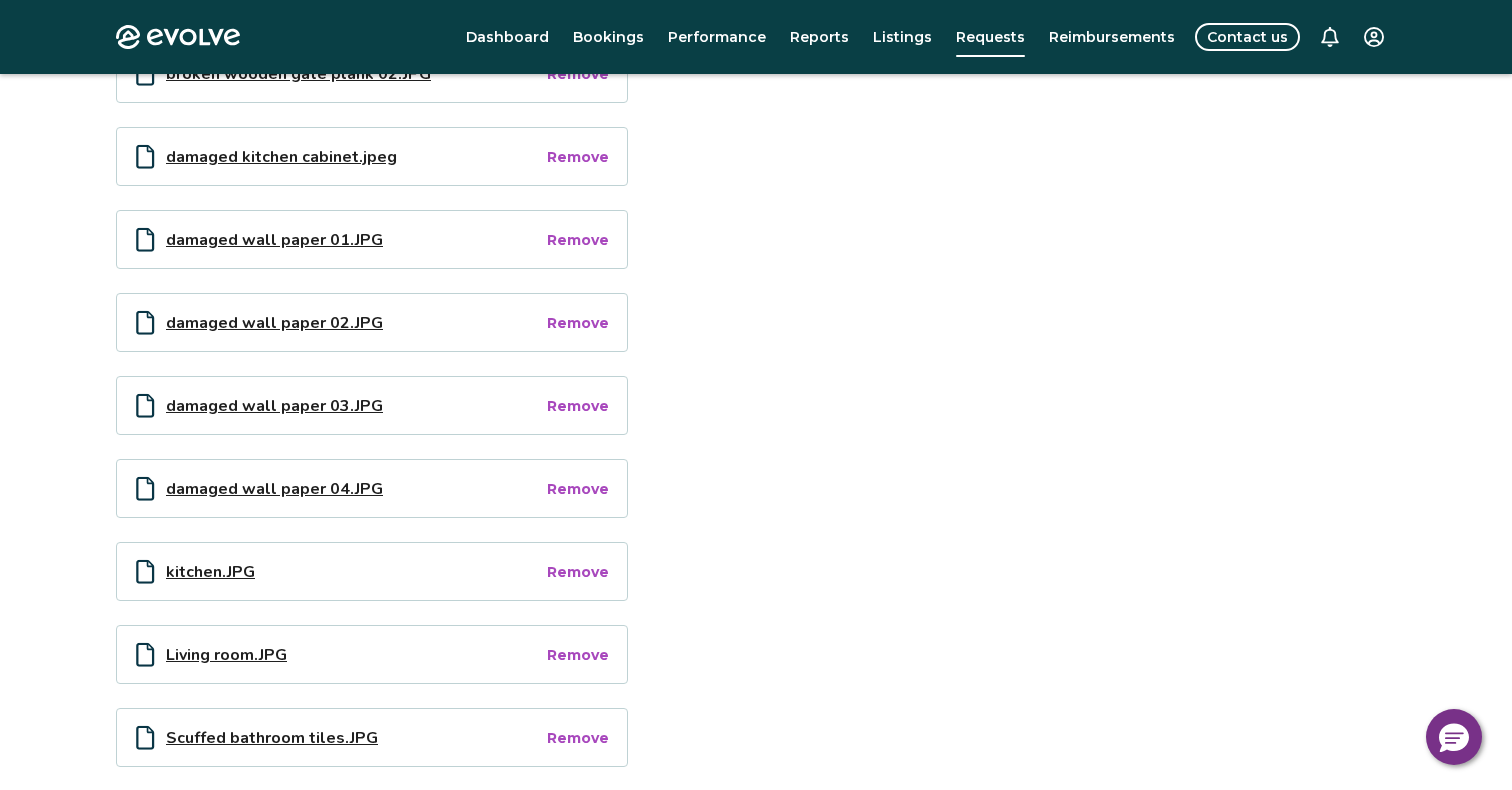 click on "Files Files should not exceed 5MB and be in PDF, JPG or PNG format. Drag and drop files here or click to upload broken shower head bracket.JPG Remove broken wooden gate plank.JPG Remove broken wooden gate plank 02.JPG Remove damaged kitchen cabinet.jpeg Remove damaged wall paper 01.JPG Remove damaged wall paper 02.JPG Remove damaged wall paper 03.JPG Remove damaged wall paper 04.JPG Remove kitchen.JPG Remove Living room.JPG Remove Scuffed bathroom tiles.JPG Remove Scuffed kitchen tiles 01.JPG Remove Scuffed kitchen tiles 02.JPG Remove Stained oriental rugs.JPG Remove" at bounding box center [756, 322] 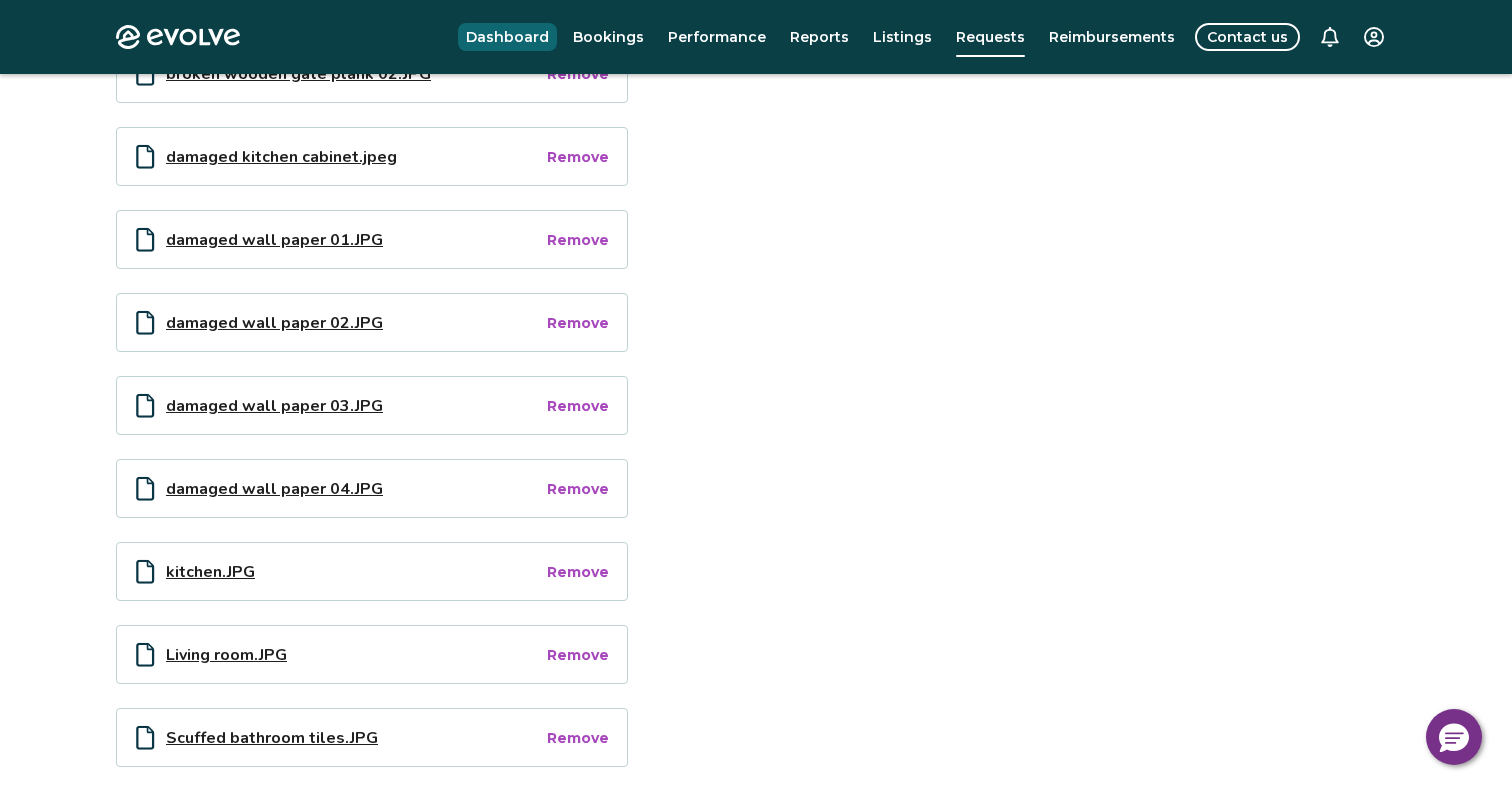 click on "Dashboard" at bounding box center [507, 37] 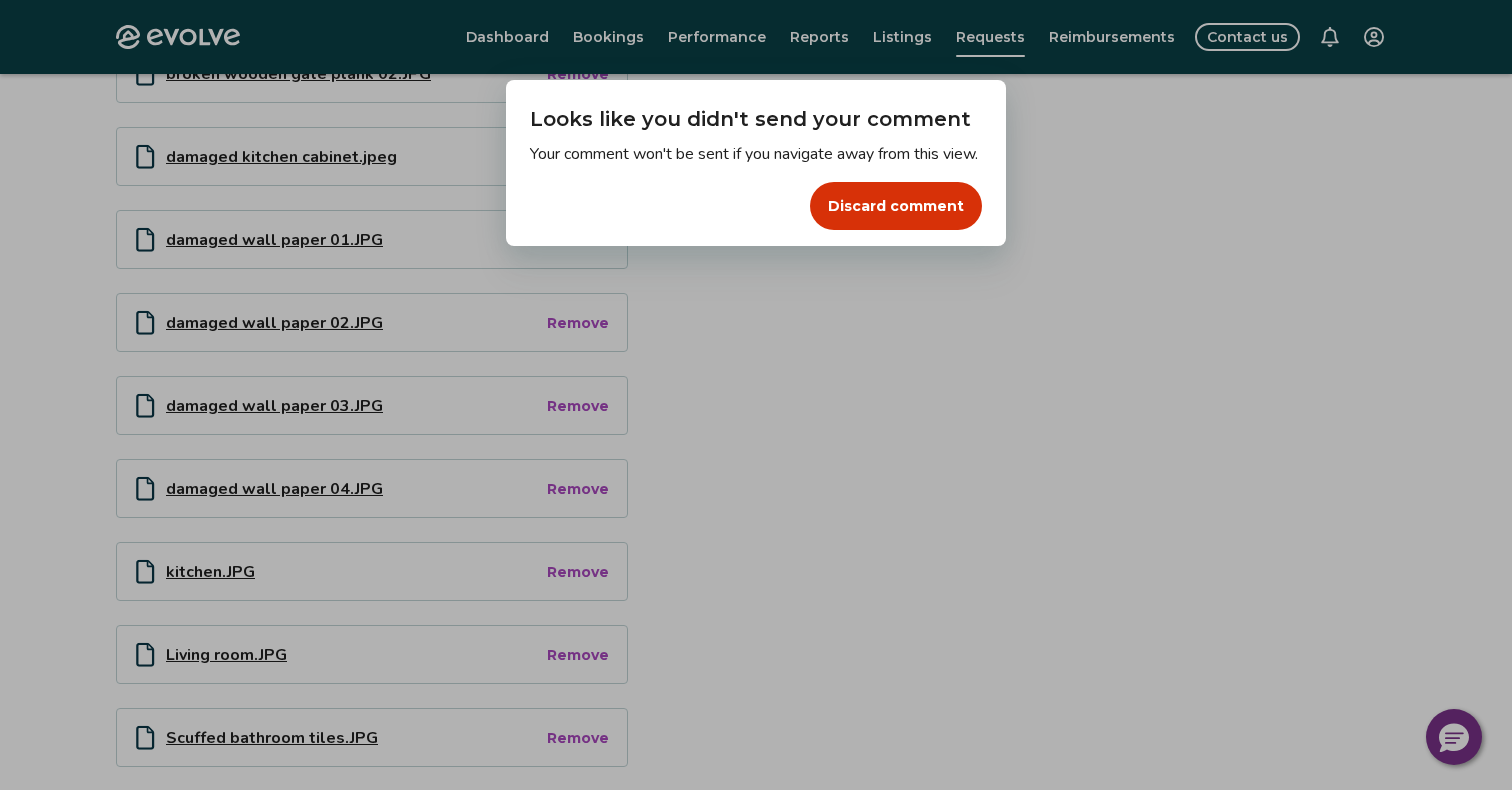 click on "Dialog Looks like you didn't send your comment Your comment won't be sent if you navigate away from this view. Discard comment" at bounding box center [756, 395] 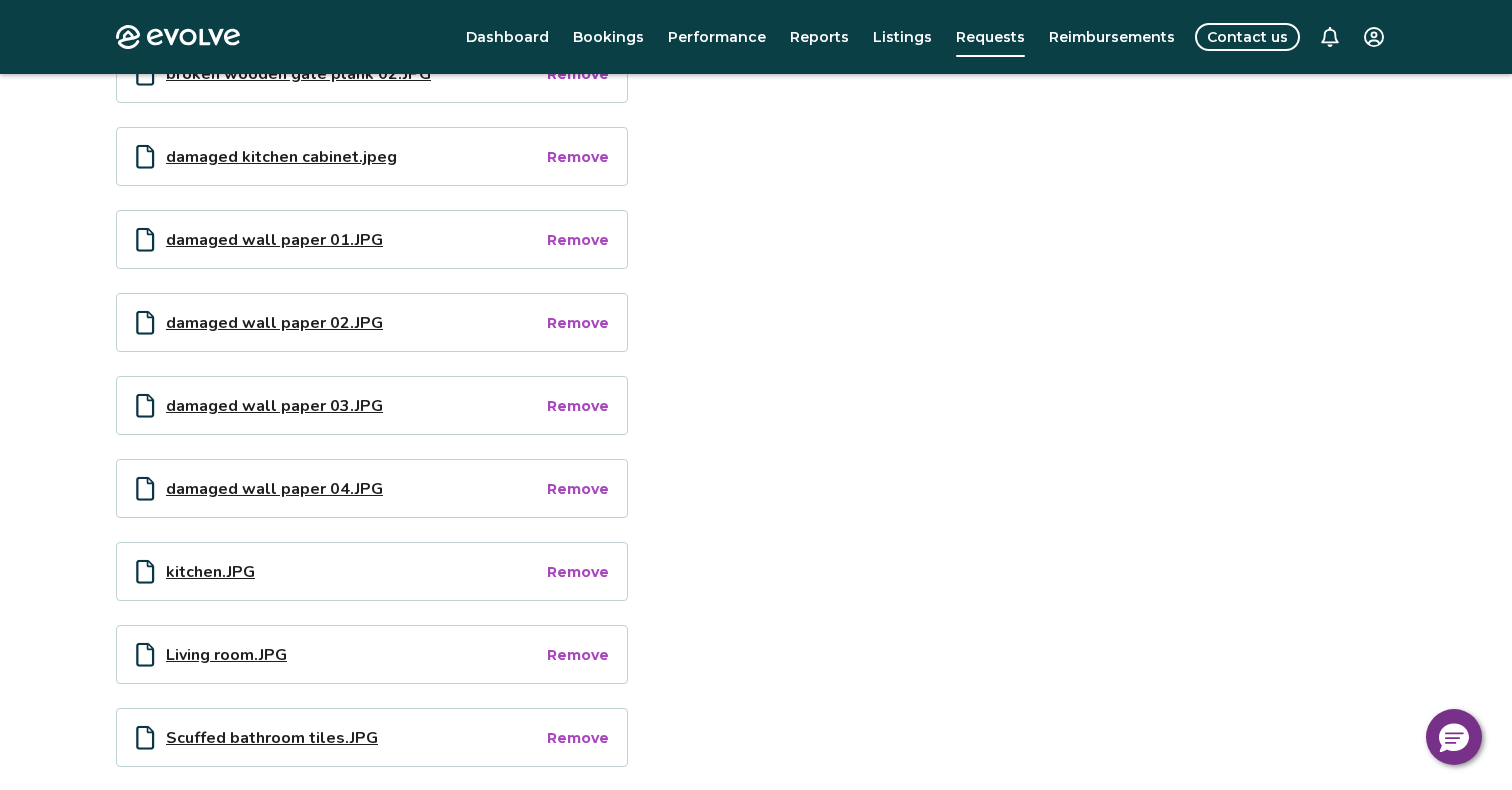 scroll, scrollTop: 0, scrollLeft: 0, axis: both 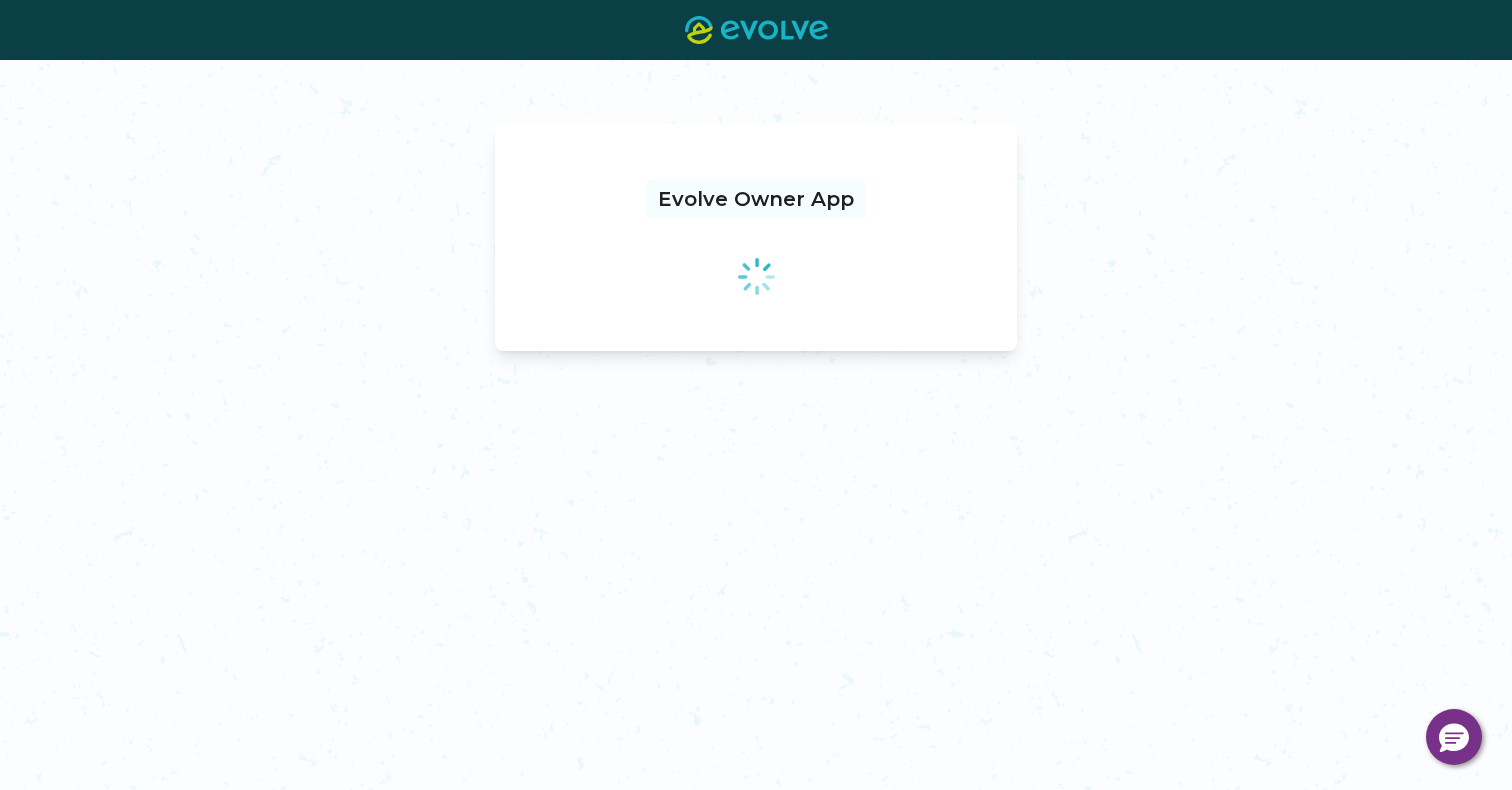 click on "Evolve Owner App" at bounding box center (756, 425) 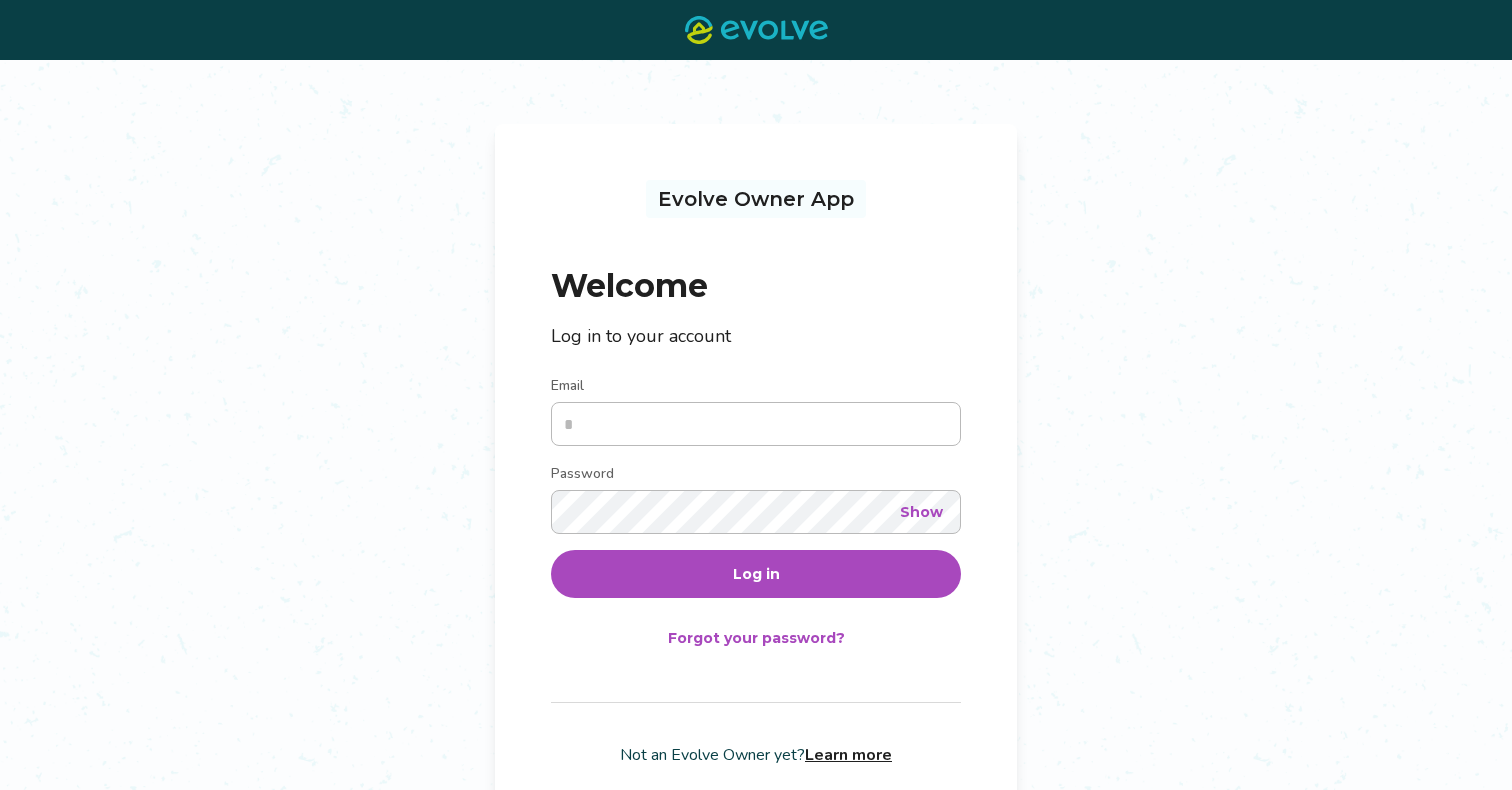 scroll, scrollTop: 0, scrollLeft: 0, axis: both 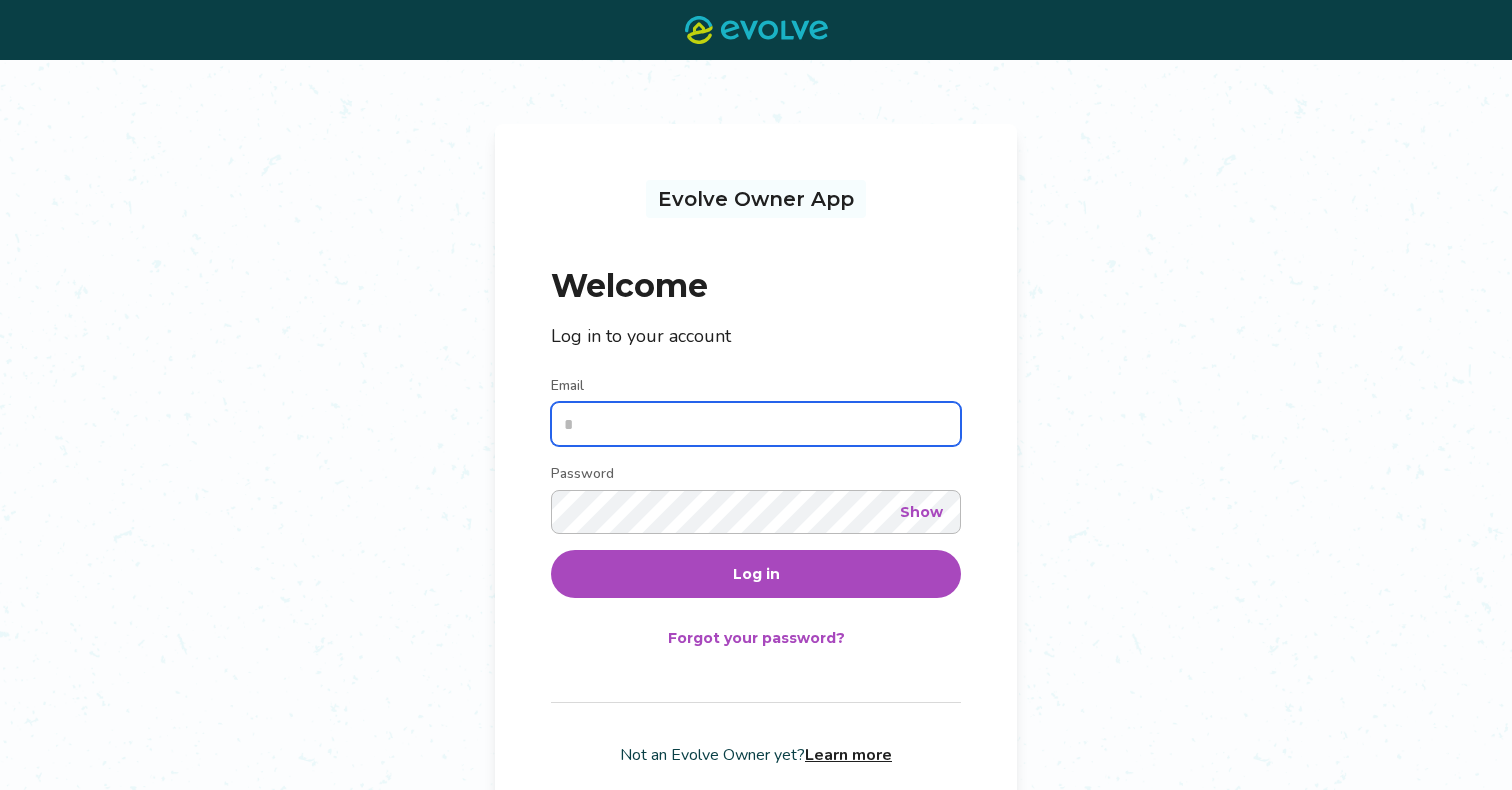 type on "**********" 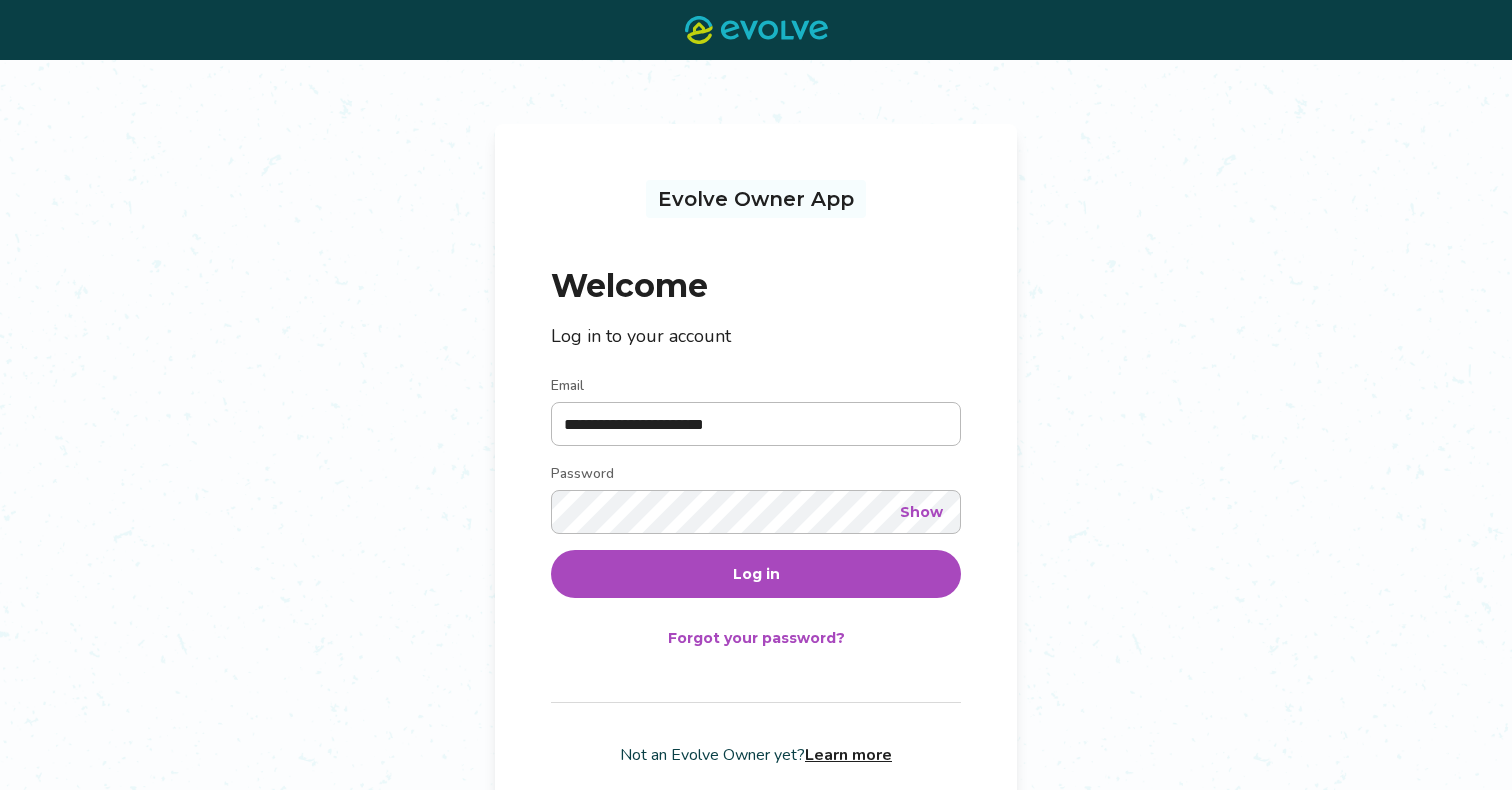 click on "Log in" at bounding box center (756, 574) 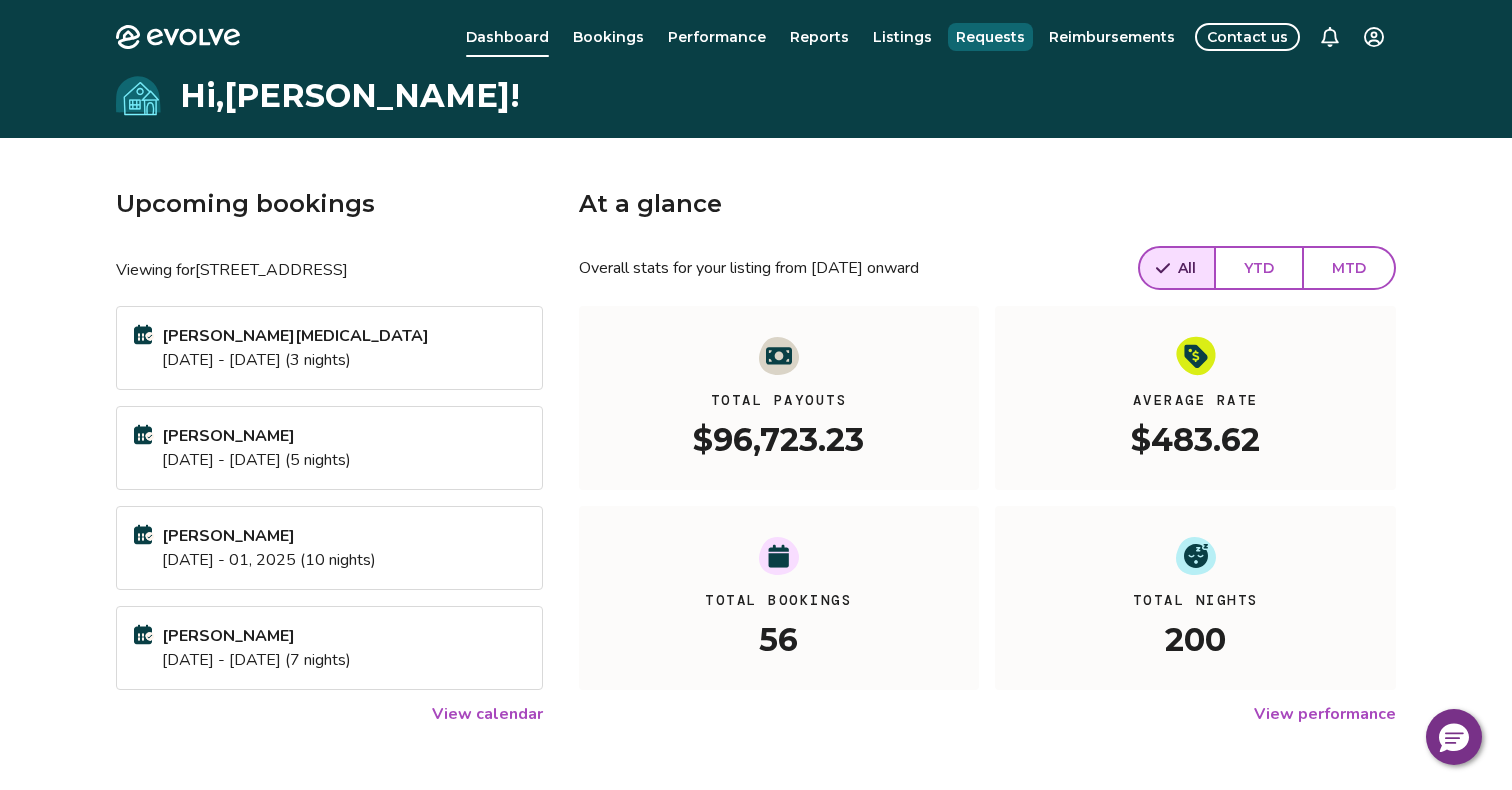 click on "Requests" at bounding box center (990, 37) 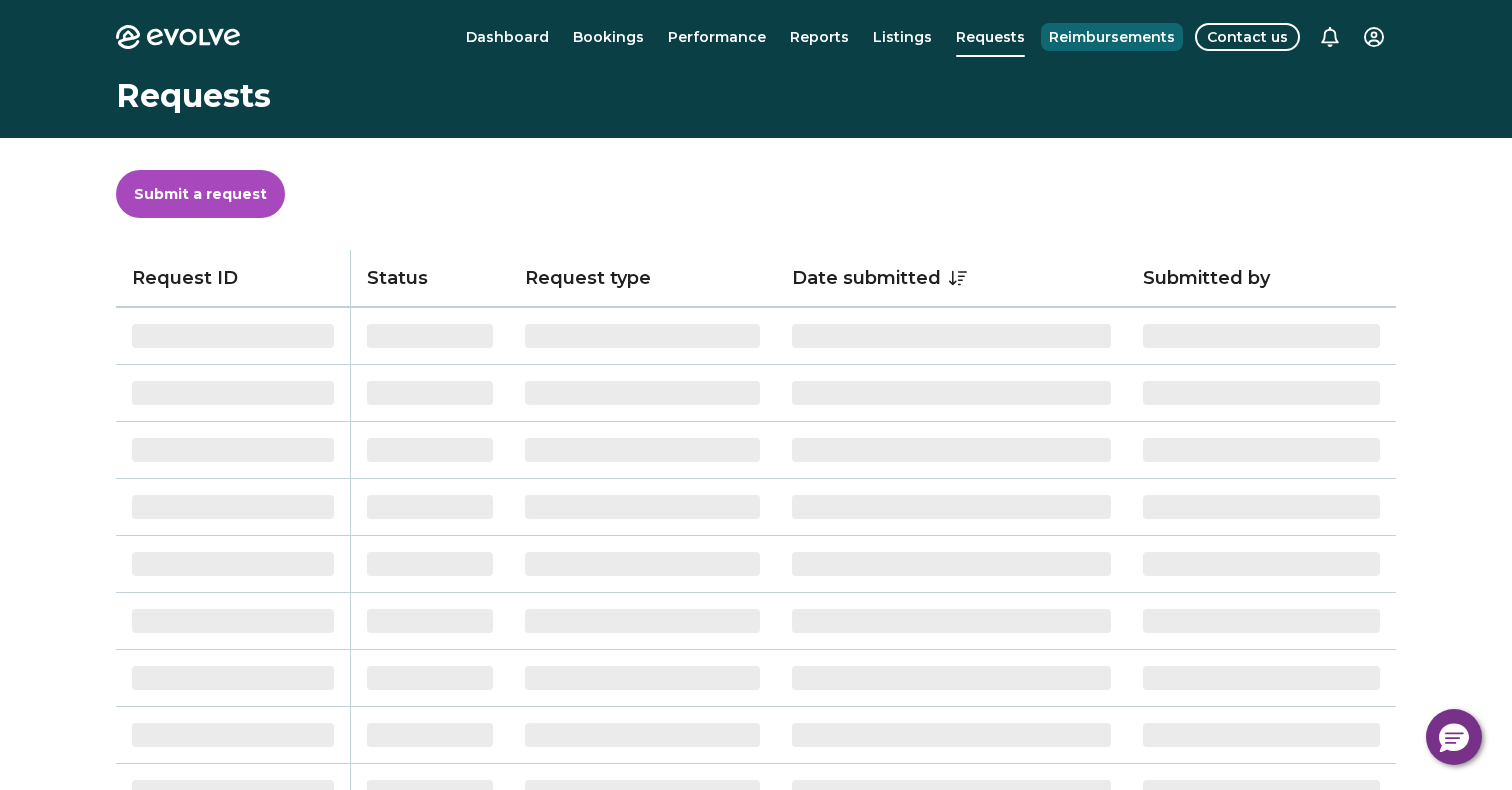 click on "Reimbursements" at bounding box center (1112, 37) 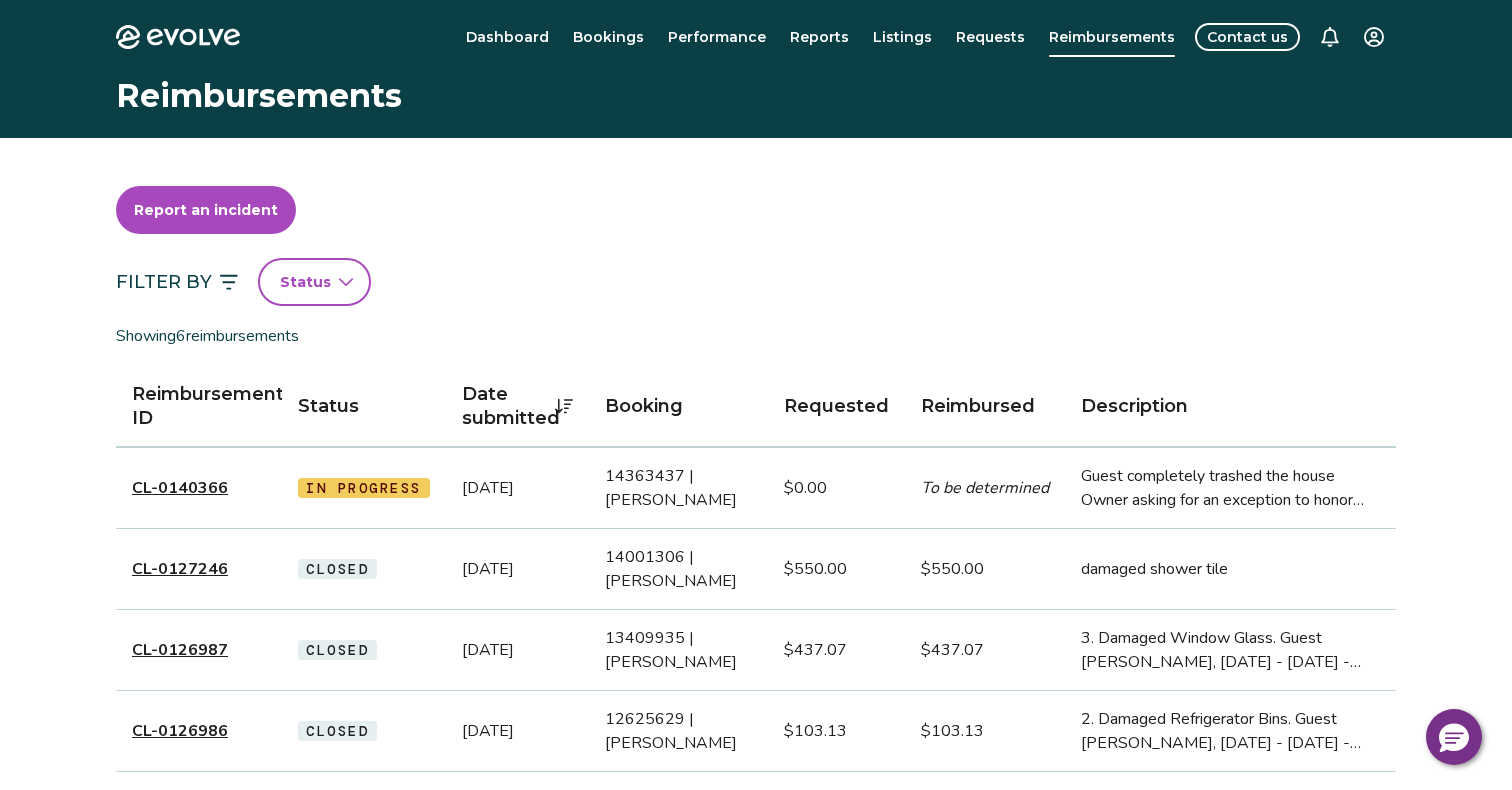 click on "CL-0140366" at bounding box center [180, 488] 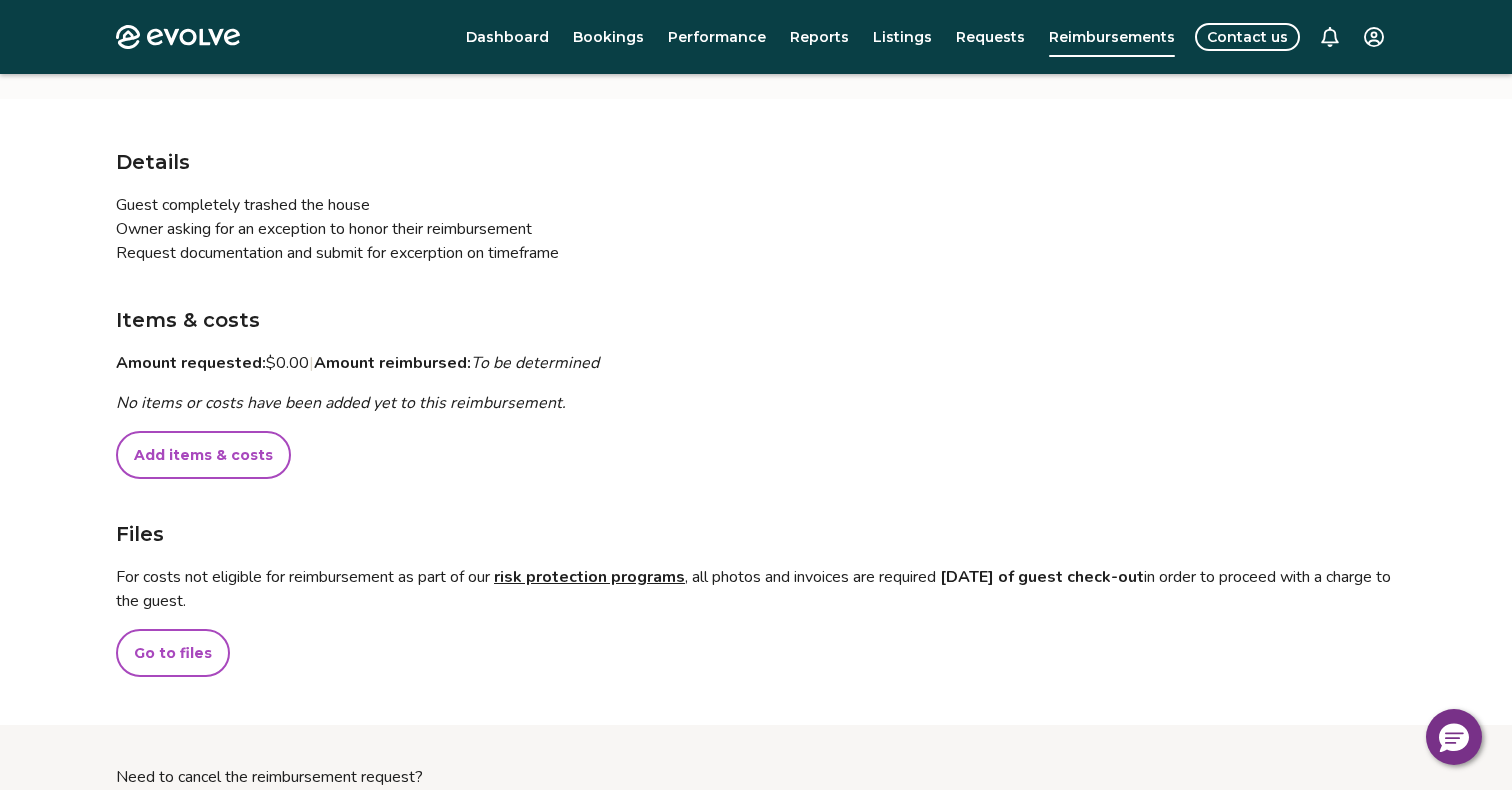 scroll, scrollTop: 361, scrollLeft: 0, axis: vertical 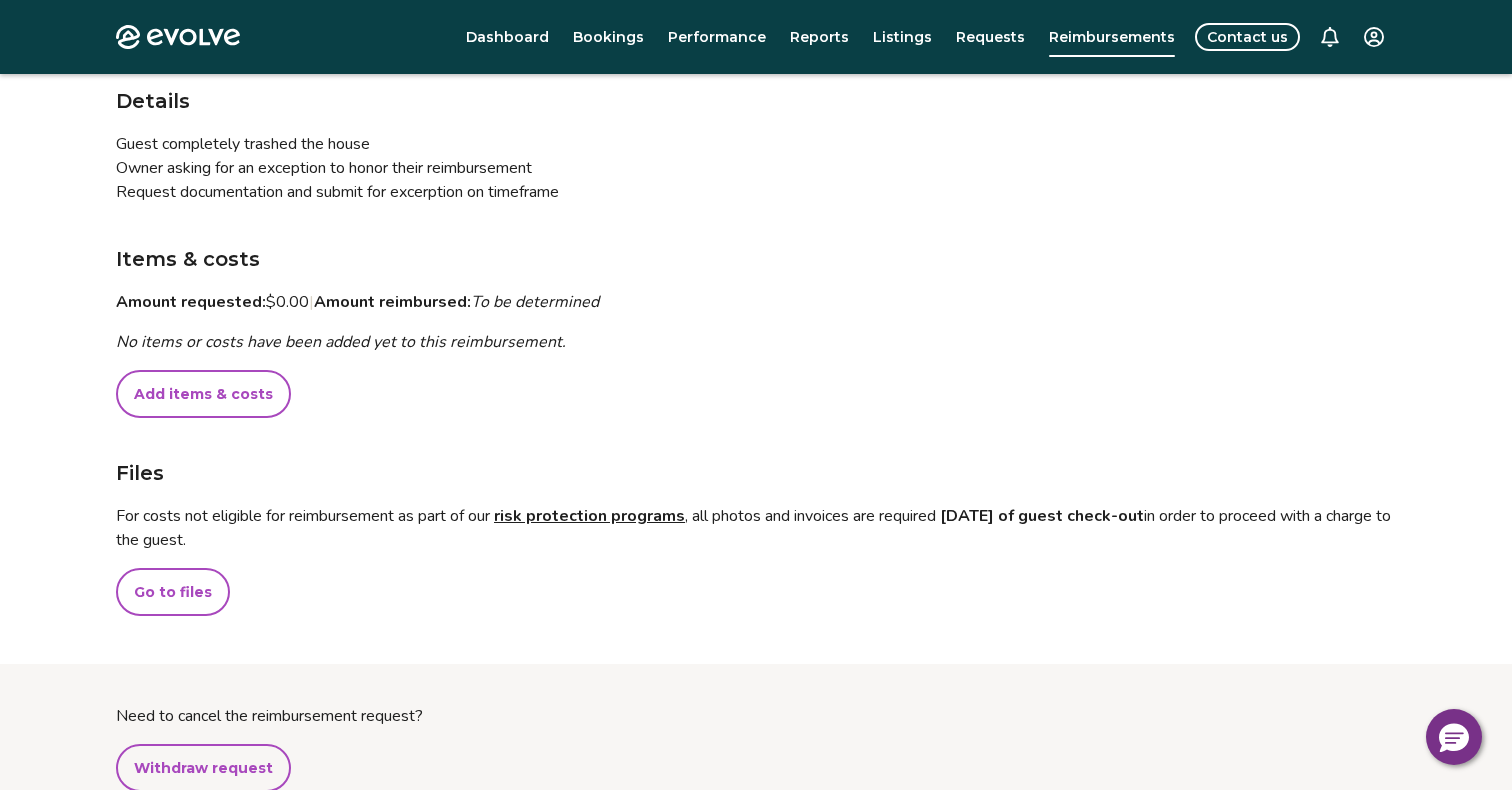 click on "Add items & costs" at bounding box center (203, 394) 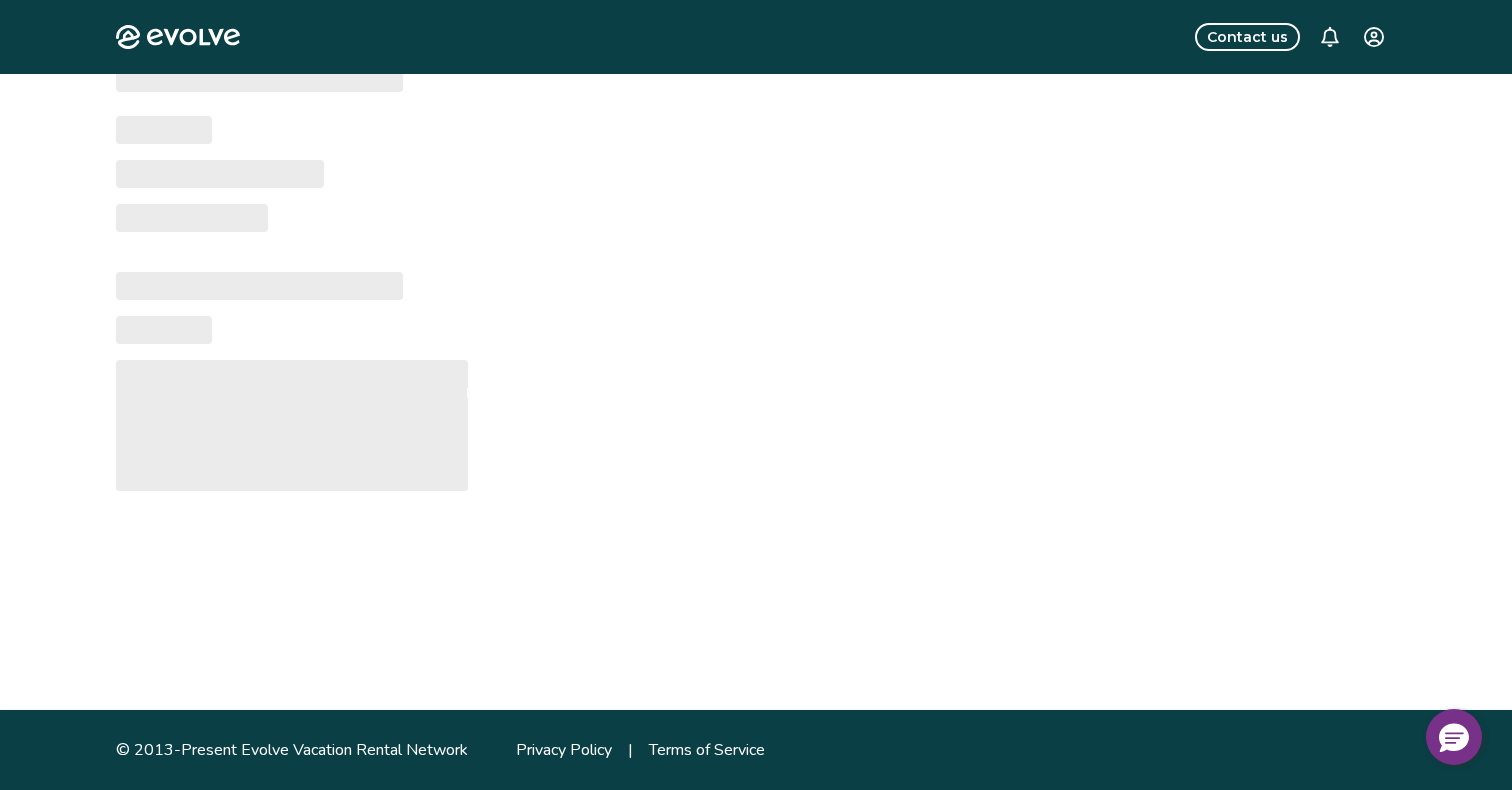 scroll, scrollTop: 0, scrollLeft: 0, axis: both 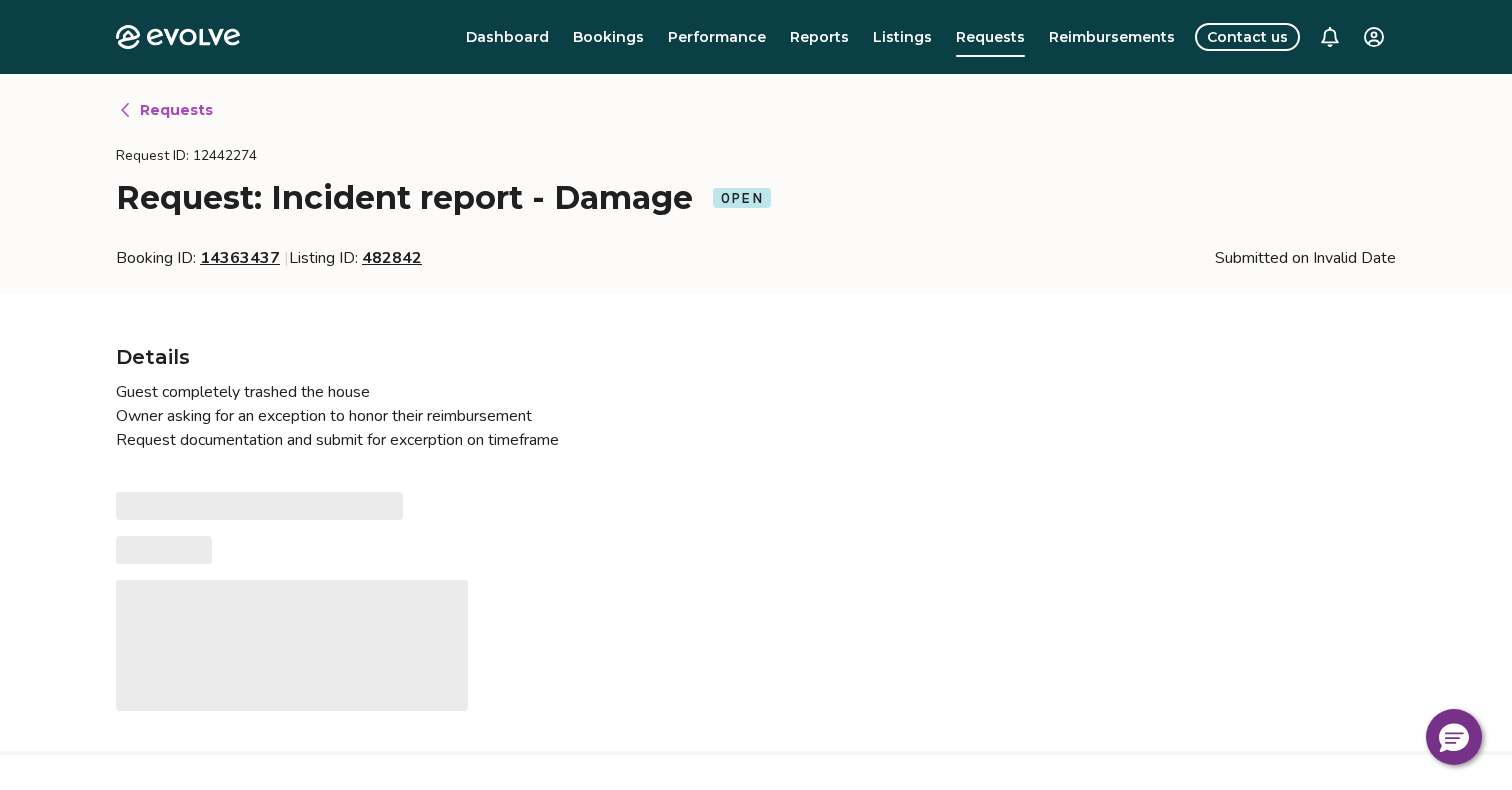 type on "*" 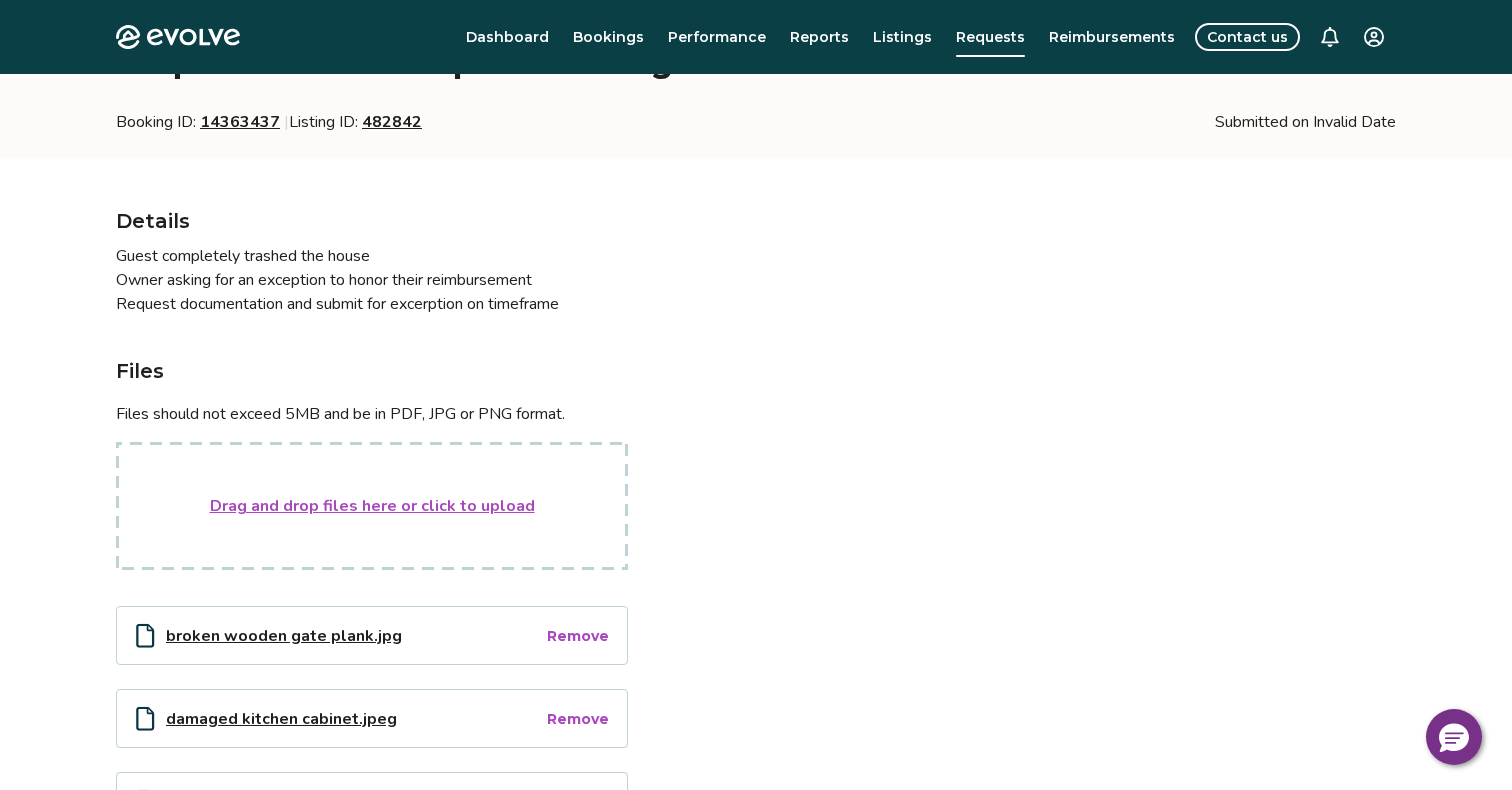 scroll, scrollTop: 0, scrollLeft: 0, axis: both 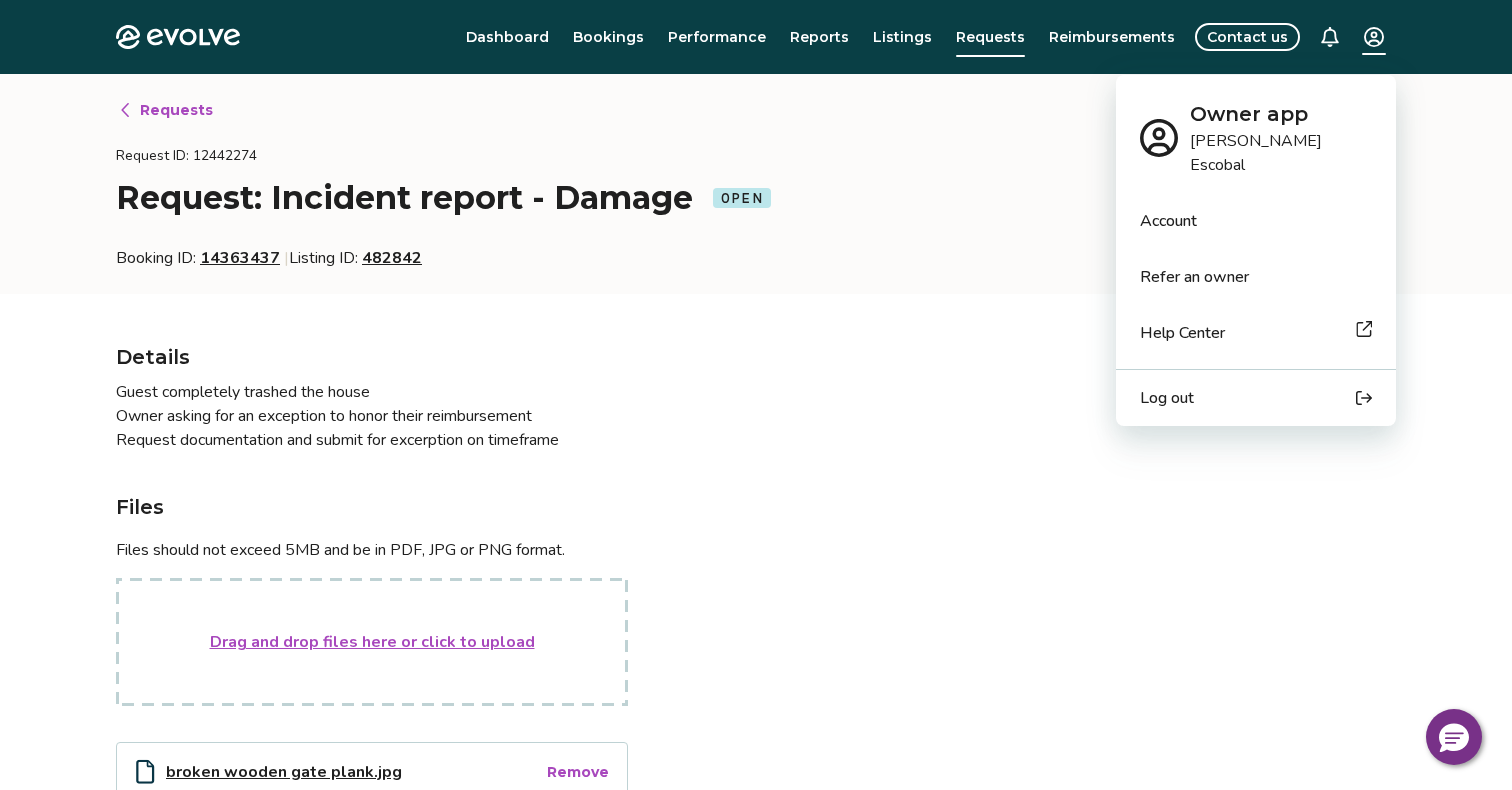 click on "Evolve Dashboard Bookings Performance Reports Listings Requests Reimbursements Contact us Requests Request ID: 12442274 Request: Incident report - Damage Open Booking ID:   14363437    |  Listing ID:   482842 Submitted on Invalid Date Details Guest completely trashed the house
Owner asking for an exception to honor their reimbursement
Request documentation and submit for excerption on timeframe Files Files should not exceed 5MB and be in PDF, JPG or PNG format. Drag and drop files here or click to upload broken wooden gate plank.jpg Remove damaged kitchen cabinet.jpeg Remove damaged wall paper 04.jpg Remove broken wooden gate plank 02.jpg Remove damaged wall paper 02.jpg Remove damaged wall paper 03.jpg Remove damaged wall paper 01.jpg Remove kitchen.jpg Remove broken shower head bracket.jpg Remove Scuffed kitchen tiles 01.jpg Remove Stained oriental rugs.jpg Remove Scuffed bathroom tiles.jpg Remove Living room.jpg Remove Scuffed kitchen tiles 02.jpg Remove Comments Send us a comment (optional)   Jane E." at bounding box center (756, 1384) 